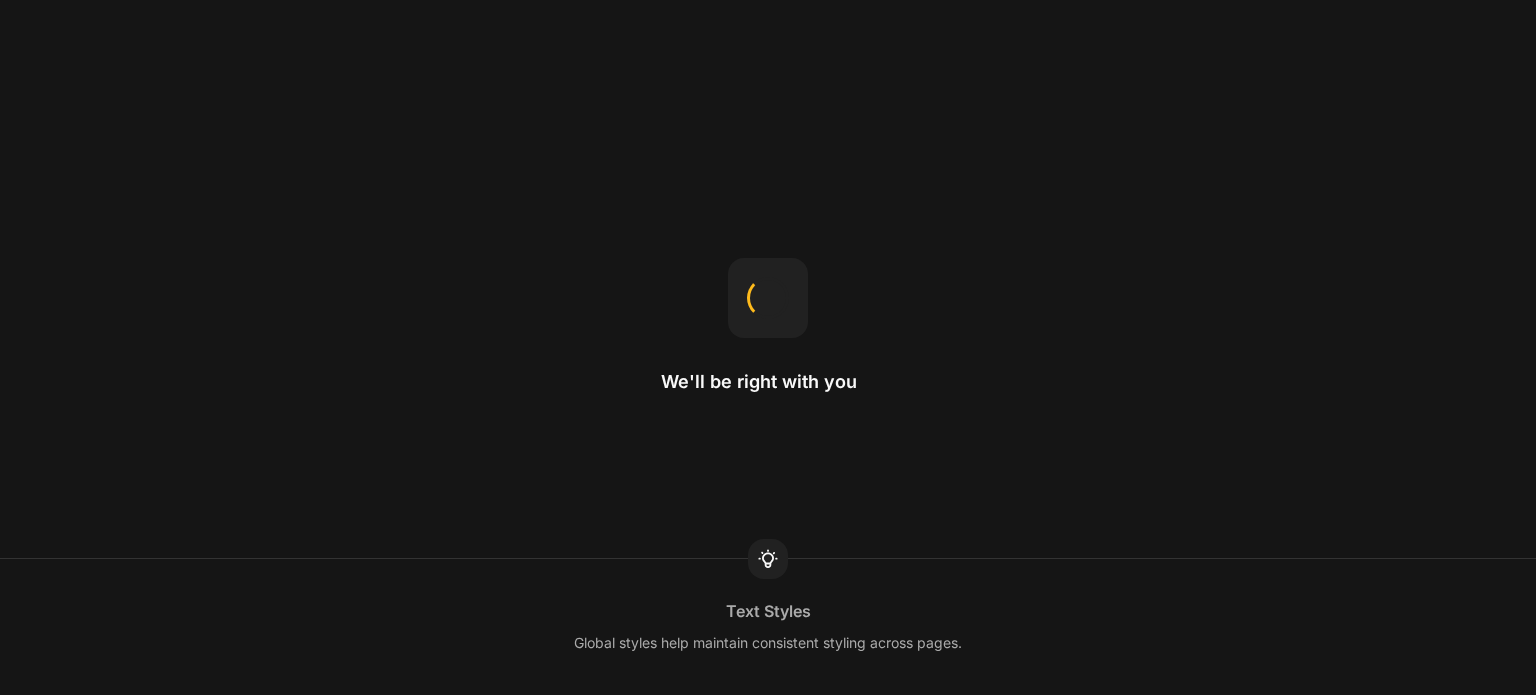 scroll, scrollTop: 0, scrollLeft: 0, axis: both 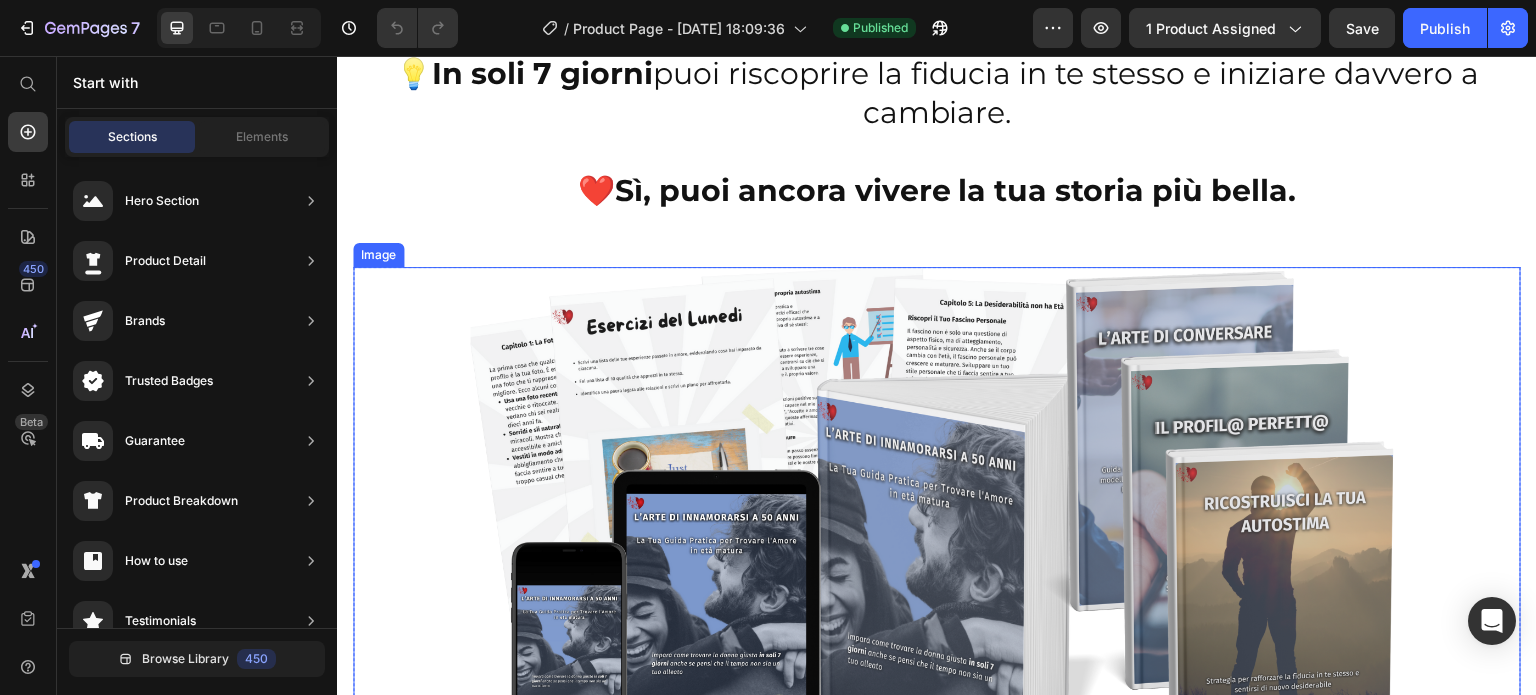 click at bounding box center [937, 542] 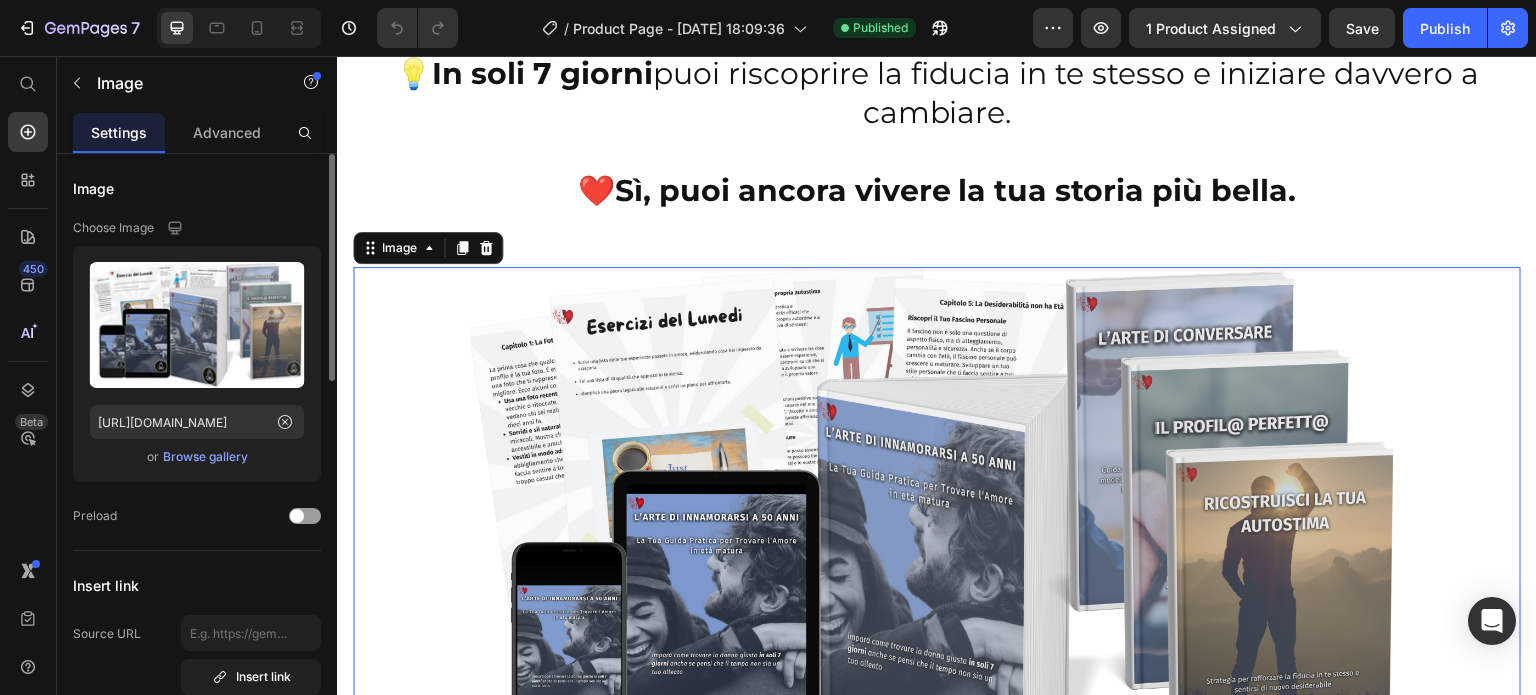 click on "Browse gallery" at bounding box center [205, 457] 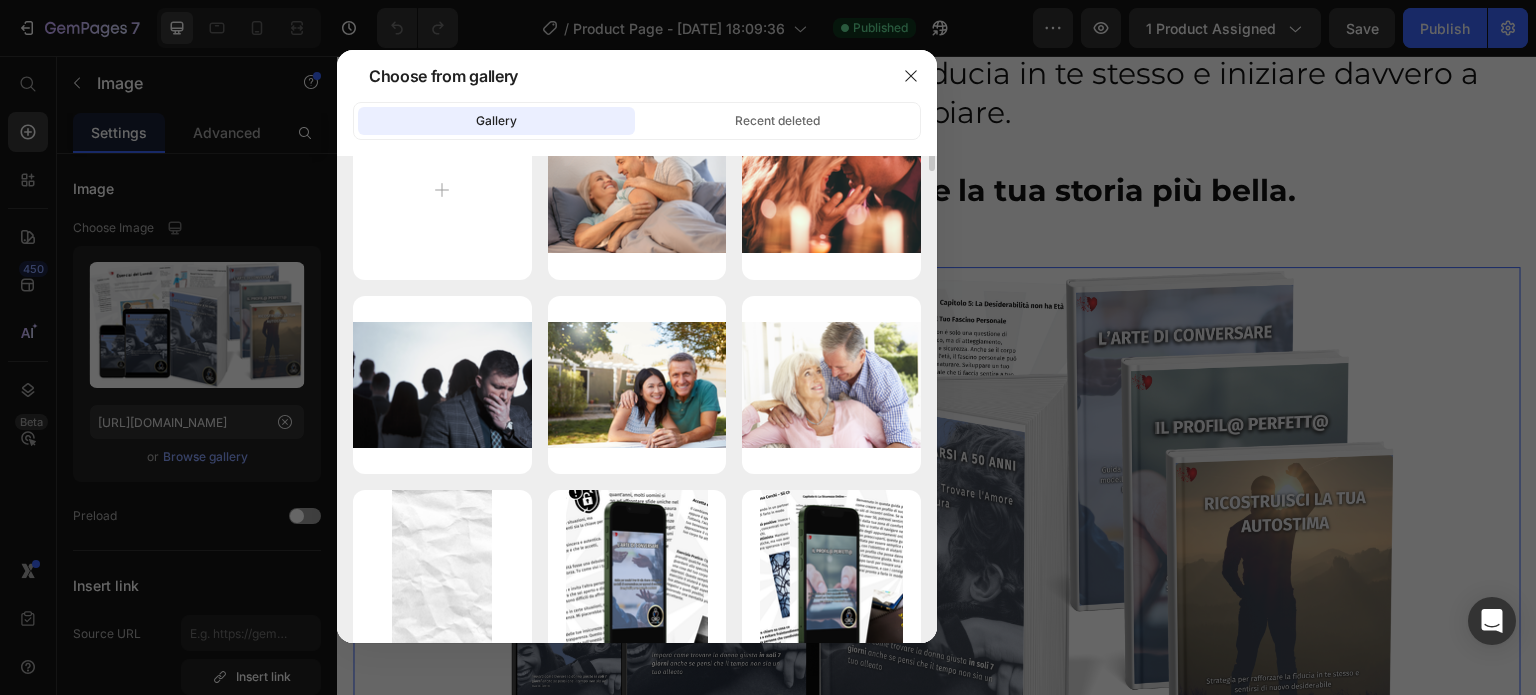 scroll, scrollTop: 0, scrollLeft: 0, axis: both 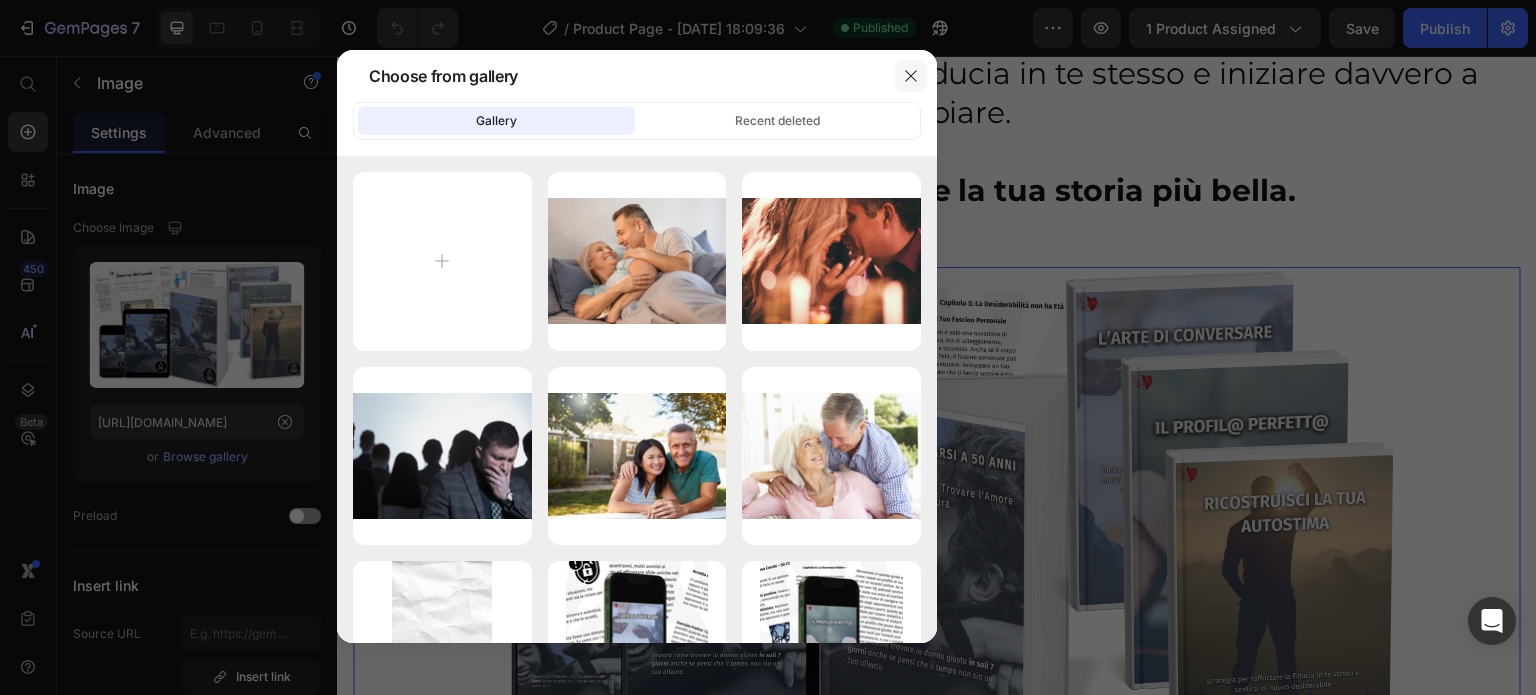 click 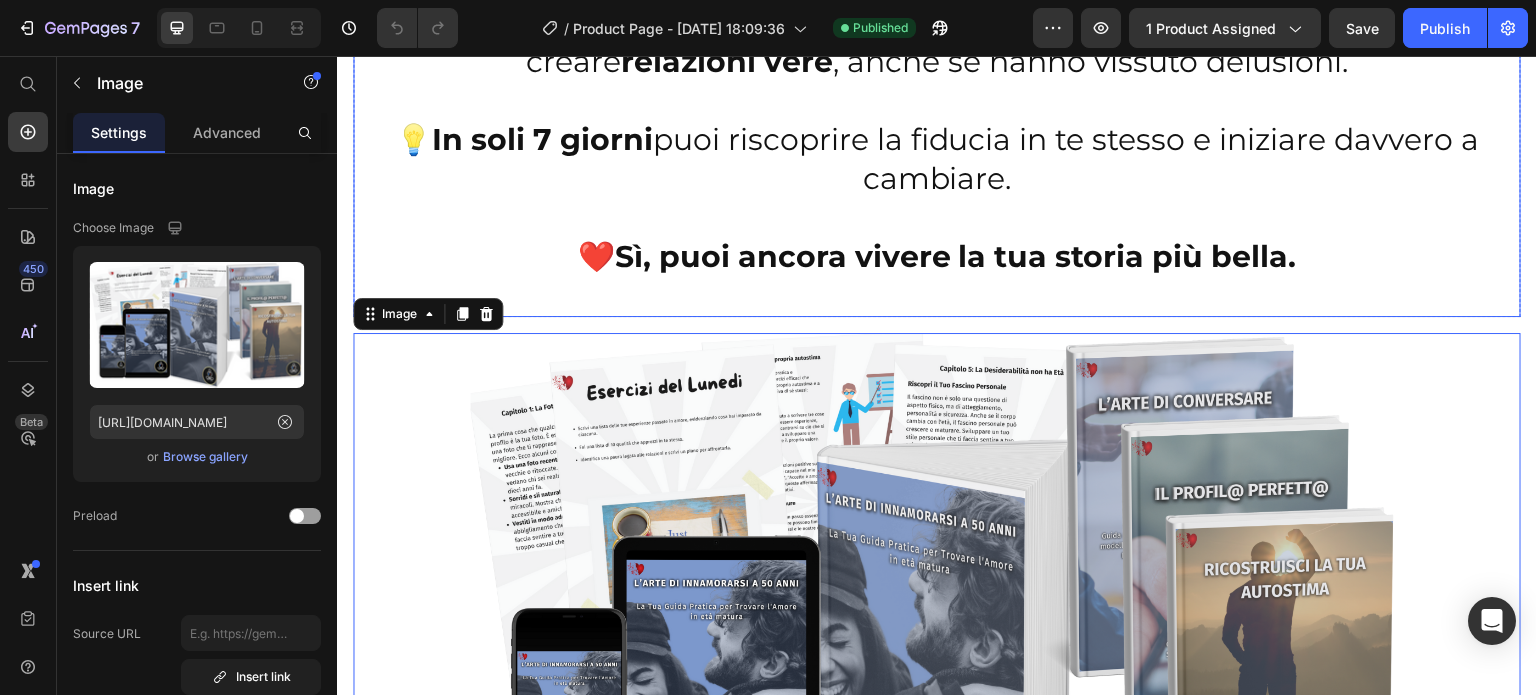 scroll, scrollTop: 400, scrollLeft: 0, axis: vertical 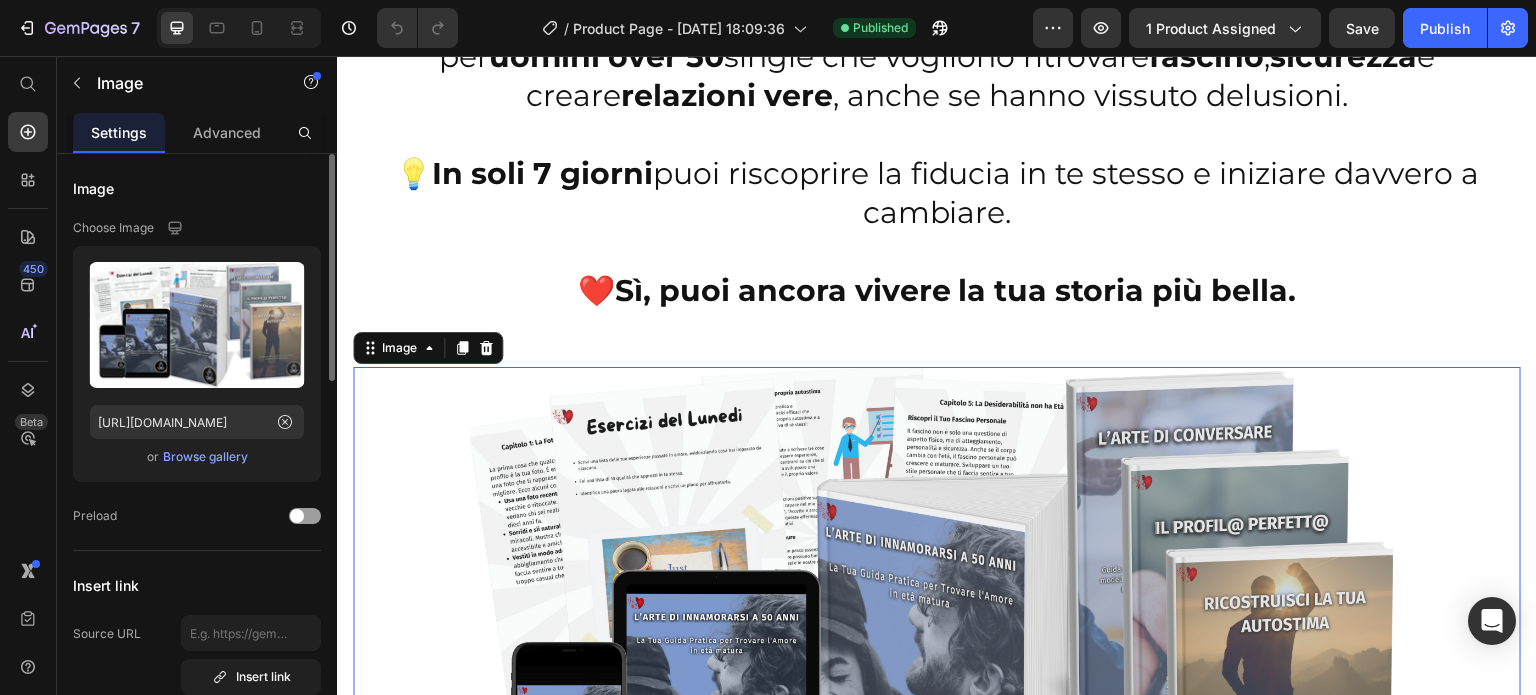 click on "Browse gallery" at bounding box center [205, 457] 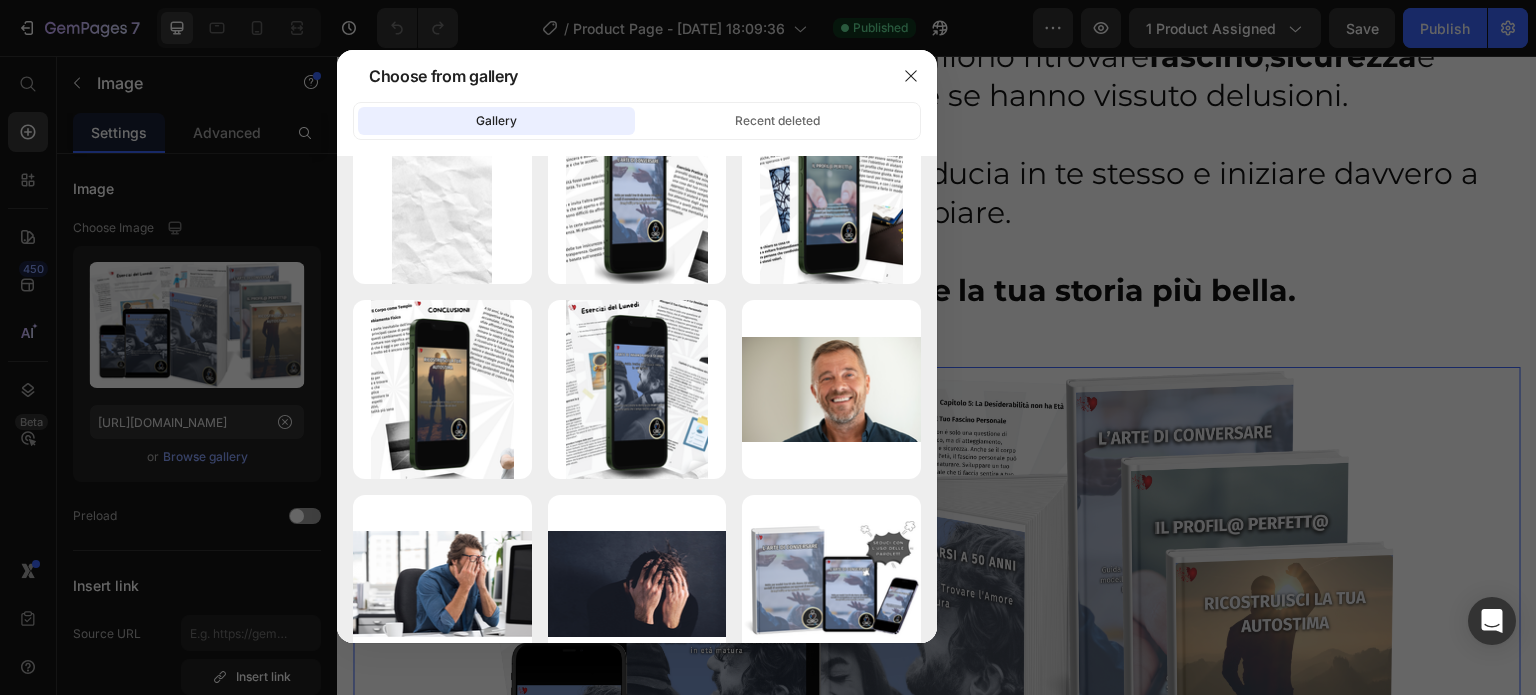 scroll, scrollTop: 0, scrollLeft: 0, axis: both 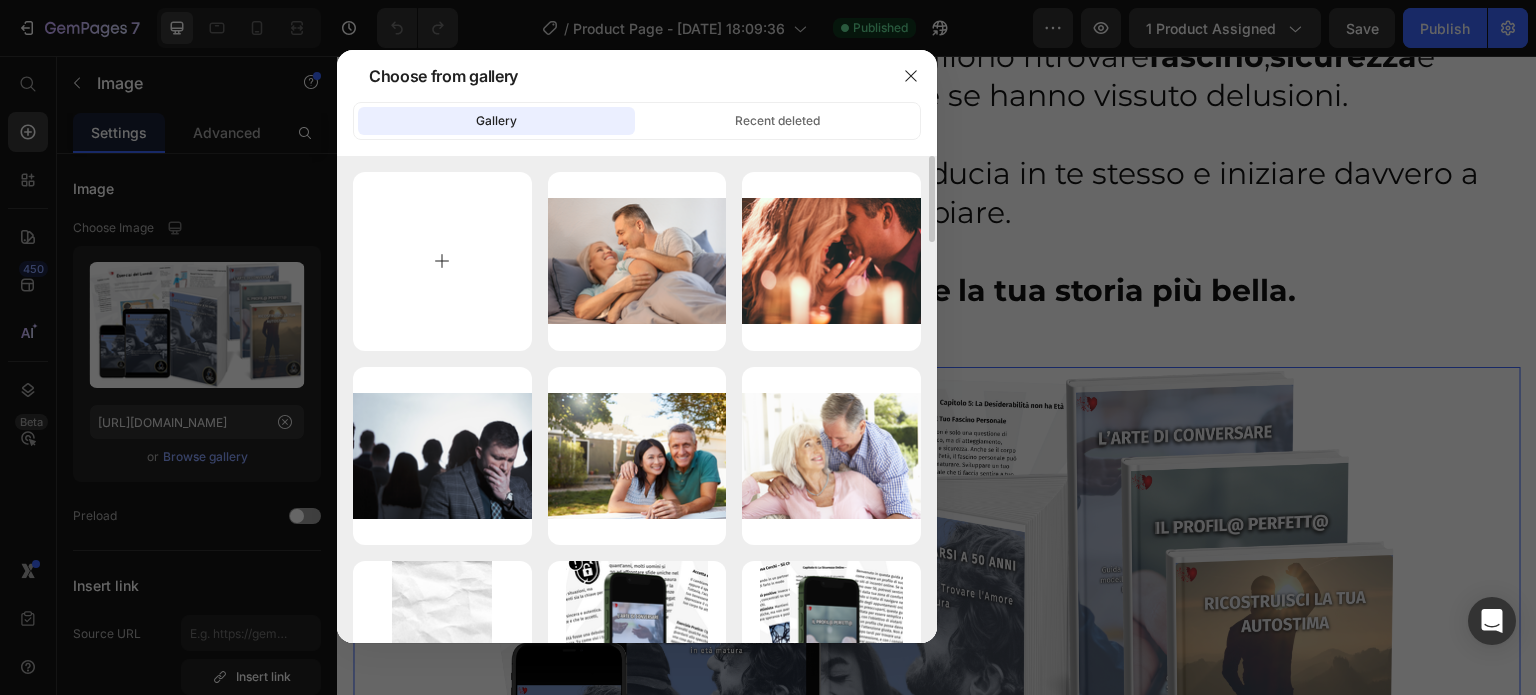 click at bounding box center [442, 261] 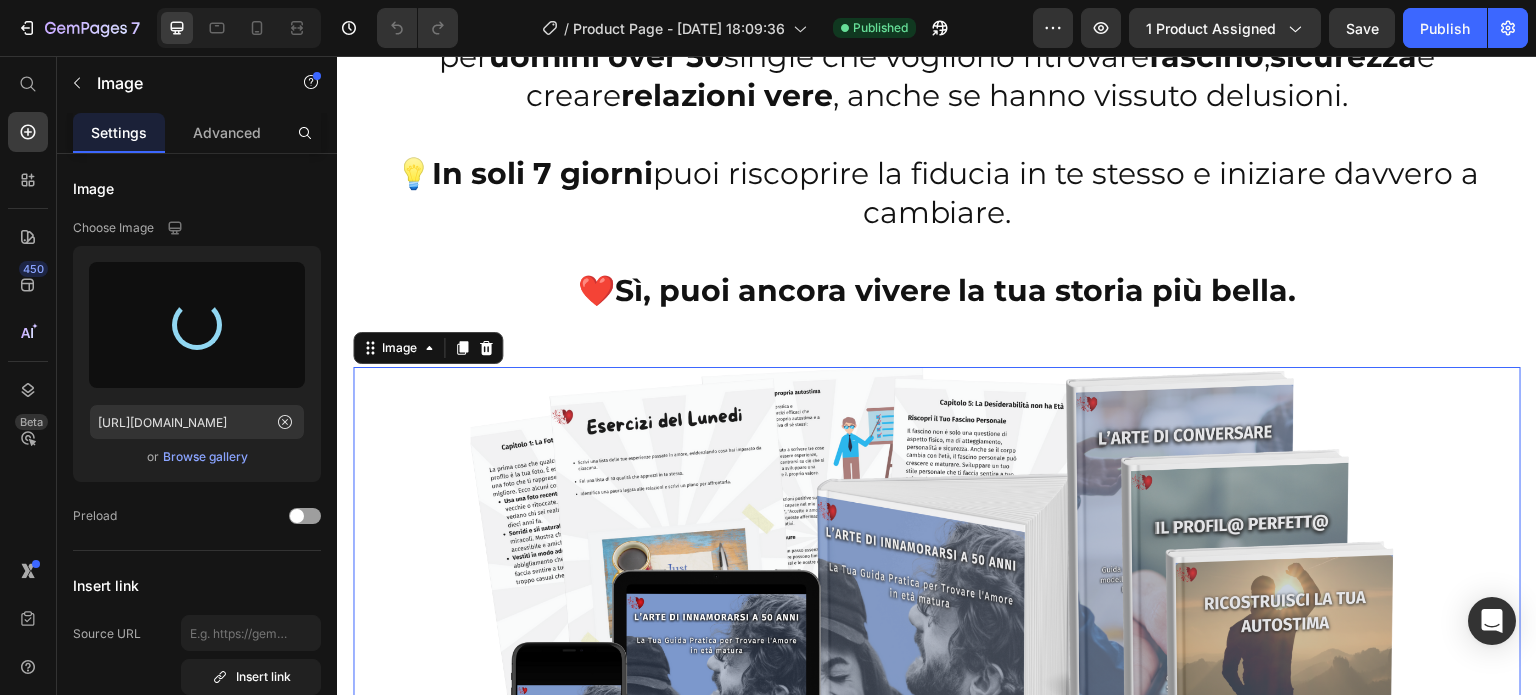 type on "[URL][DOMAIN_NAME]" 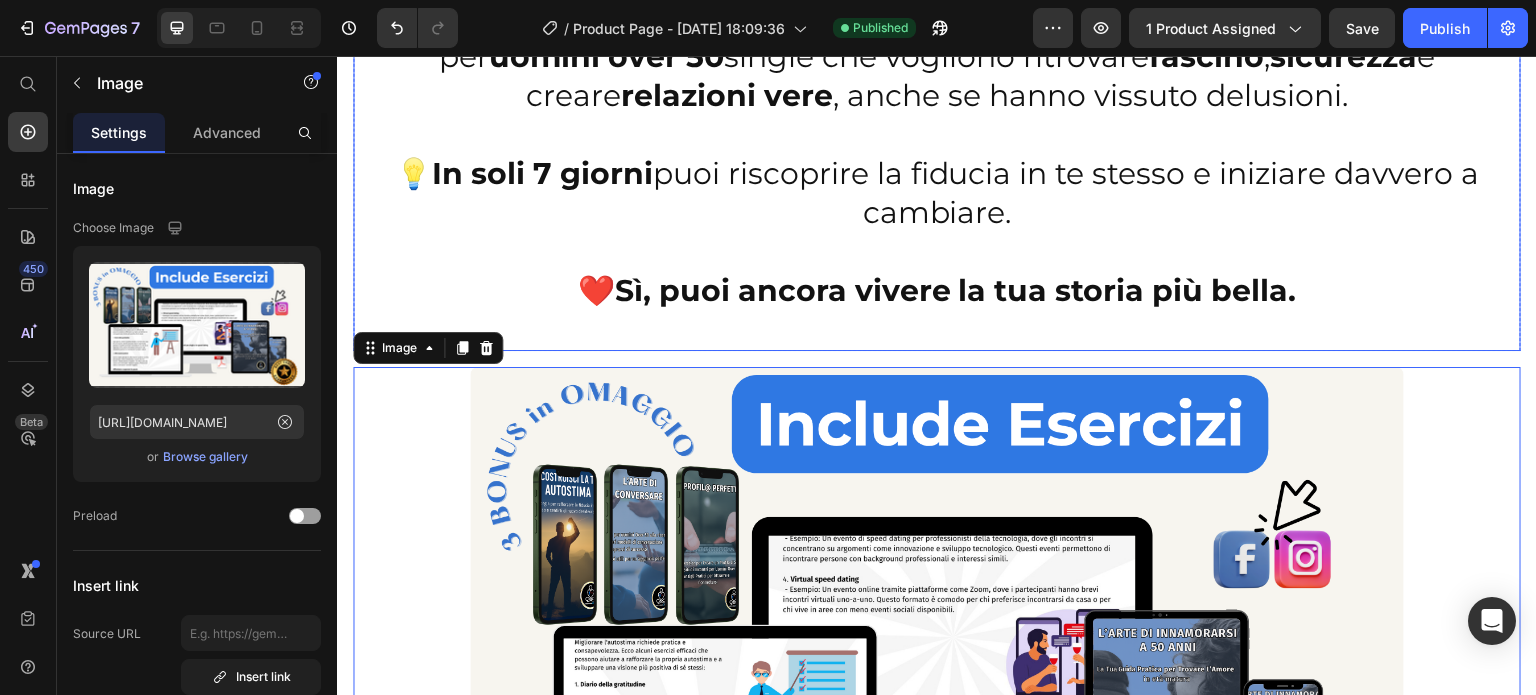 click at bounding box center (937, 251) 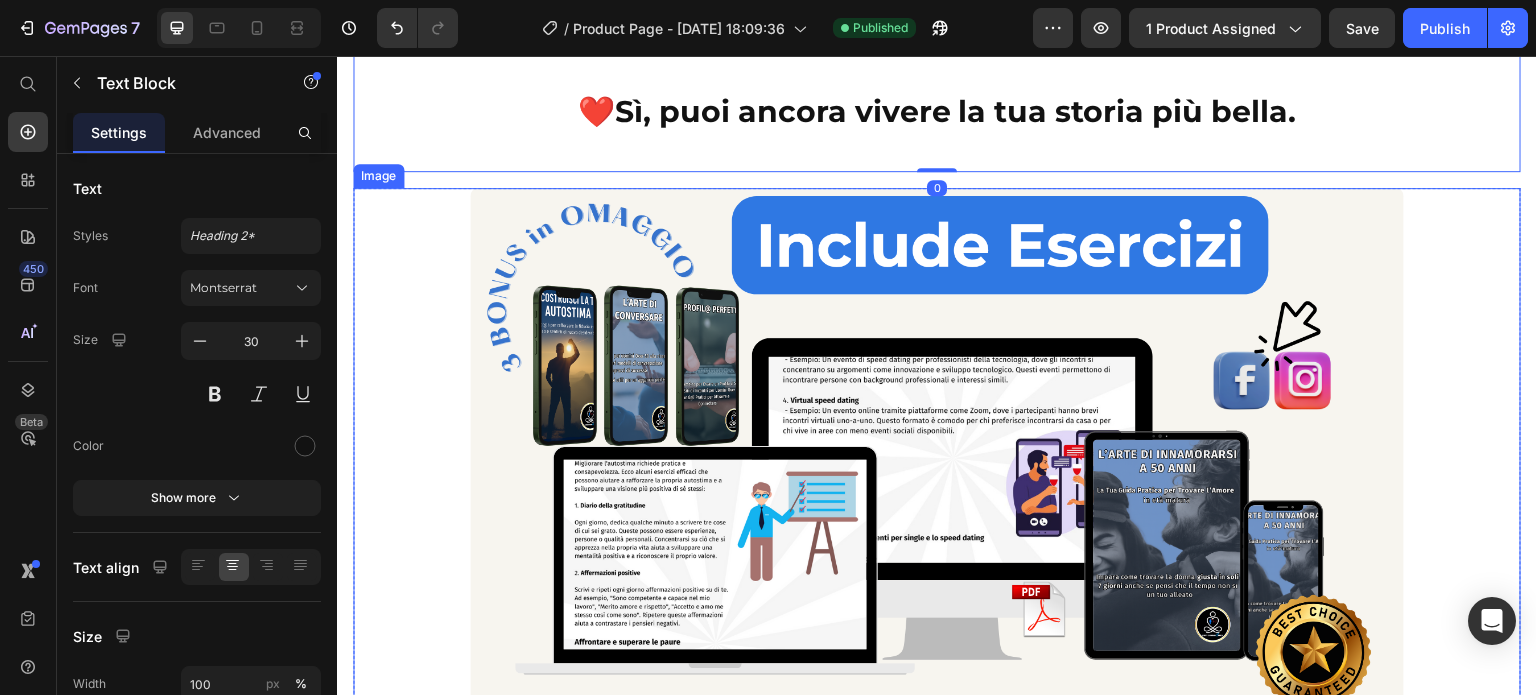 scroll, scrollTop: 600, scrollLeft: 0, axis: vertical 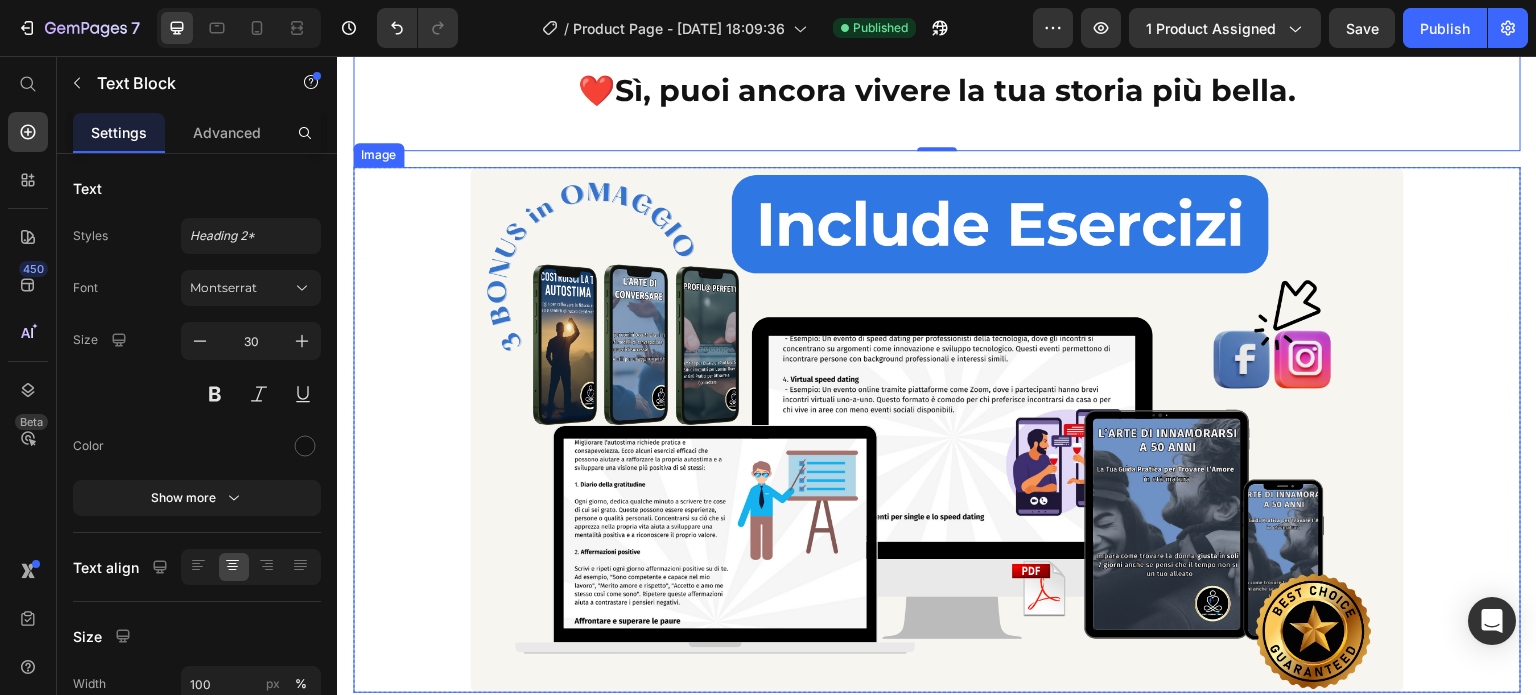 click at bounding box center (937, 430) 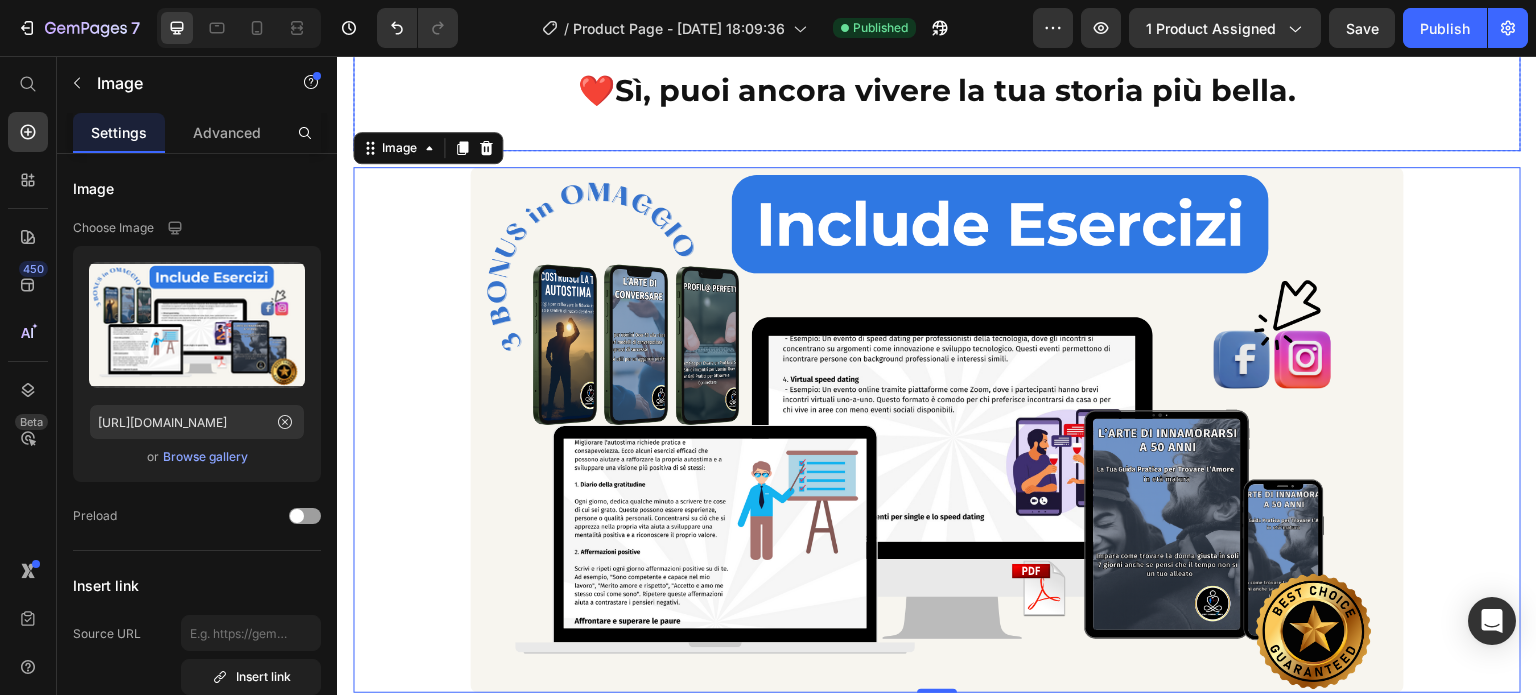 click at bounding box center (937, 129) 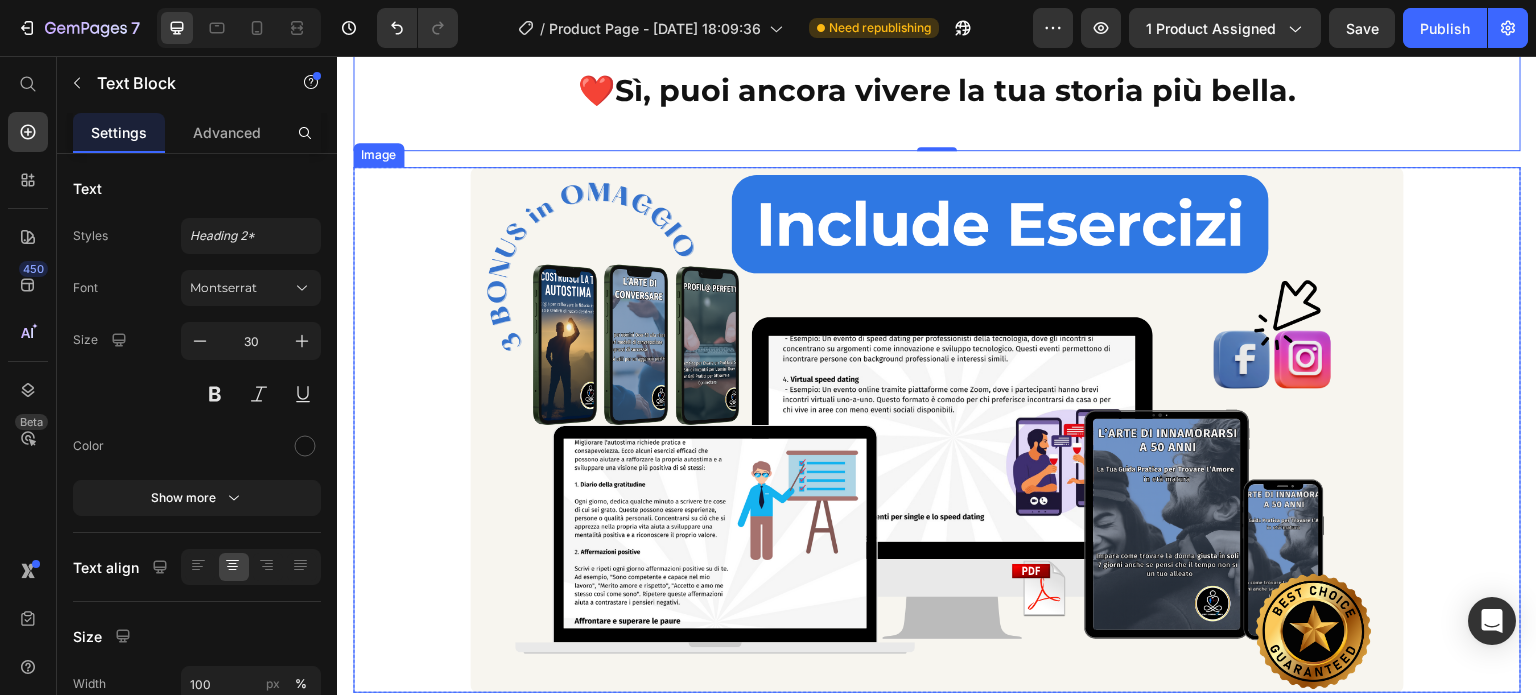scroll, scrollTop: 300, scrollLeft: 0, axis: vertical 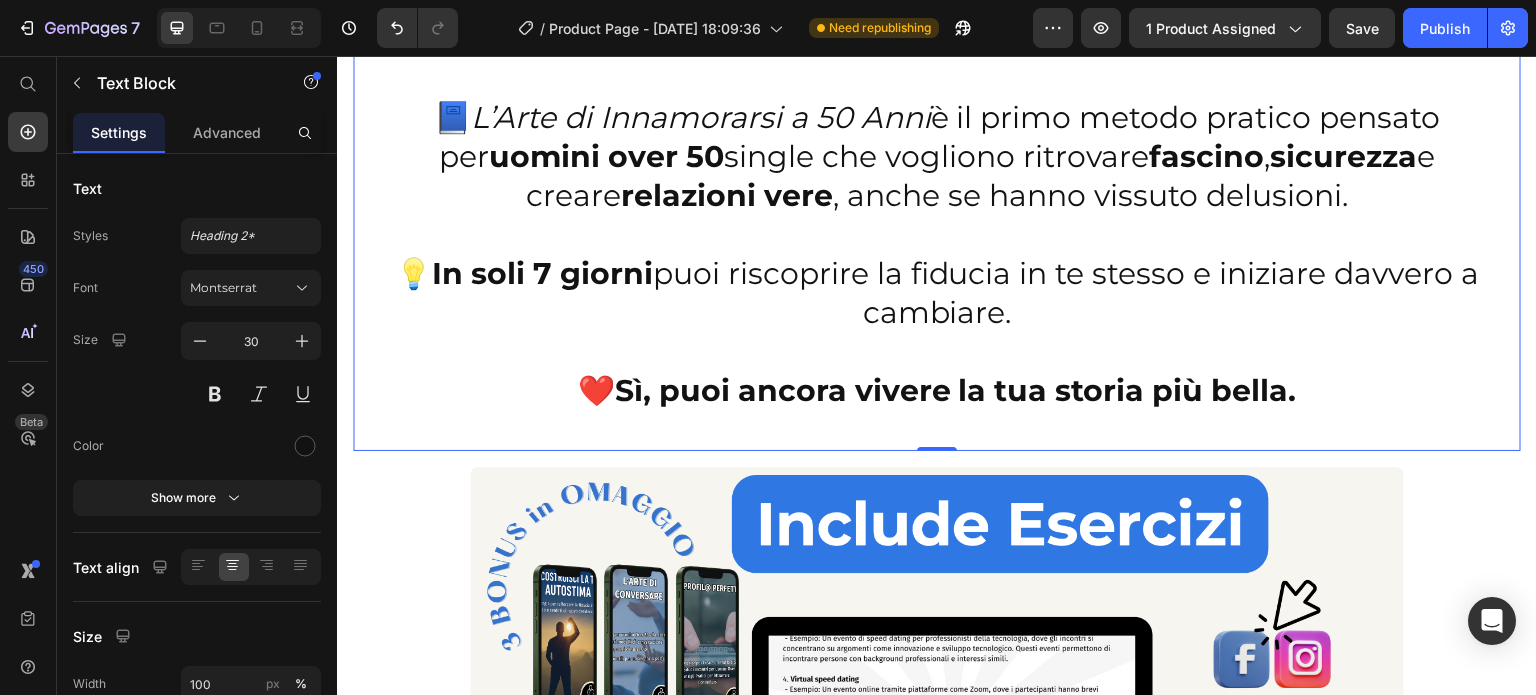 click on "💡  In soli 7 giorni  puoi riscoprire la fiducia in te stesso e iniziare davvero a cambiare." at bounding box center (937, 293) 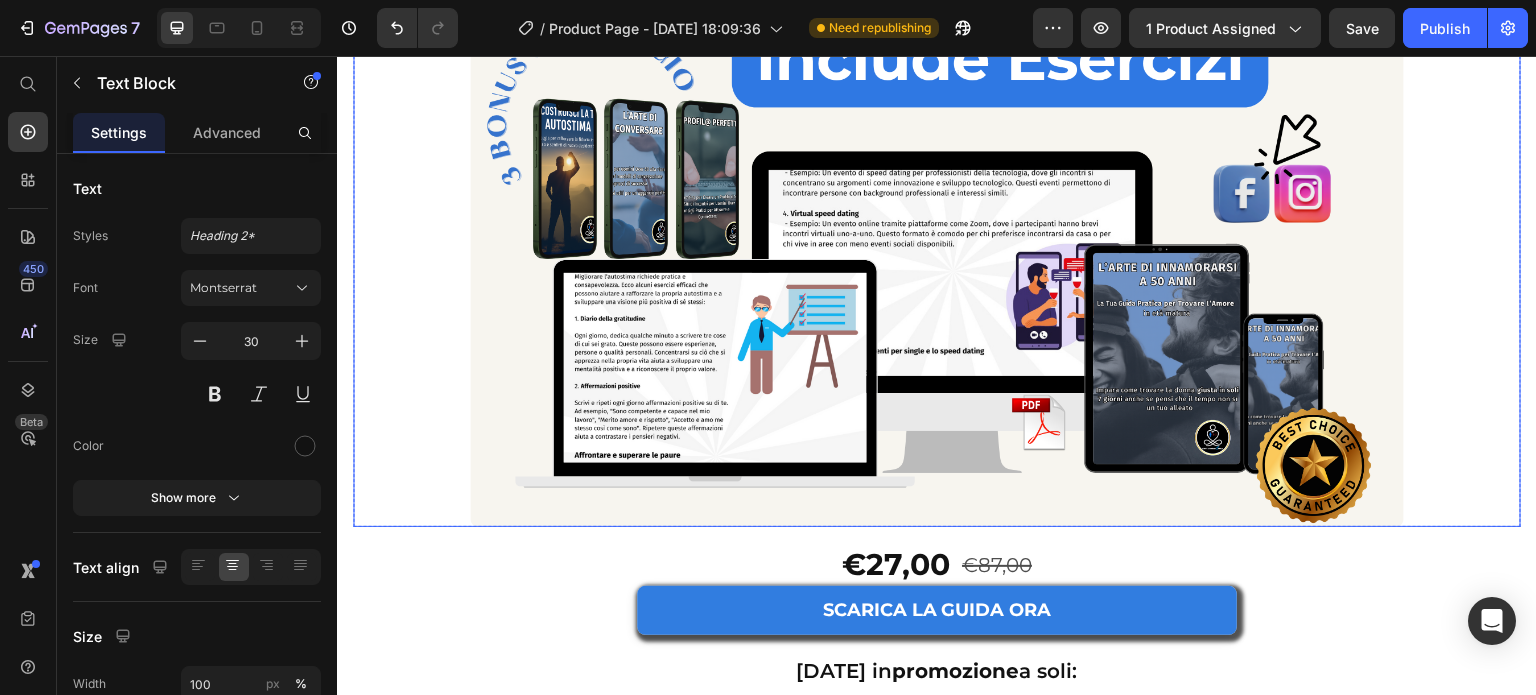 scroll, scrollTop: 800, scrollLeft: 0, axis: vertical 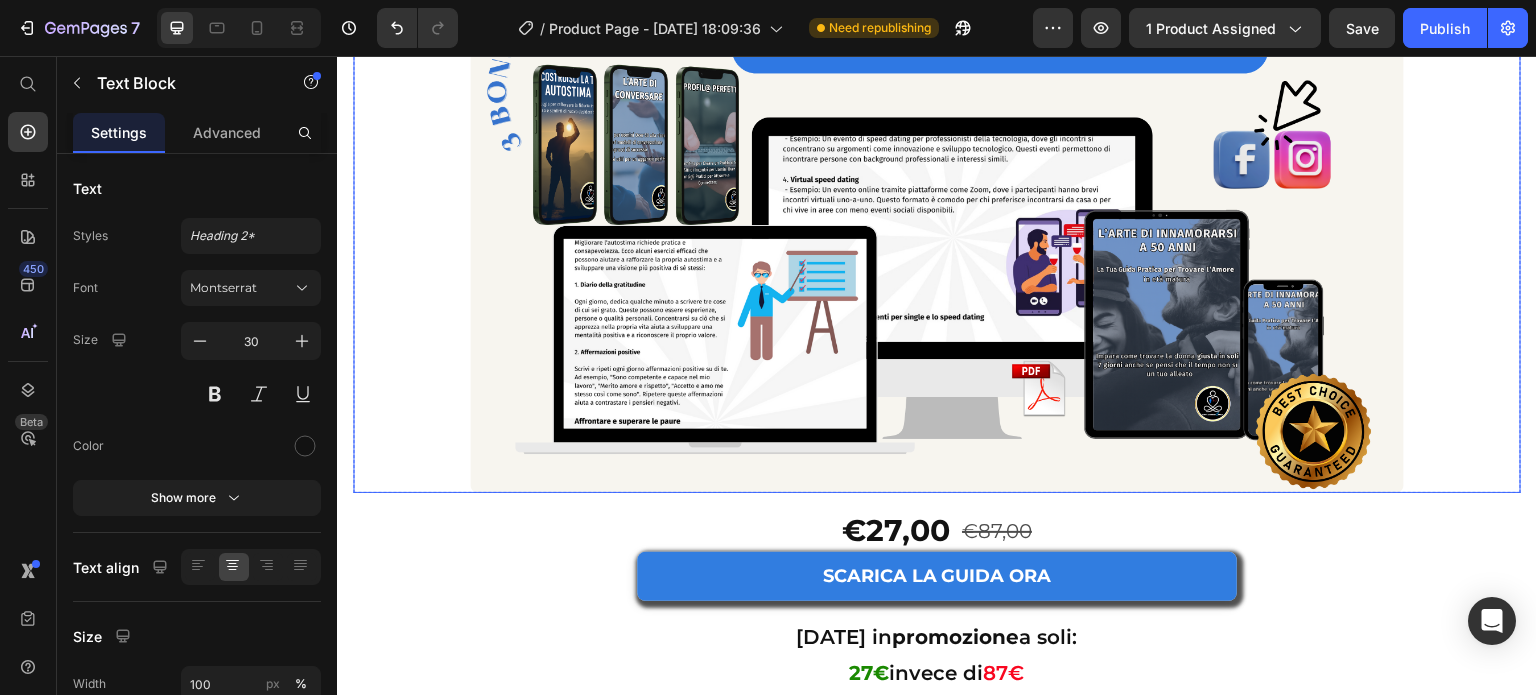 click at bounding box center [937, 230] 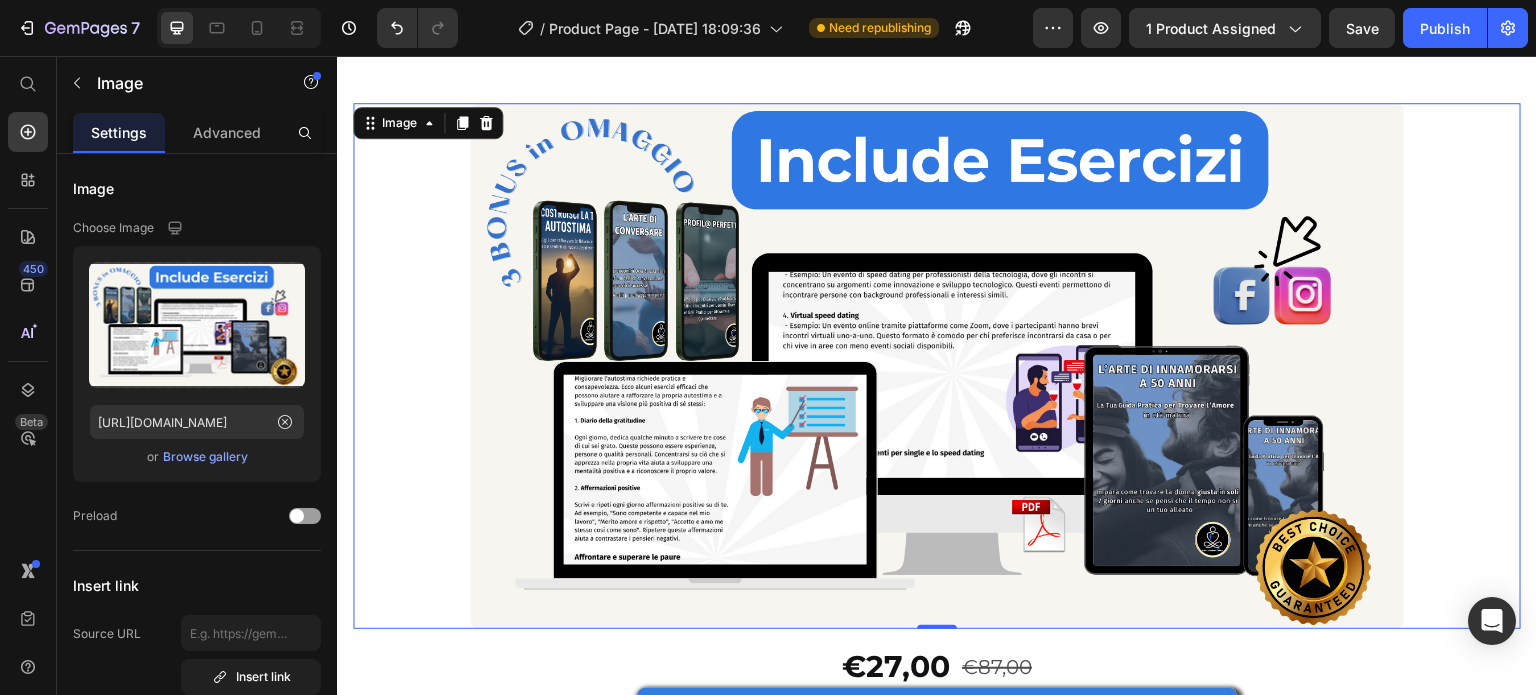 scroll, scrollTop: 700, scrollLeft: 0, axis: vertical 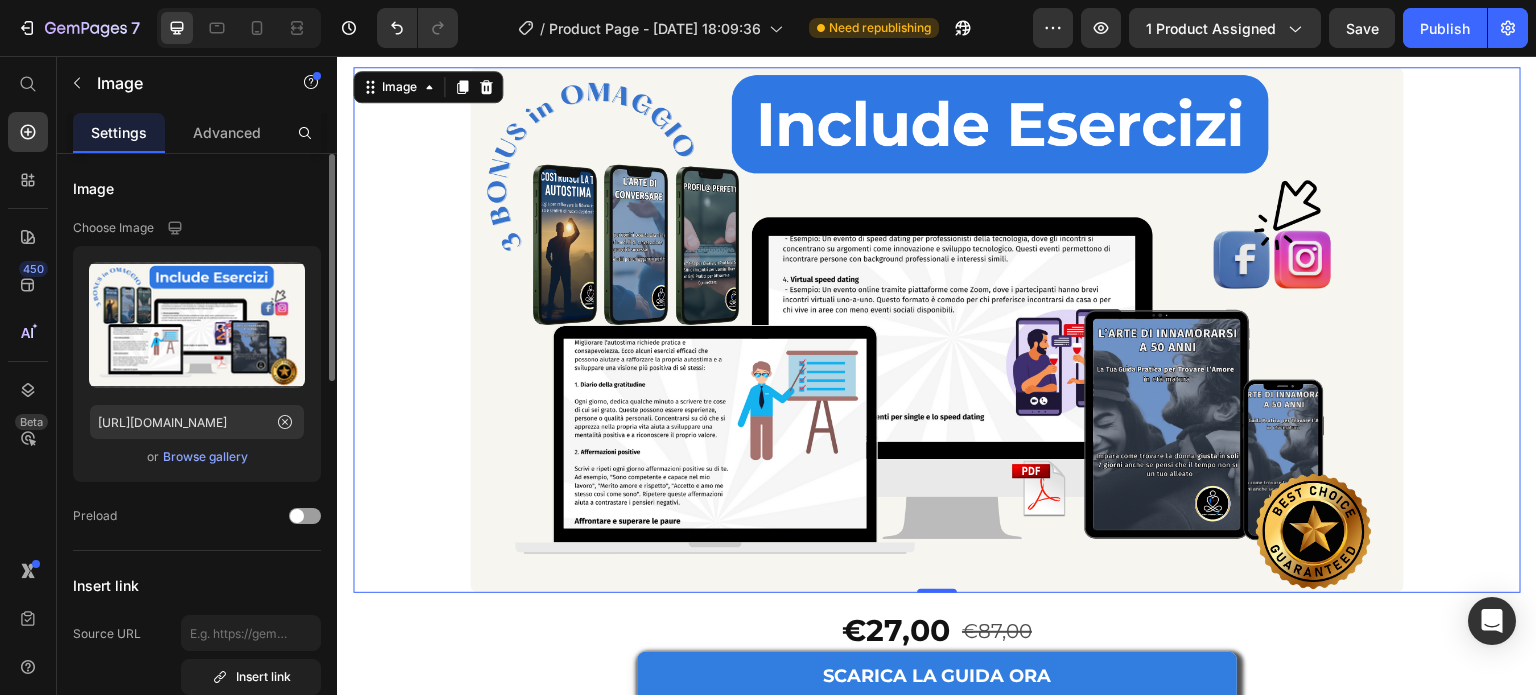 click on "Browse gallery" at bounding box center [205, 457] 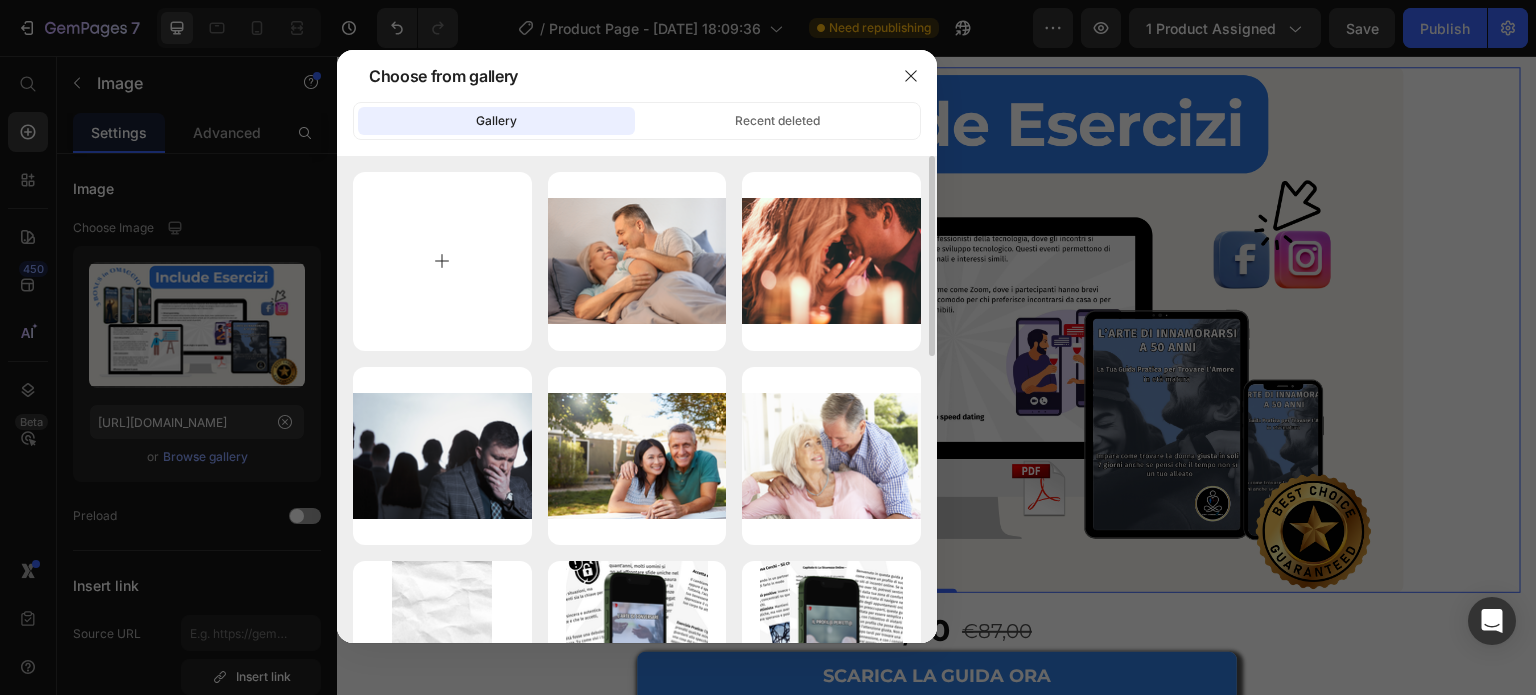 click at bounding box center [442, 261] 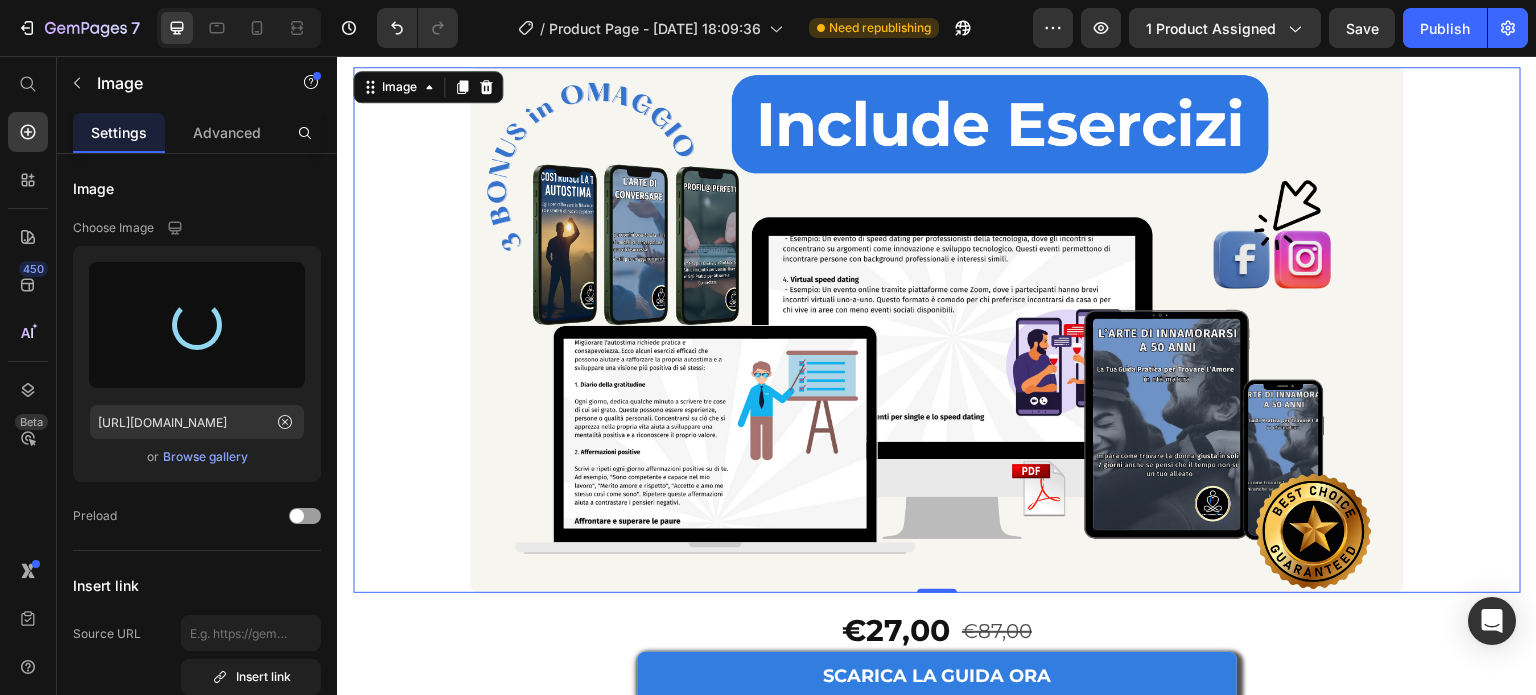 type on "[URL][DOMAIN_NAME]" 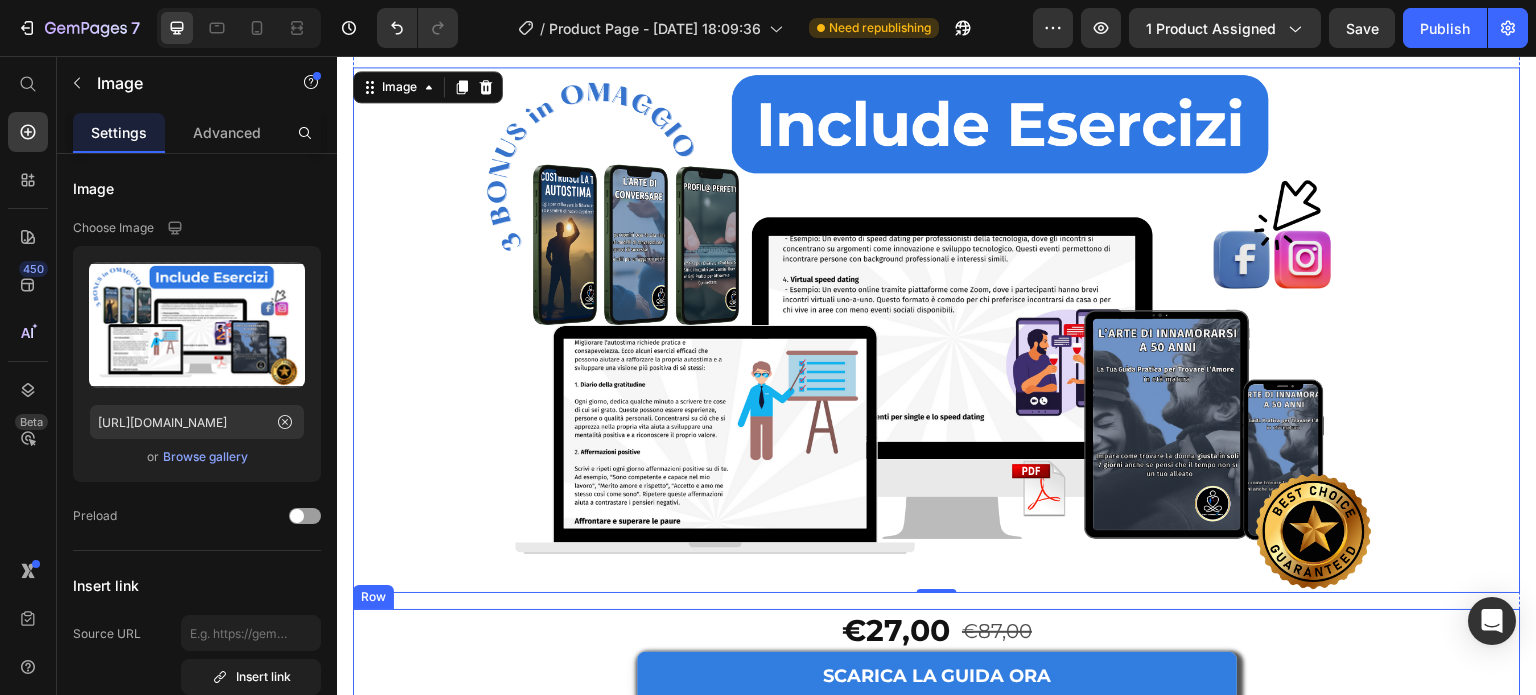 click on "€27,00 Product Price €87,00 Product Price Row SCARICA LA GUIDA ORA Add to Cart Product" at bounding box center (937, 654) 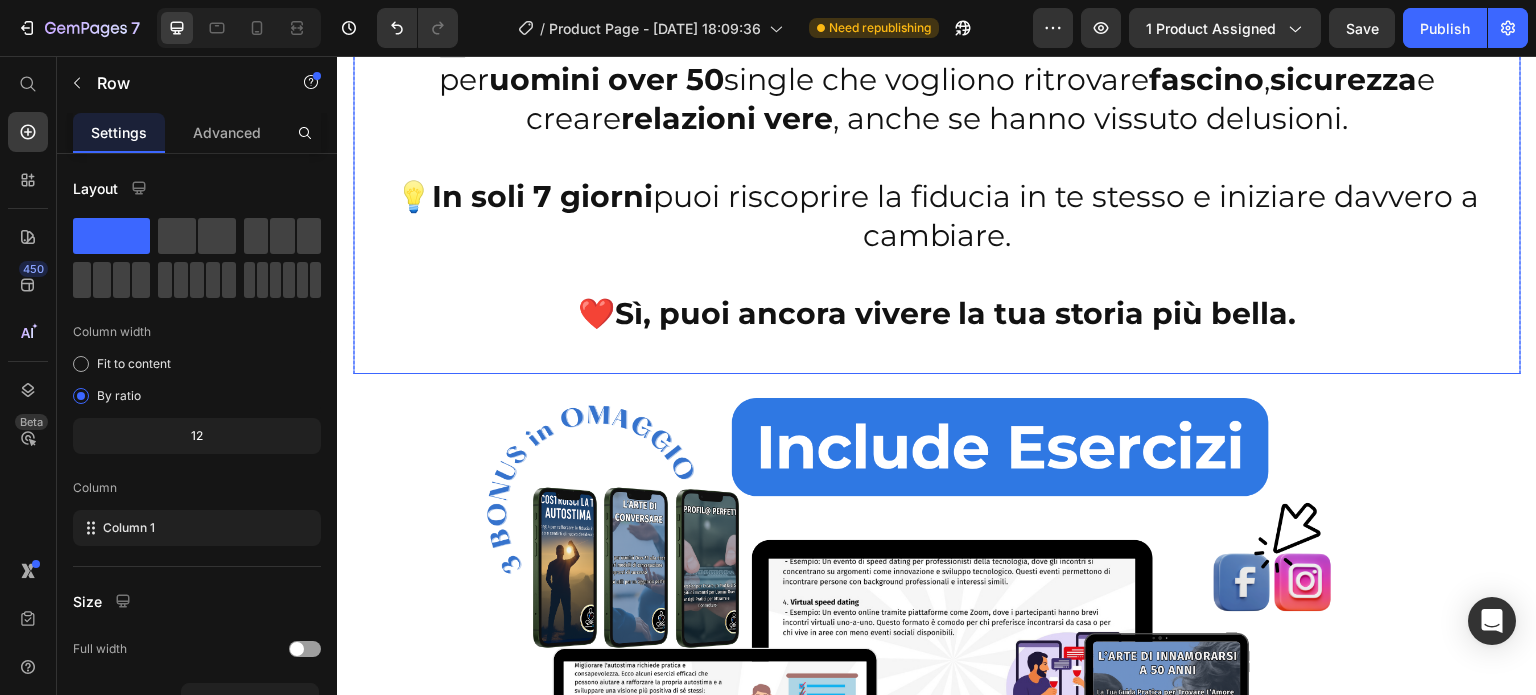 scroll, scrollTop: 400, scrollLeft: 0, axis: vertical 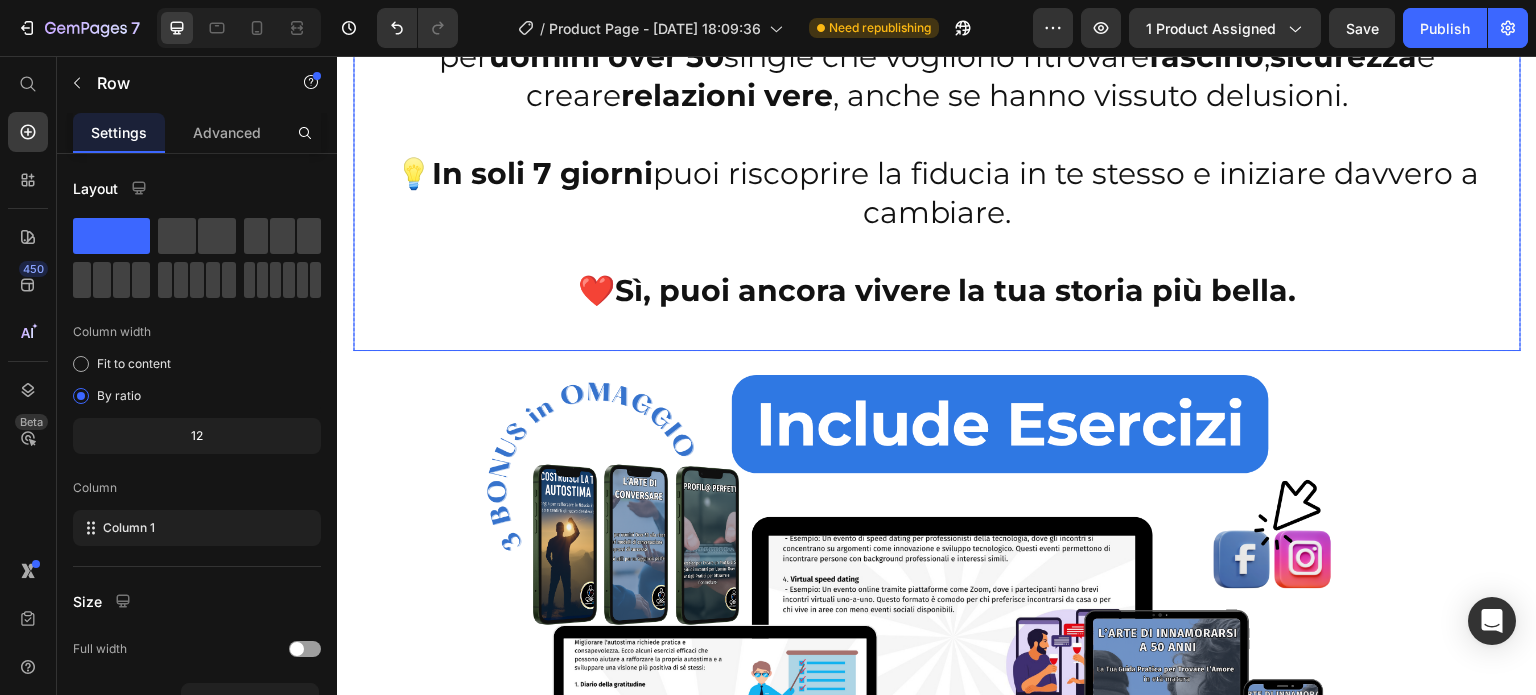 click on "💡  In soli 7 giorni  puoi riscoprire la fiducia in te stesso e iniziare davvero a cambiare." at bounding box center [937, 193] 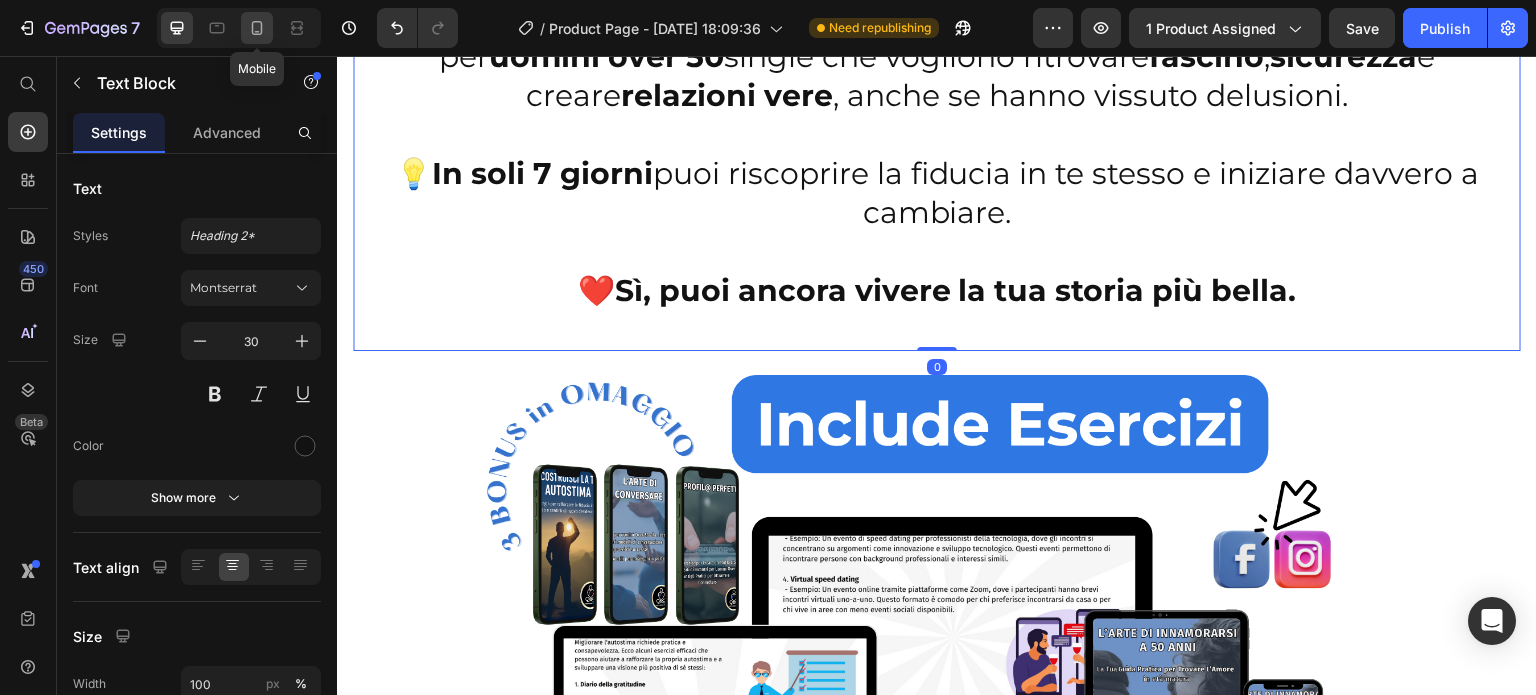 click 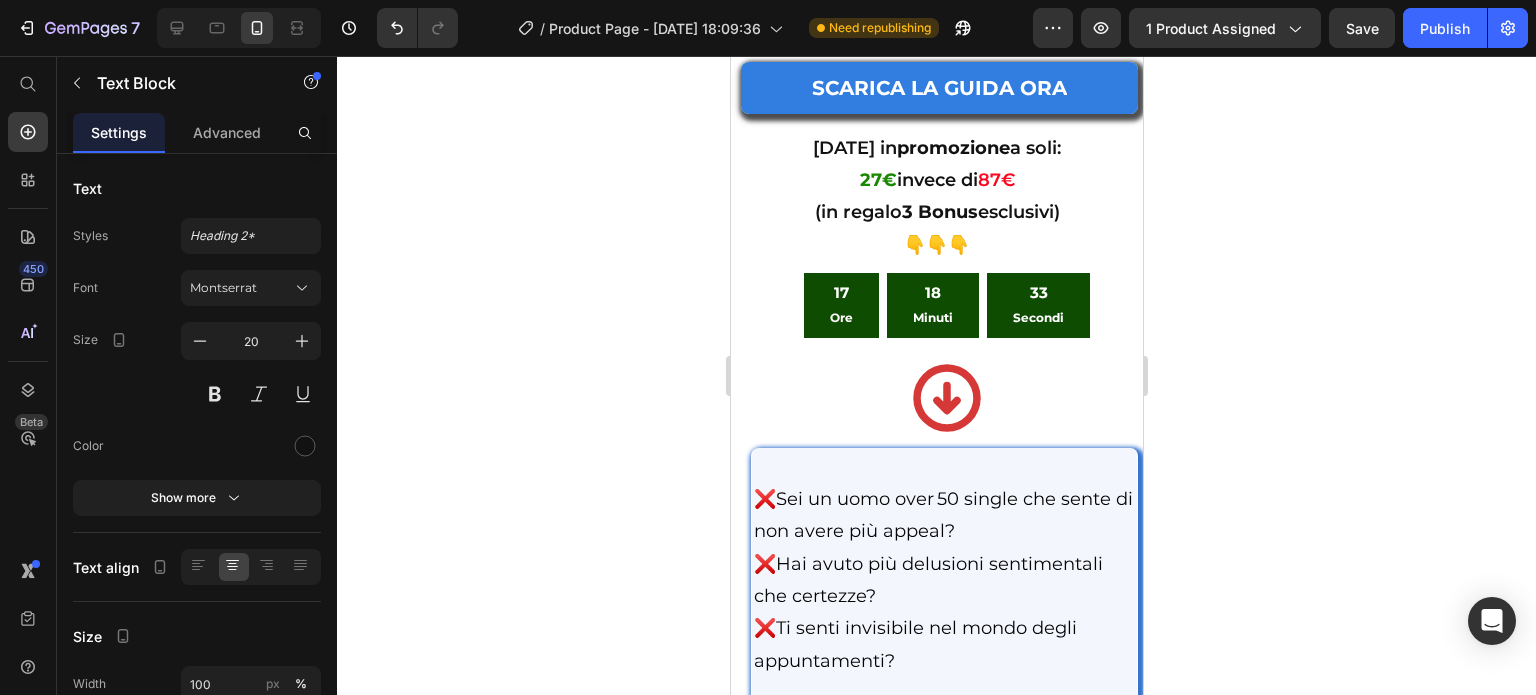 scroll, scrollTop: 440, scrollLeft: 0, axis: vertical 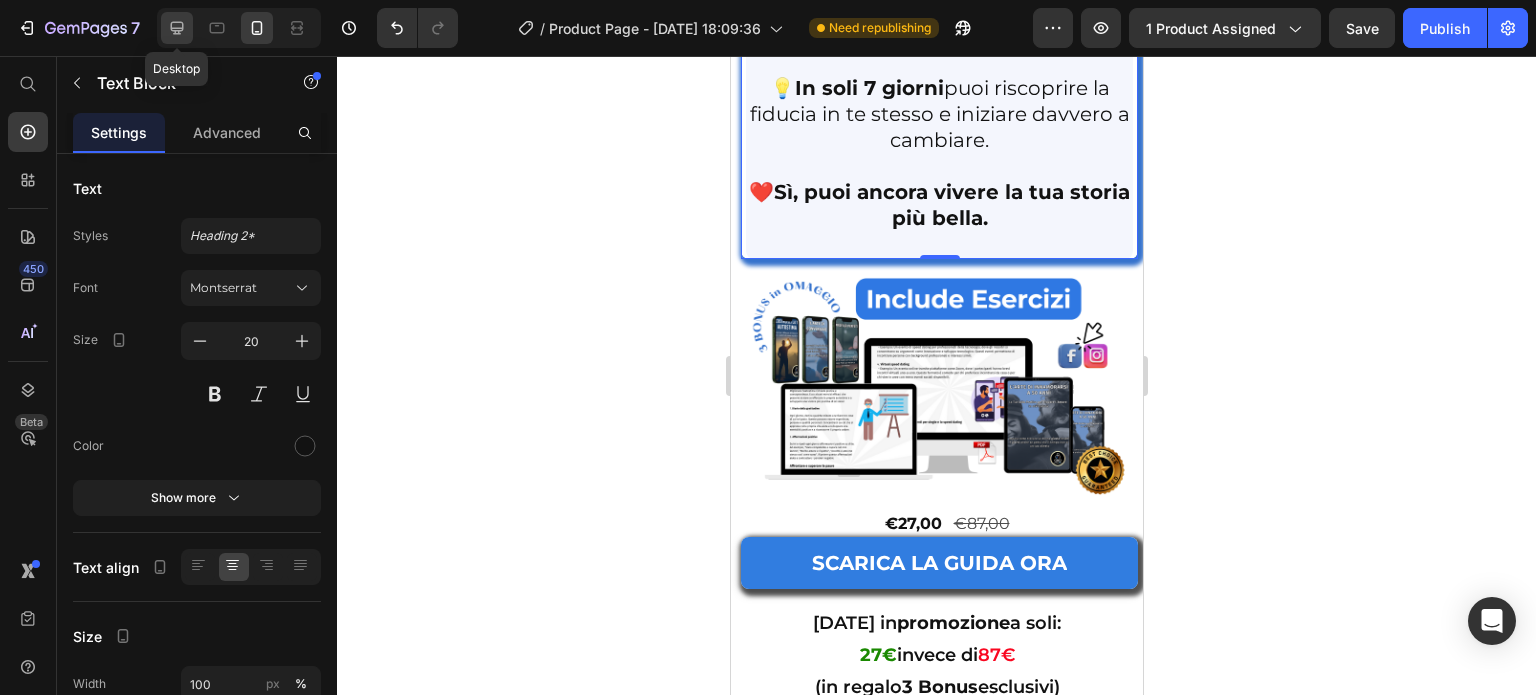click 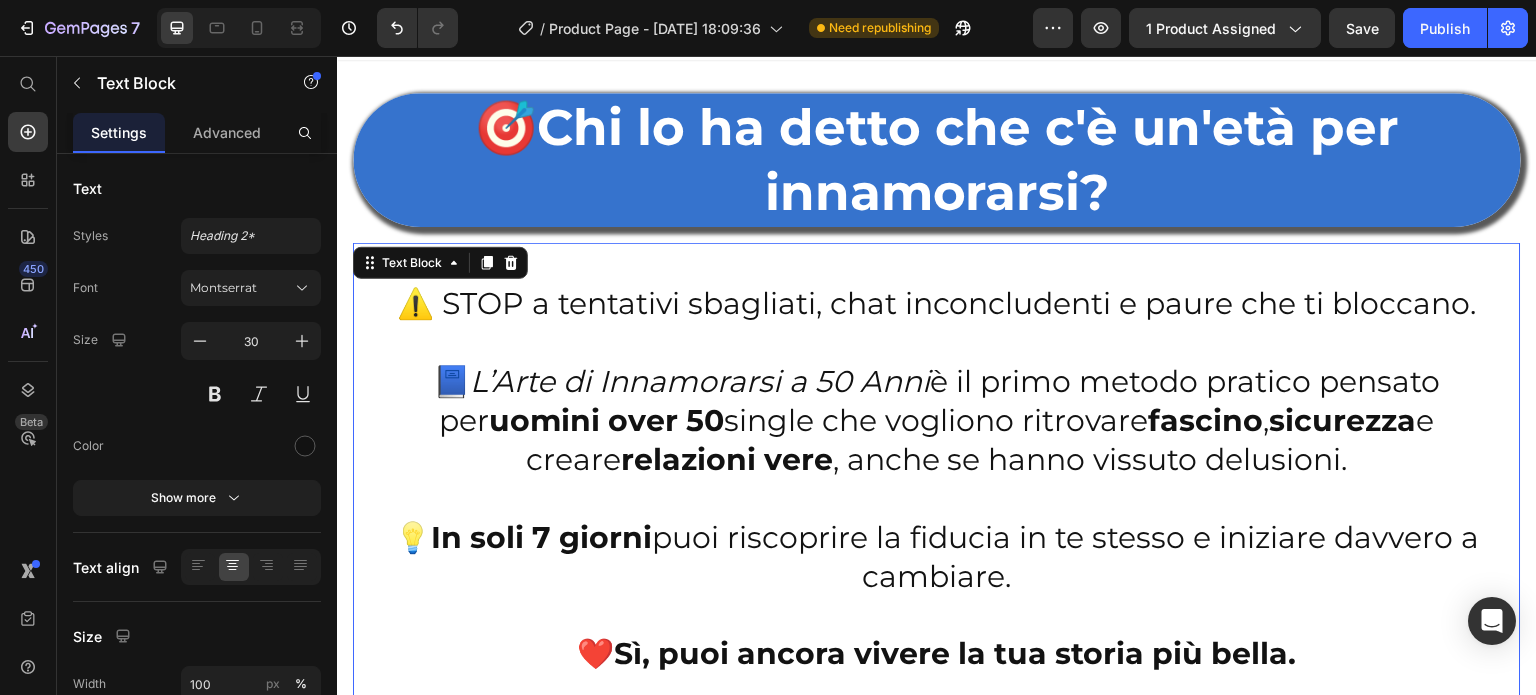 scroll, scrollTop: 0, scrollLeft: 0, axis: both 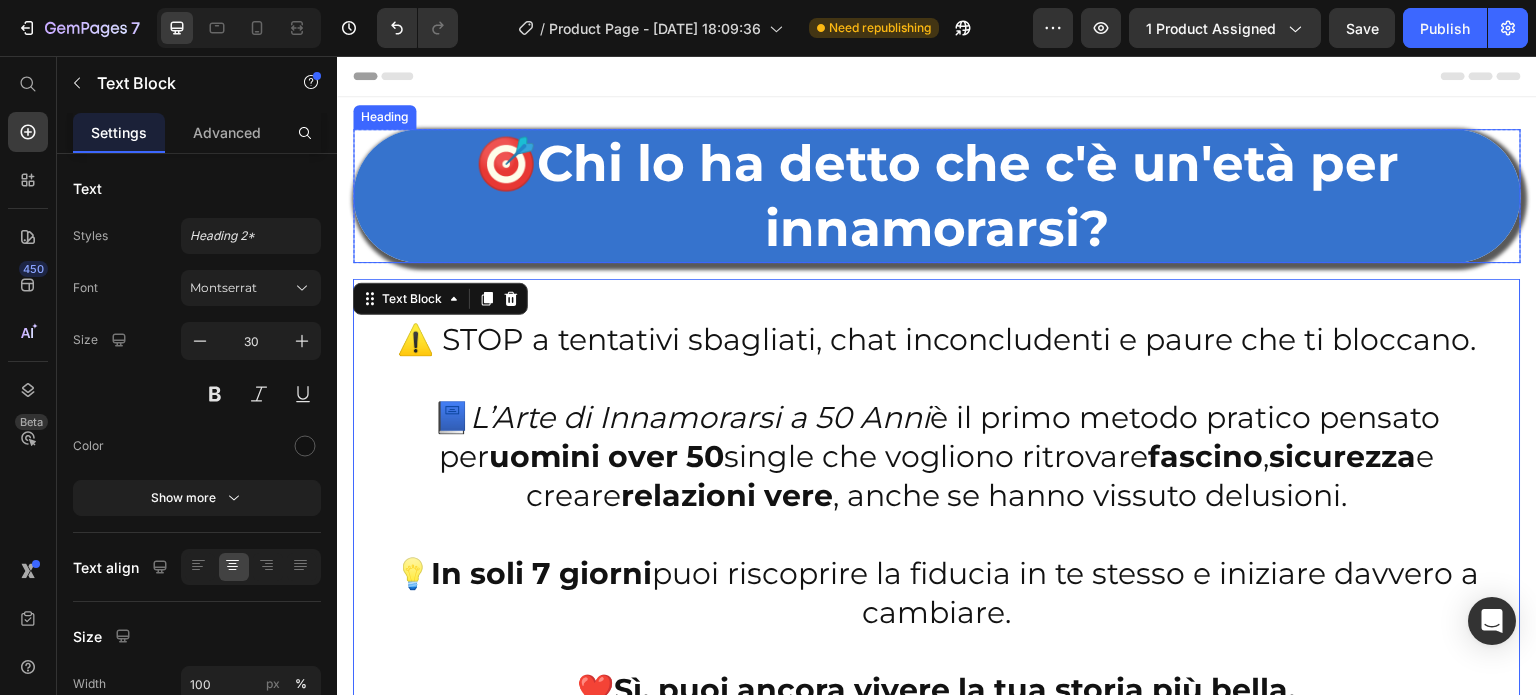 click on "🎯Chi lo ha detto che c'è un'età per innamorarsi?" at bounding box center (937, 196) 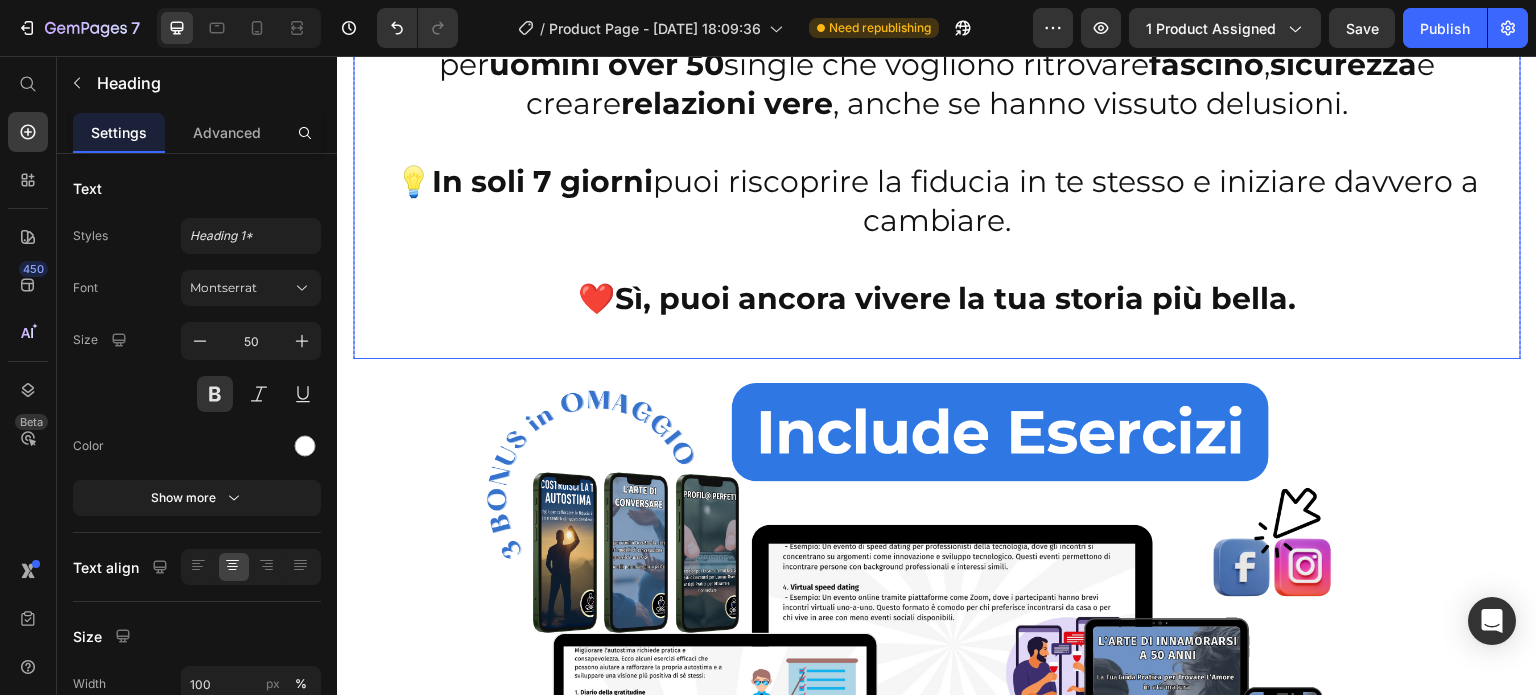 scroll, scrollTop: 400, scrollLeft: 0, axis: vertical 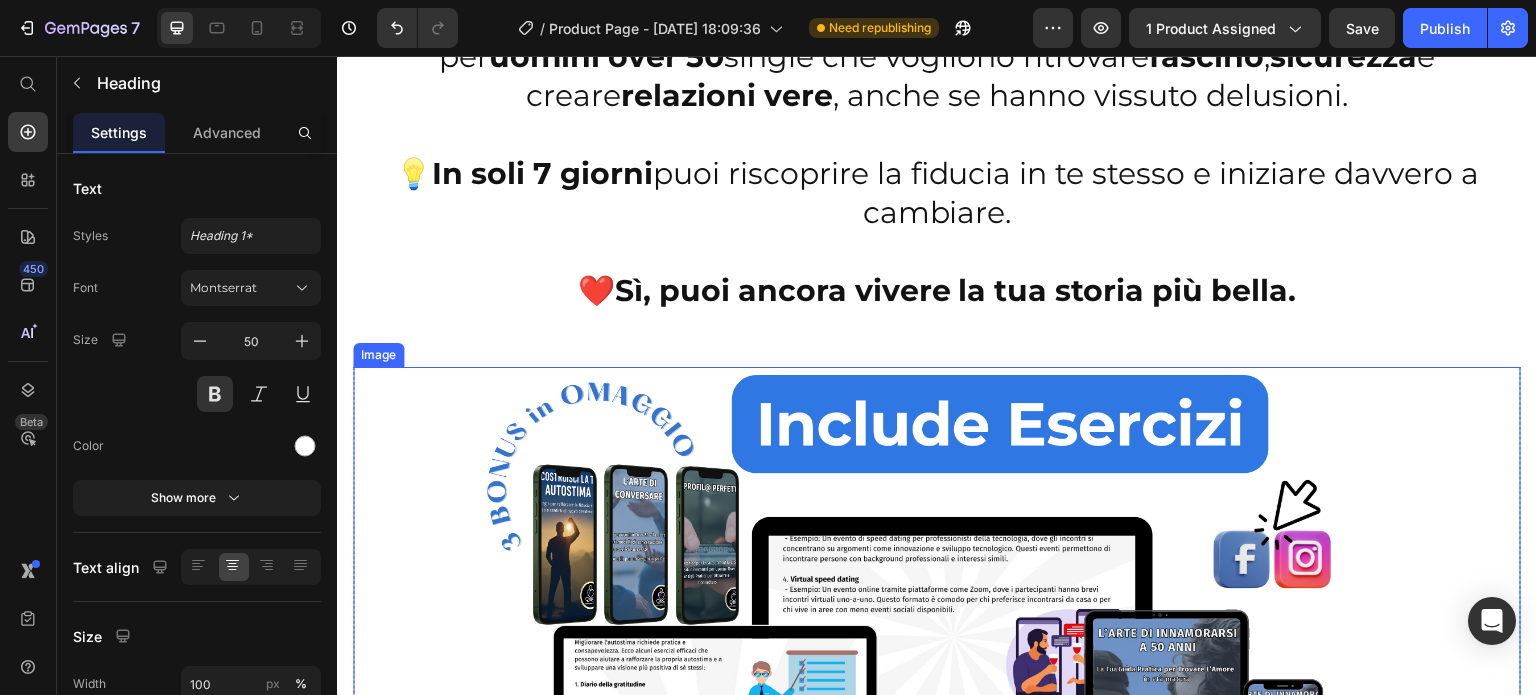 click at bounding box center (937, 630) 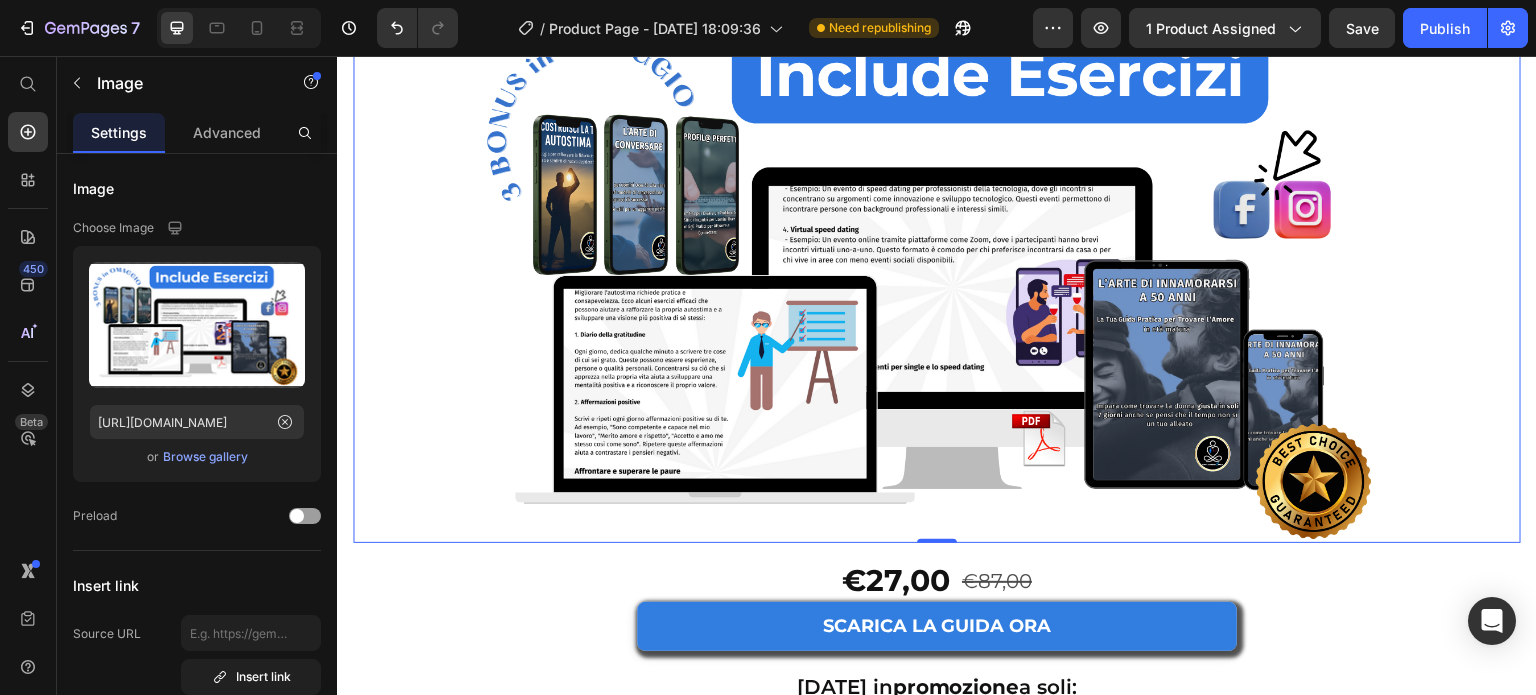 scroll, scrollTop: 600, scrollLeft: 0, axis: vertical 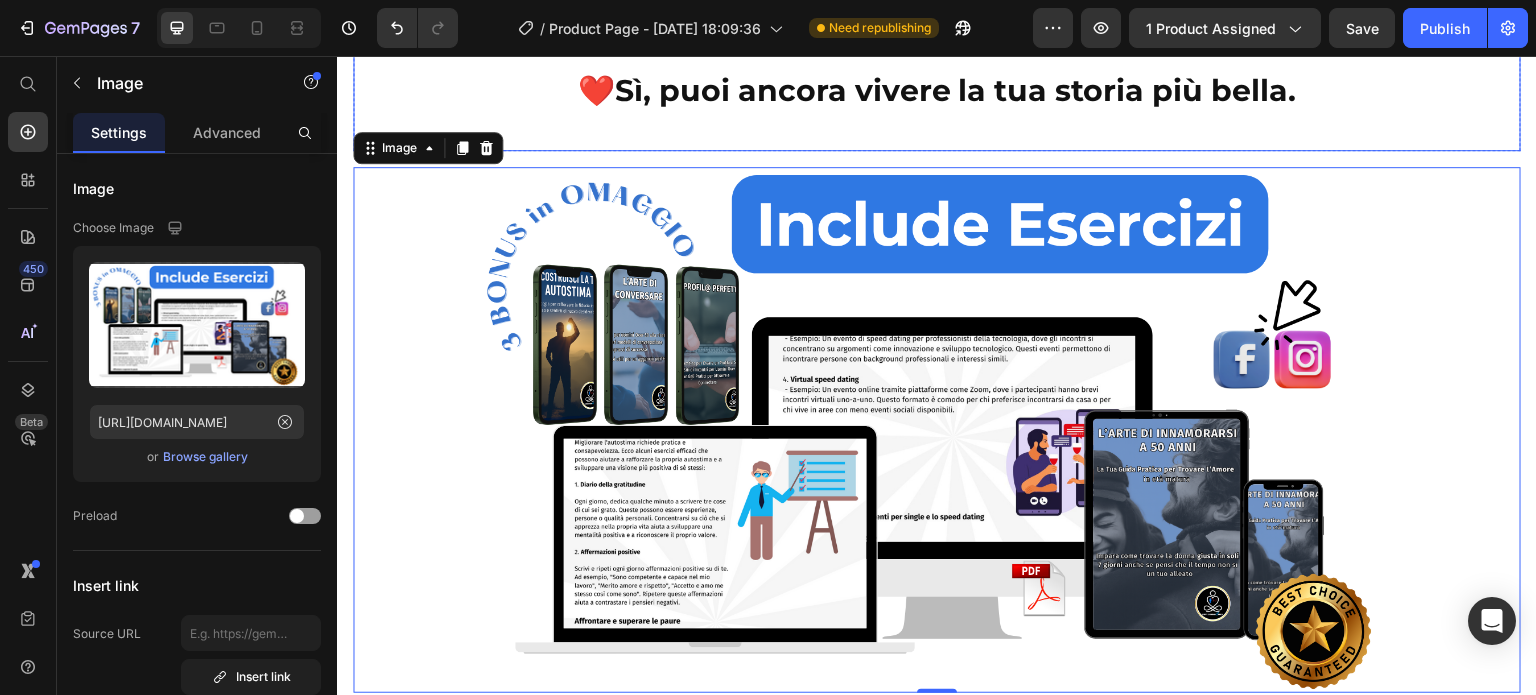 click at bounding box center [937, 129] 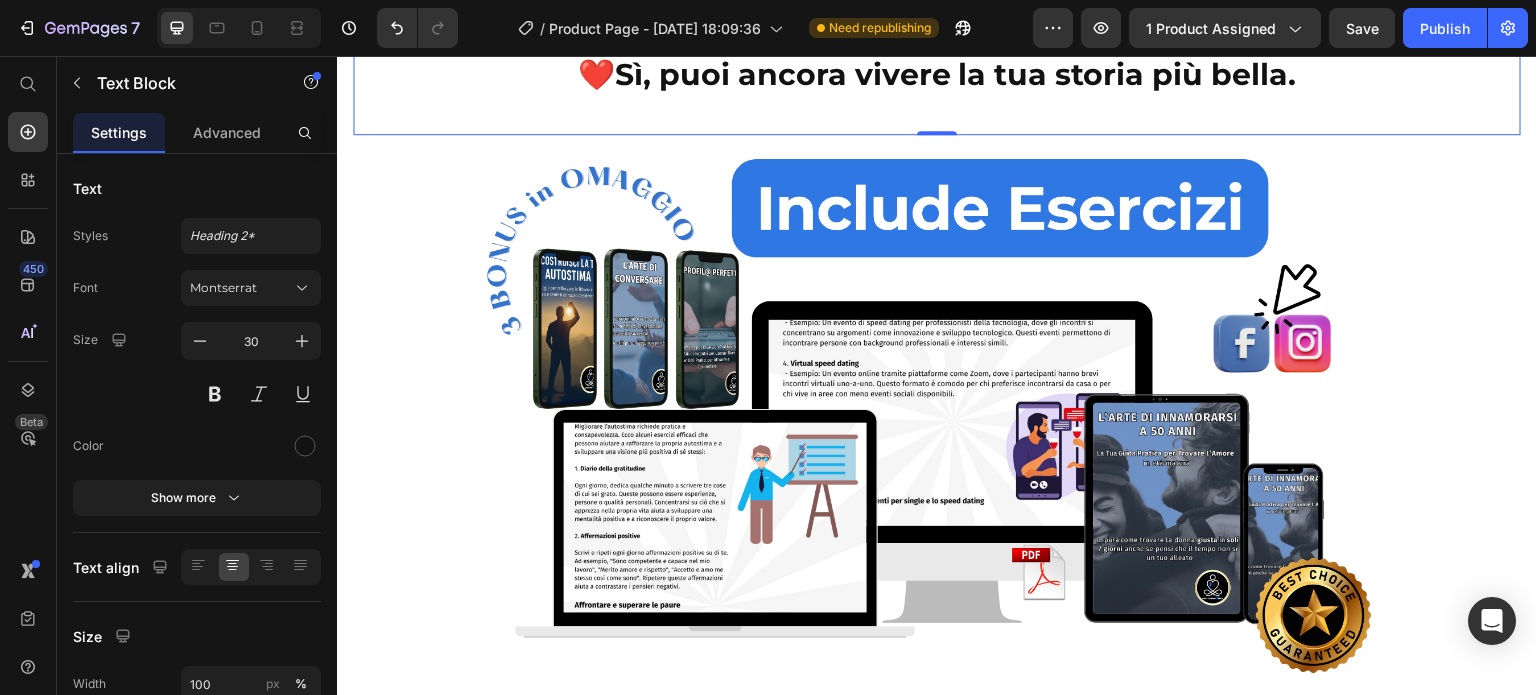 scroll, scrollTop: 700, scrollLeft: 0, axis: vertical 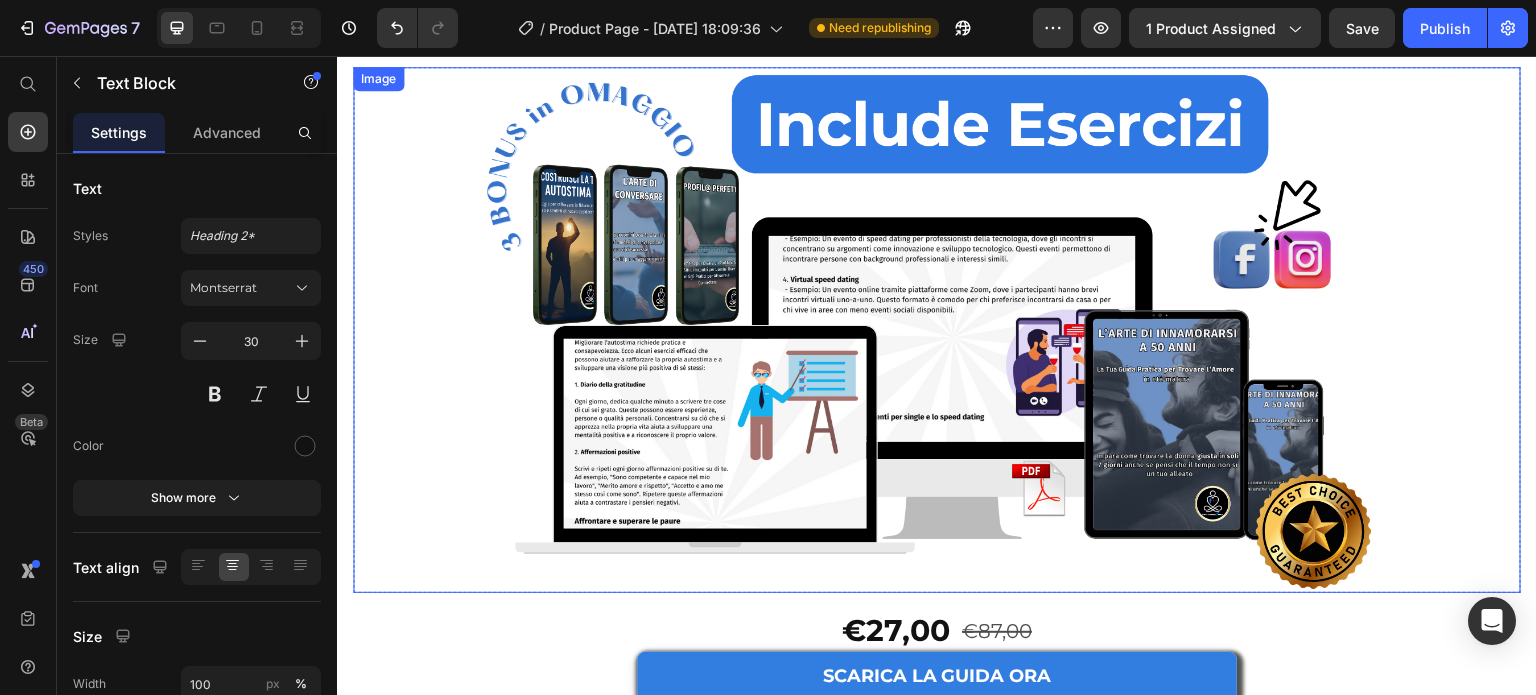 click at bounding box center (937, 330) 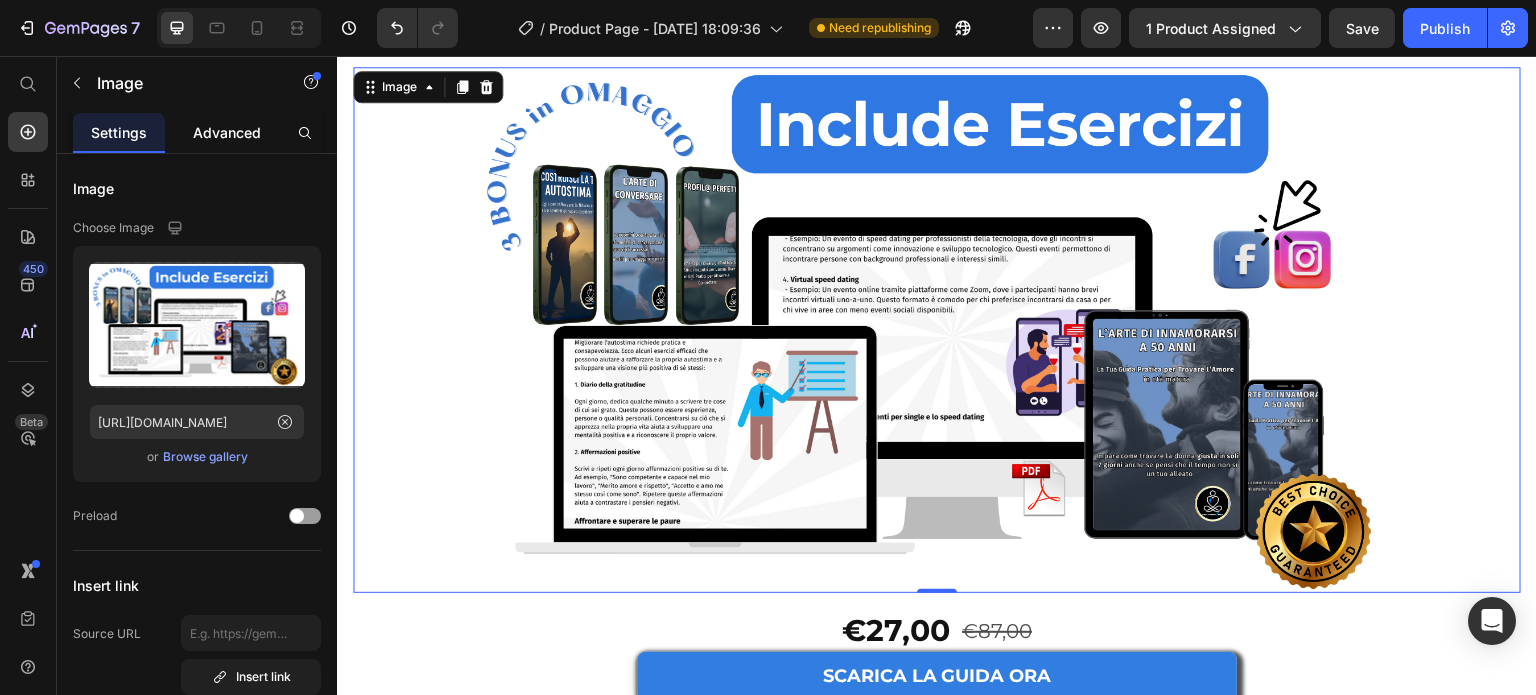 click on "Advanced" at bounding box center [227, 132] 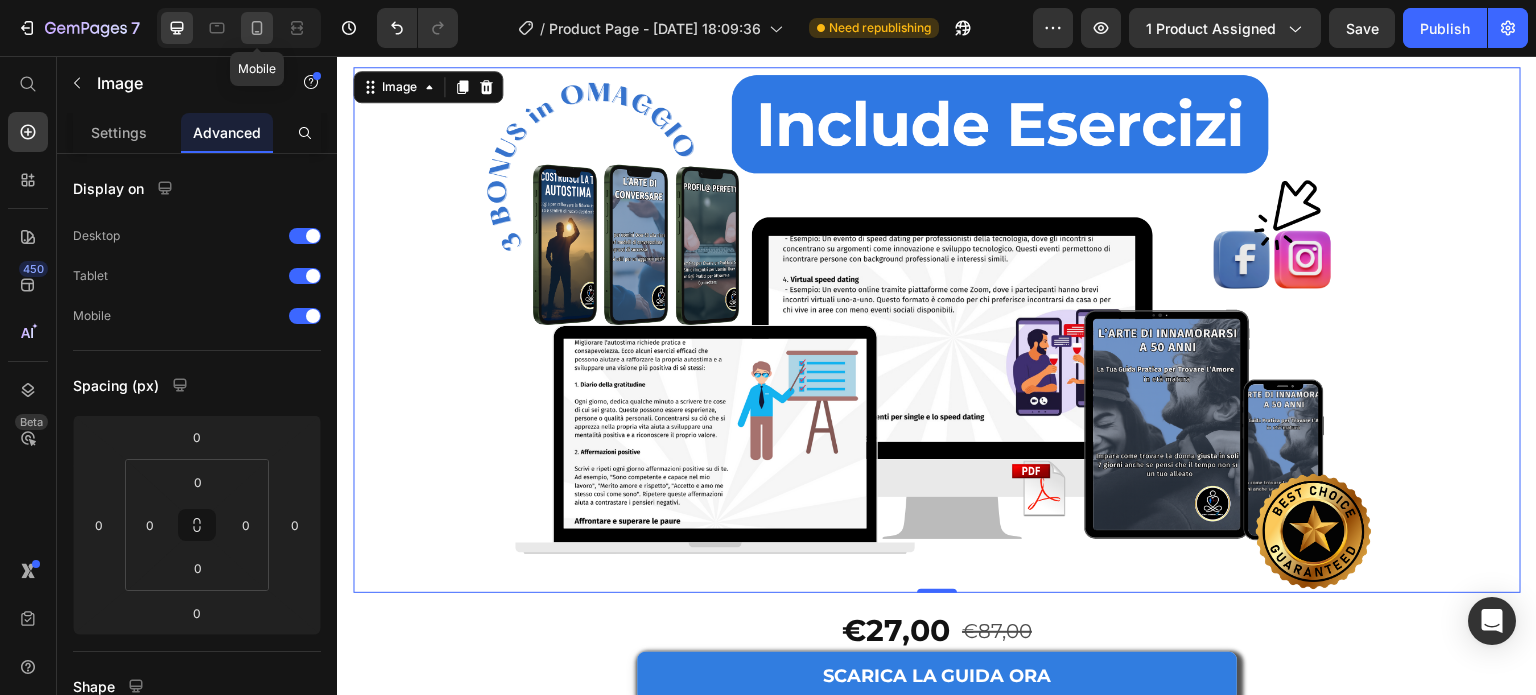 click 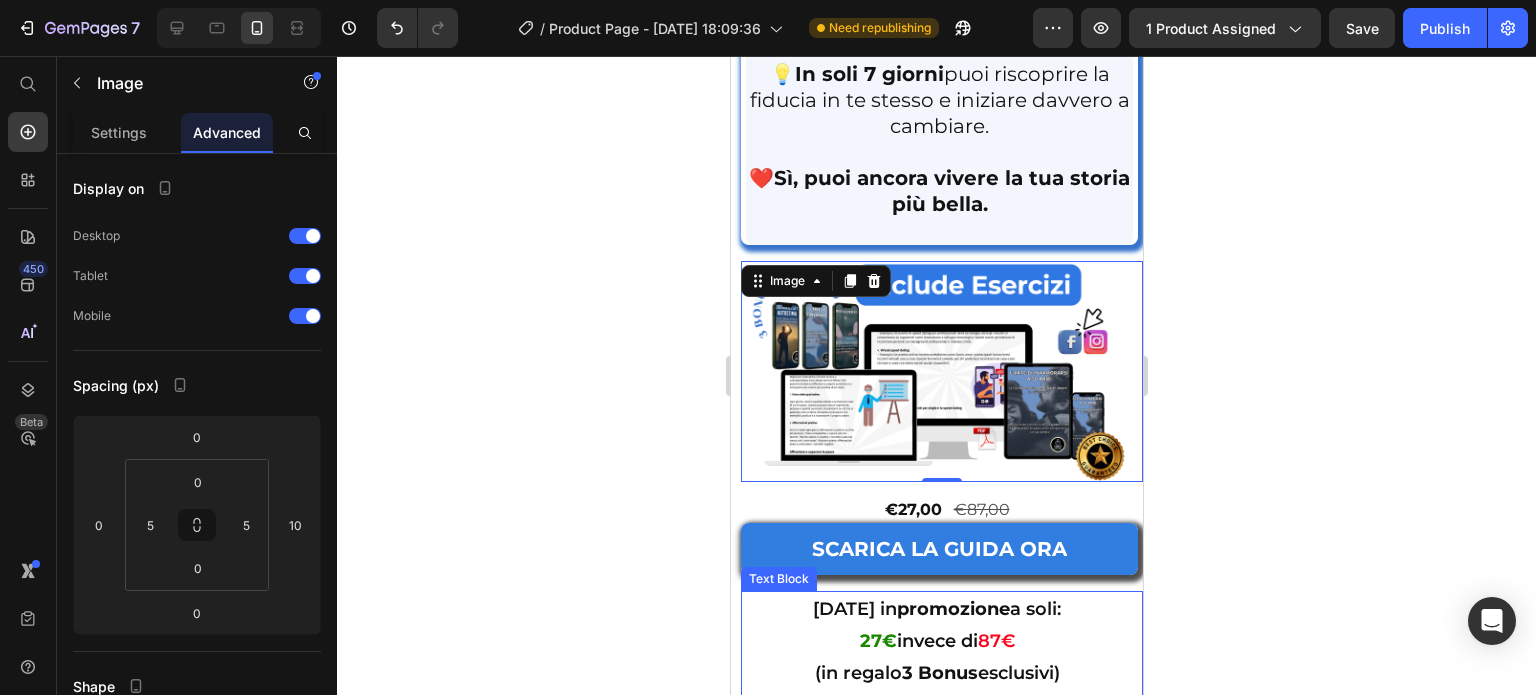 scroll, scrollTop: 453, scrollLeft: 0, axis: vertical 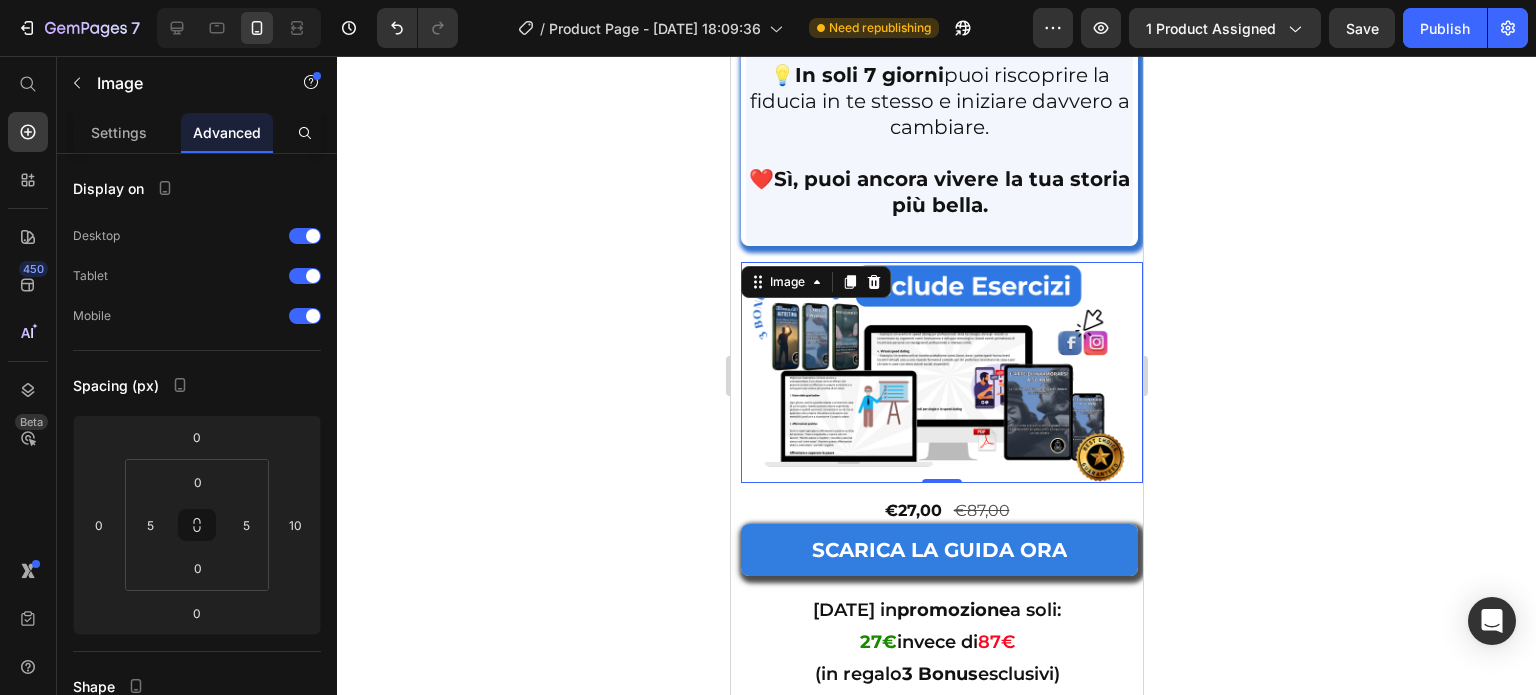 click 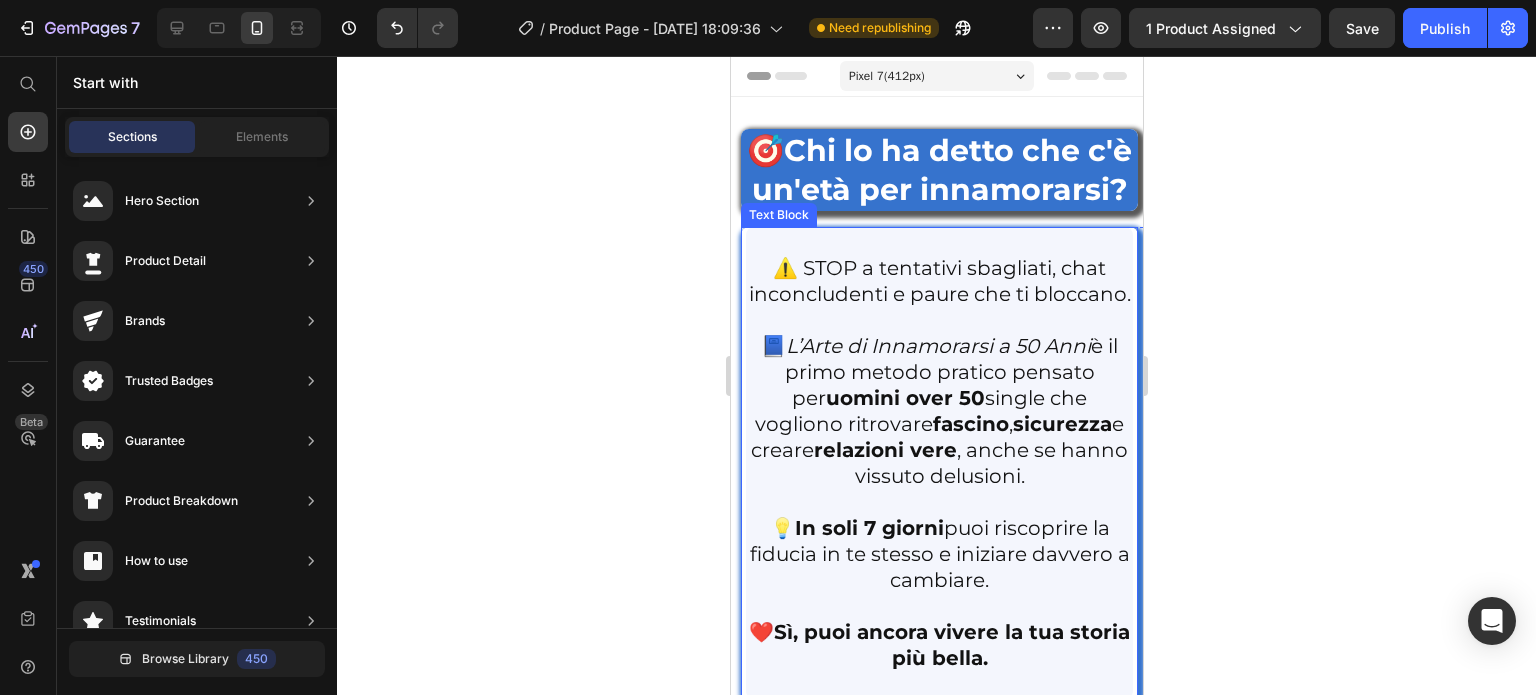 scroll, scrollTop: 100, scrollLeft: 0, axis: vertical 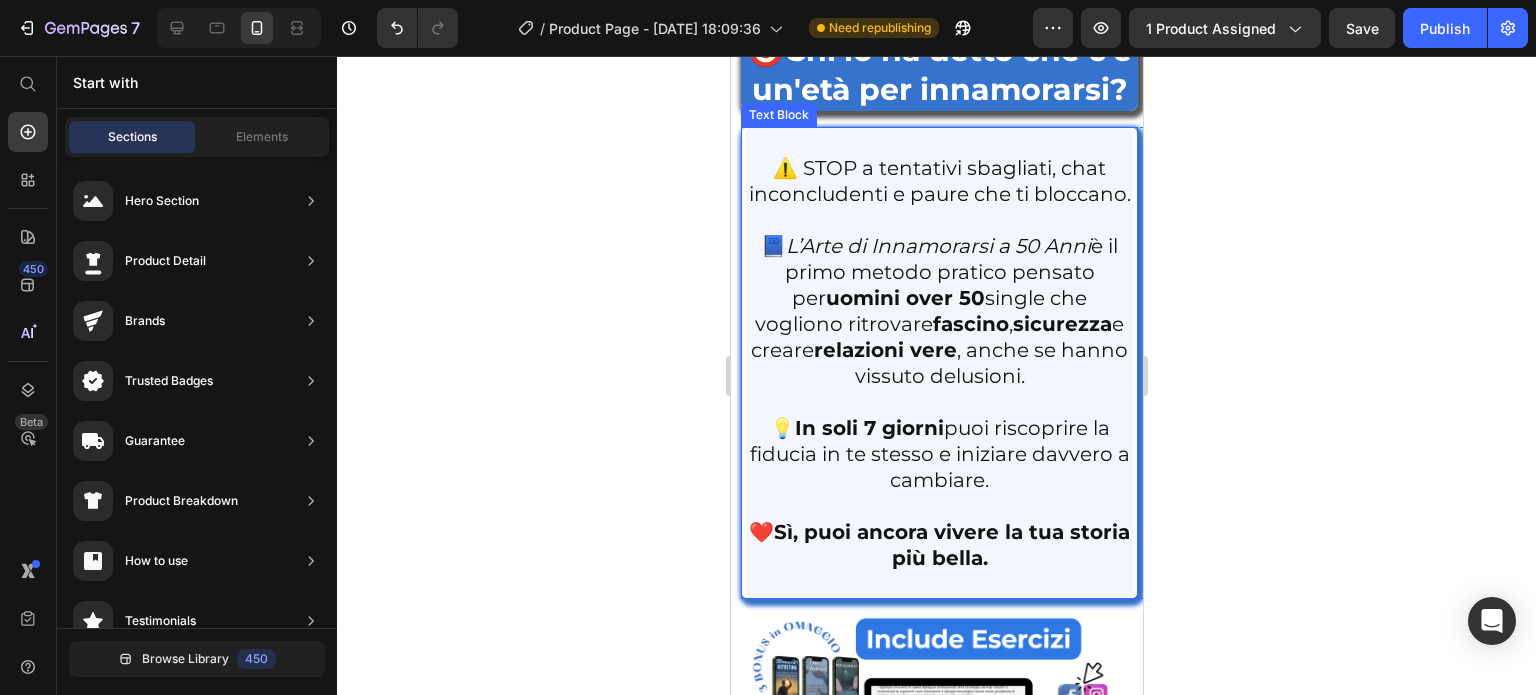 click on "❤️  Sì, puoi ancora vivere la tua storia più bella." at bounding box center (938, 545) 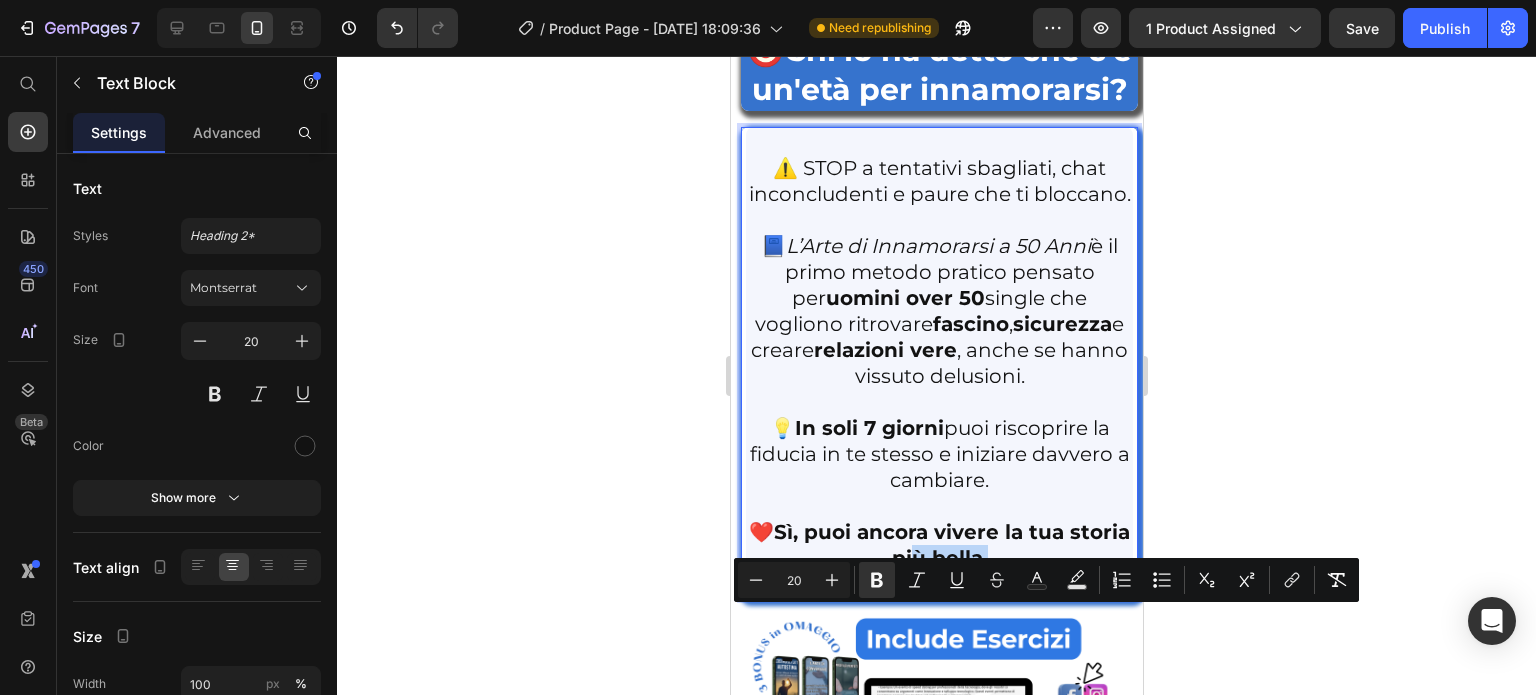 drag, startPoint x: 1033, startPoint y: 625, endPoint x: 934, endPoint y: 611, distance: 99.985 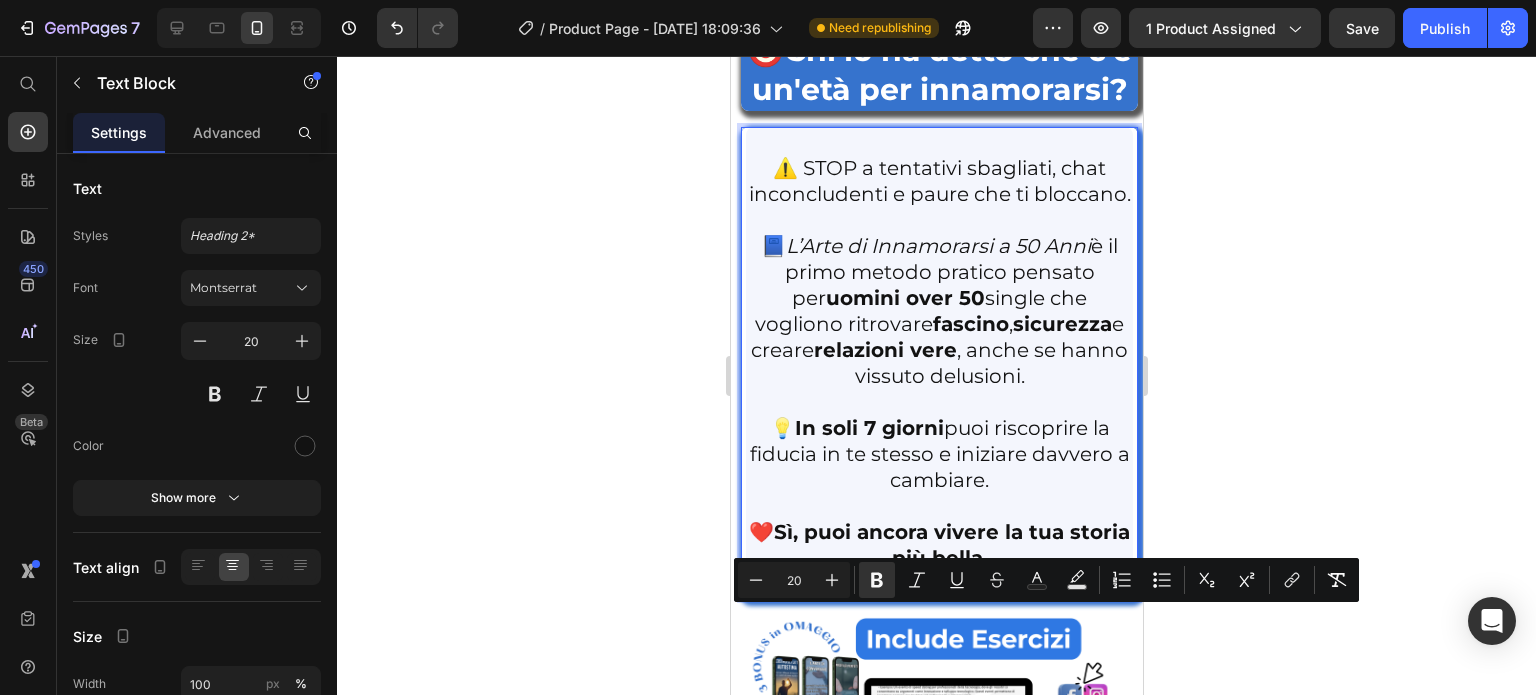 click on "fascino" at bounding box center (970, 324) 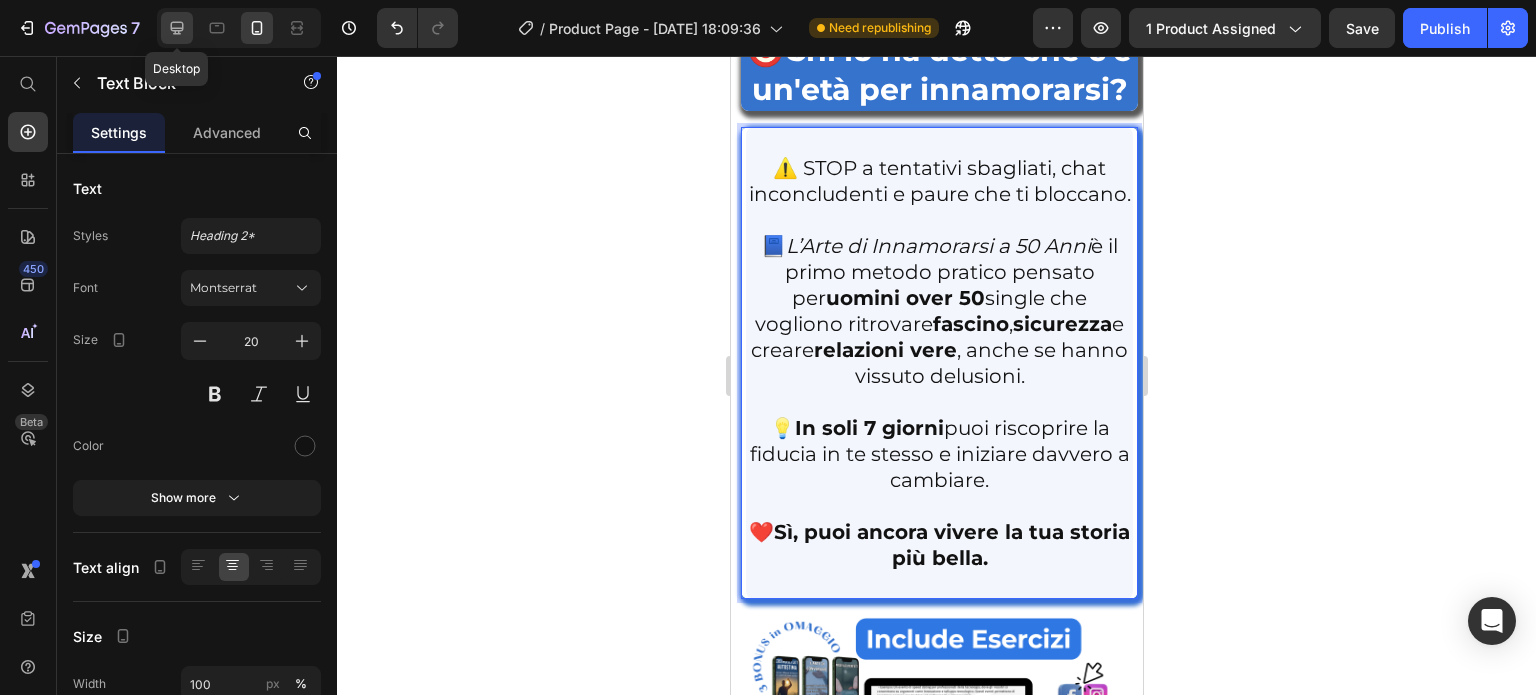click 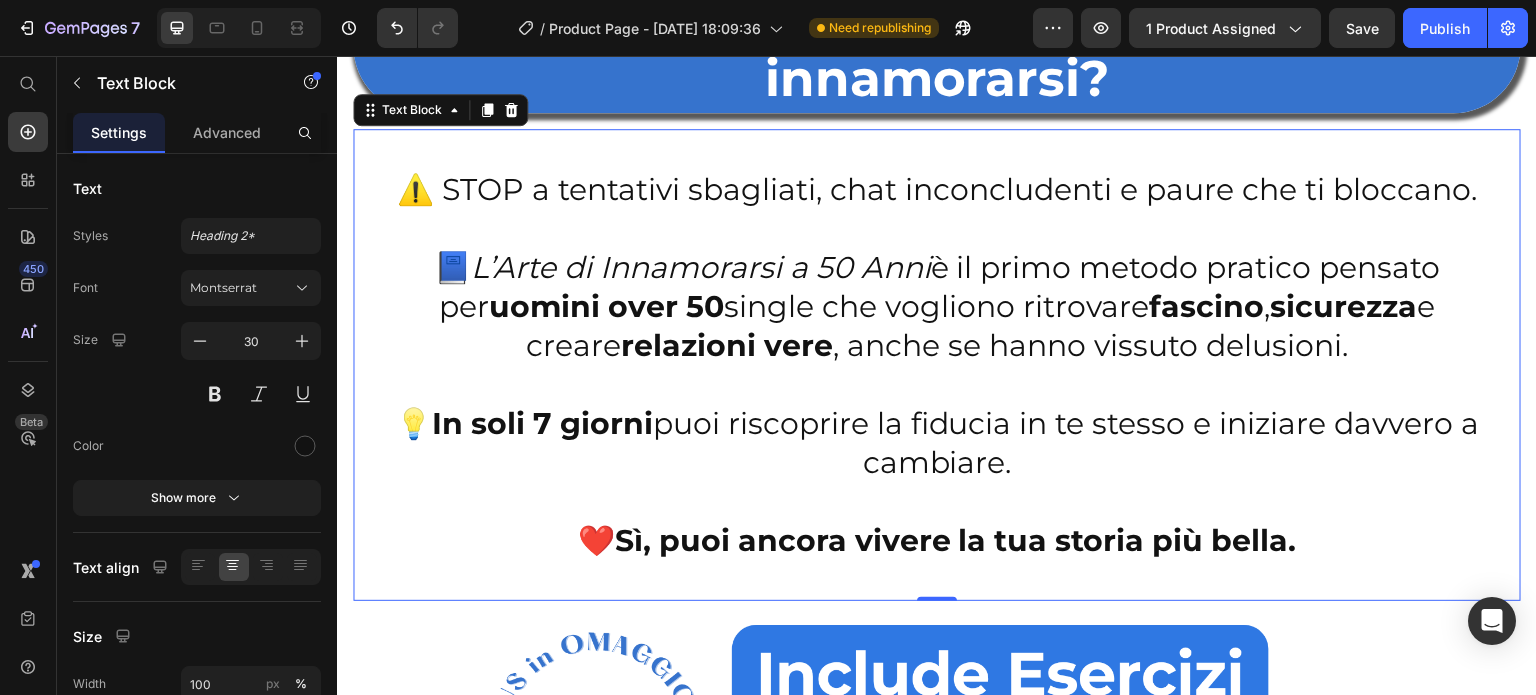 scroll, scrollTop: 152, scrollLeft: 0, axis: vertical 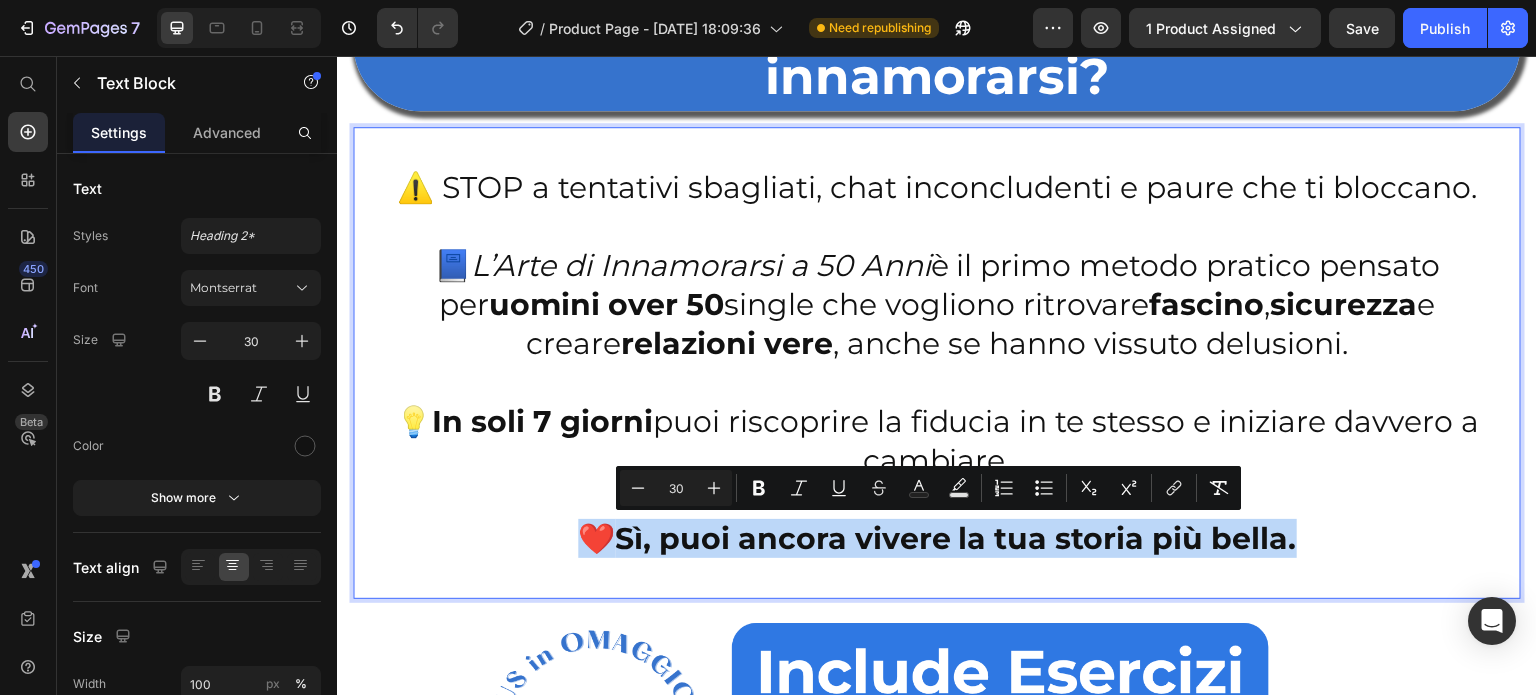 drag, startPoint x: 1331, startPoint y: 538, endPoint x: 562, endPoint y: 536, distance: 769.0026 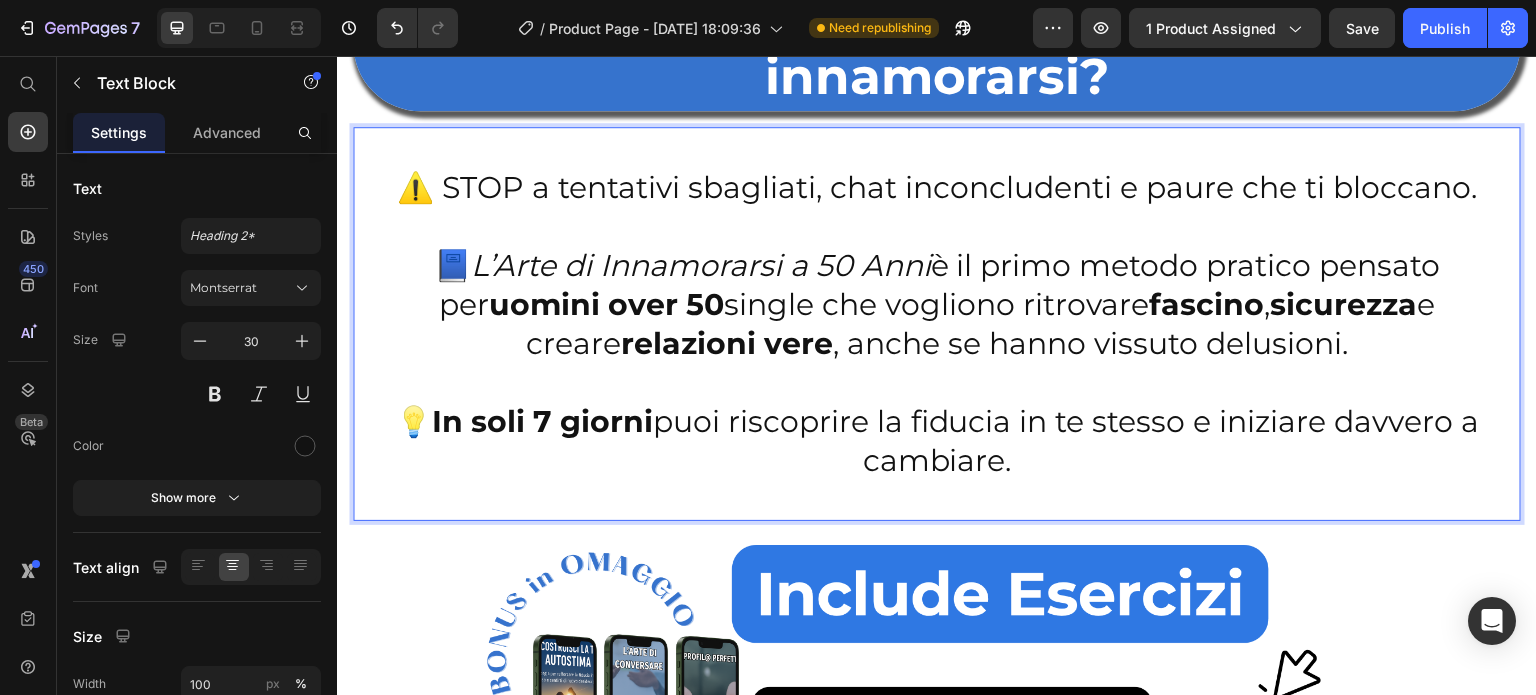 click on "📘  L’Arte di Innamorarsi a 50 Anni  è il primo metodo pratico pensato per  uomini over 50  single che vogliono ritrovare  fascino ,  sicurezza  e creare  relazioni vere , anche se hanno vissuto delusioni." at bounding box center (937, 304) 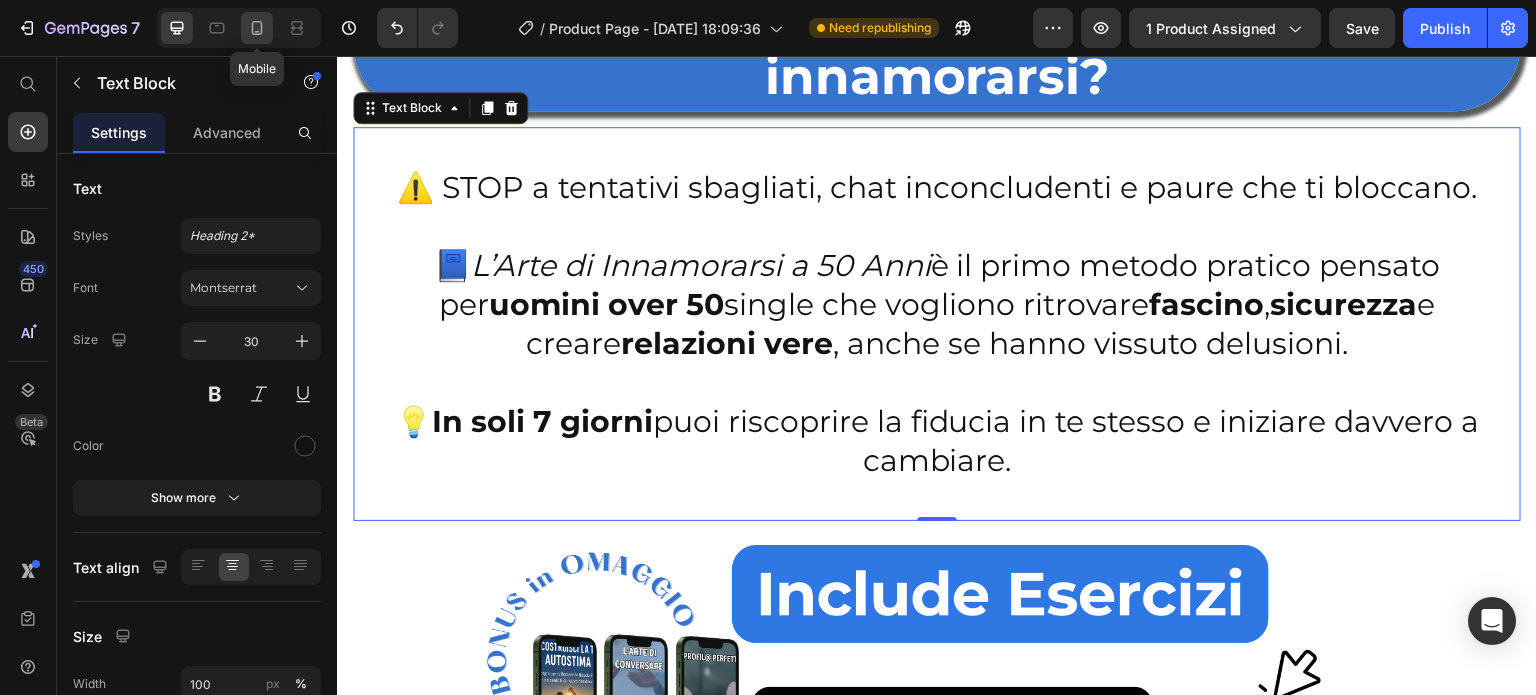 click 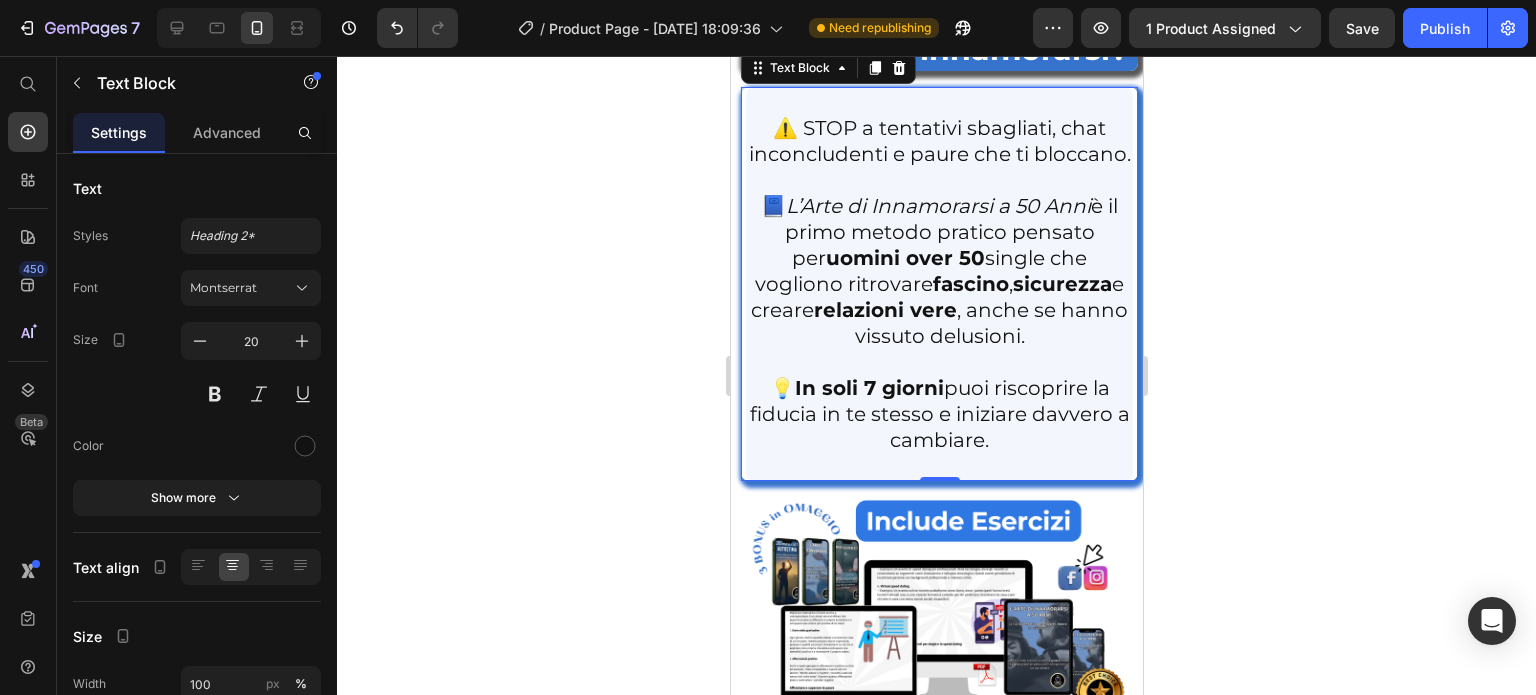 scroll, scrollTop: 340, scrollLeft: 0, axis: vertical 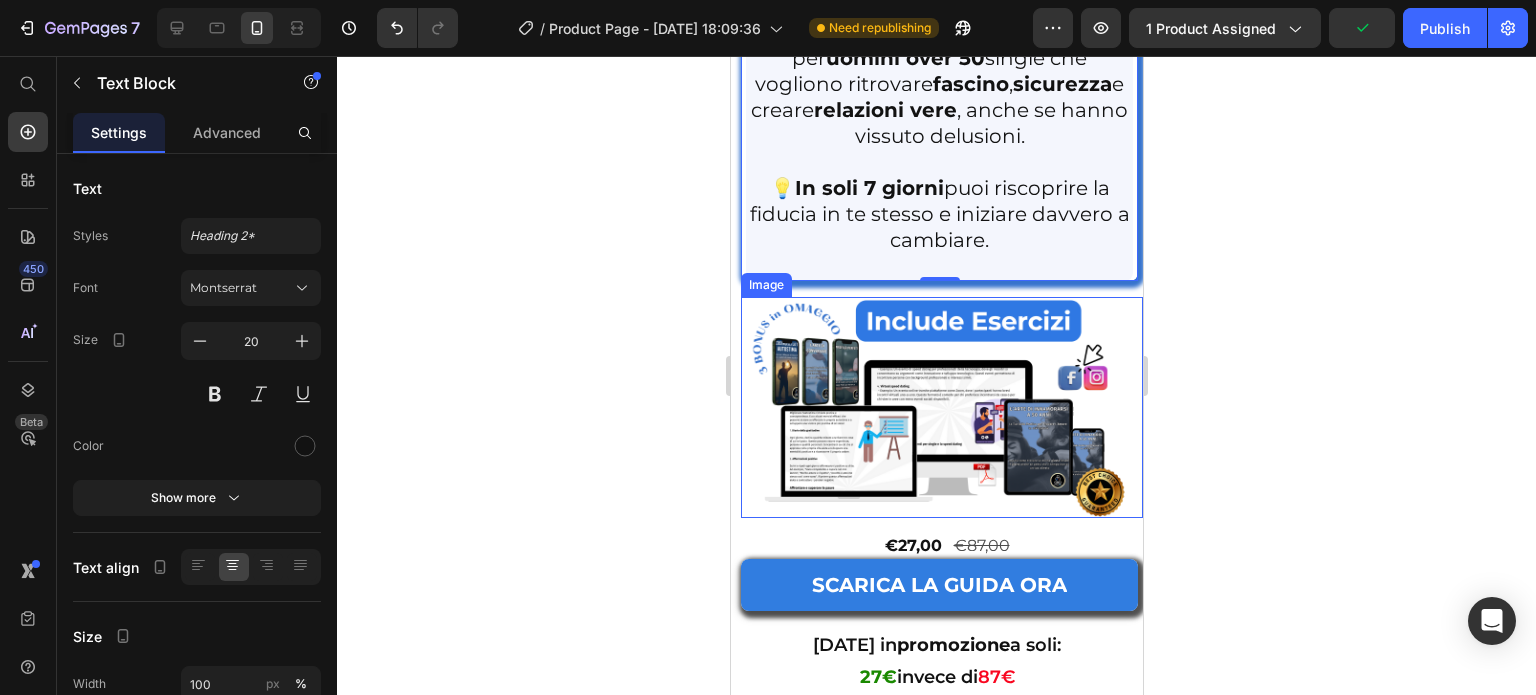 click 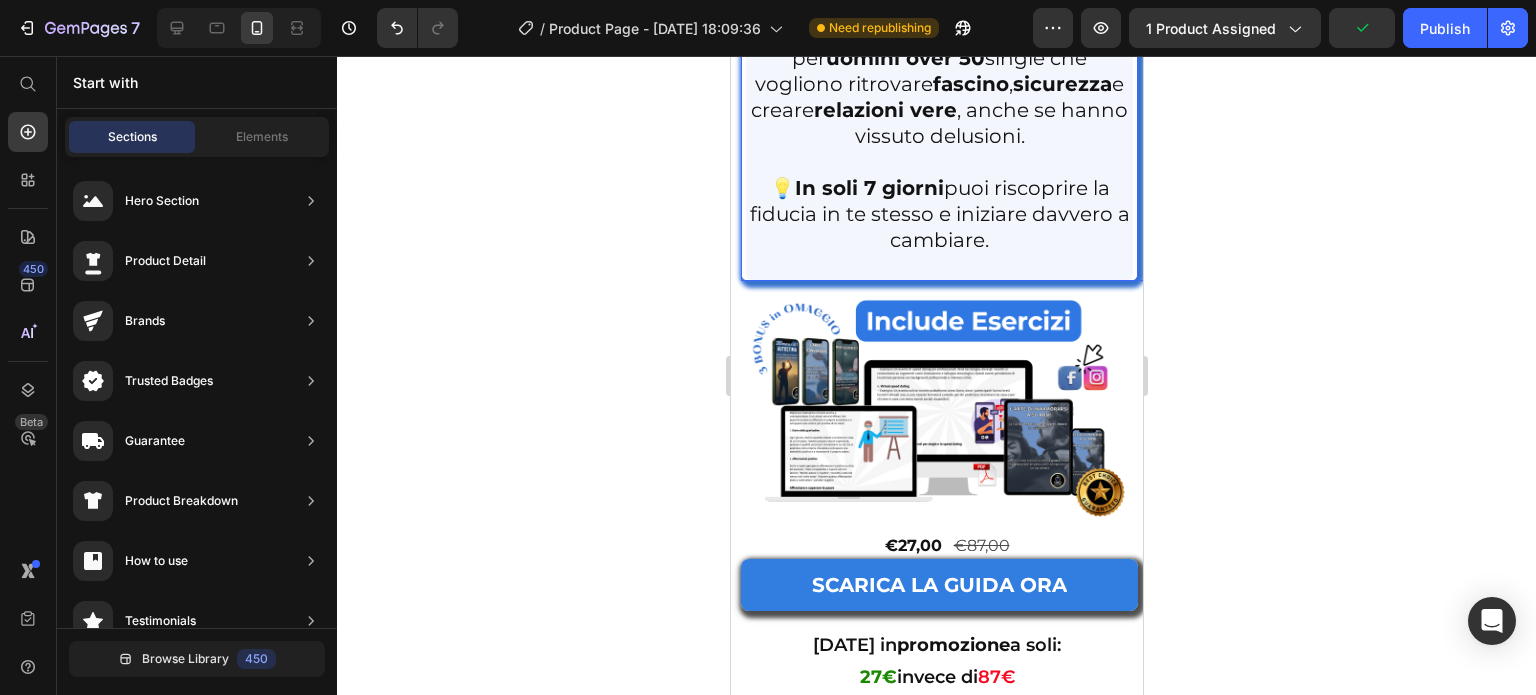click on "📘  L’Arte di Innamorarsi a 50 Anni  è il primo metodo pratico pensato per  uomini over 50  single che vogliono ritrovare  fascino ,  sicurezza  e creare  relazioni vere , anche se hanno vissuto delusioni." at bounding box center (938, 71) 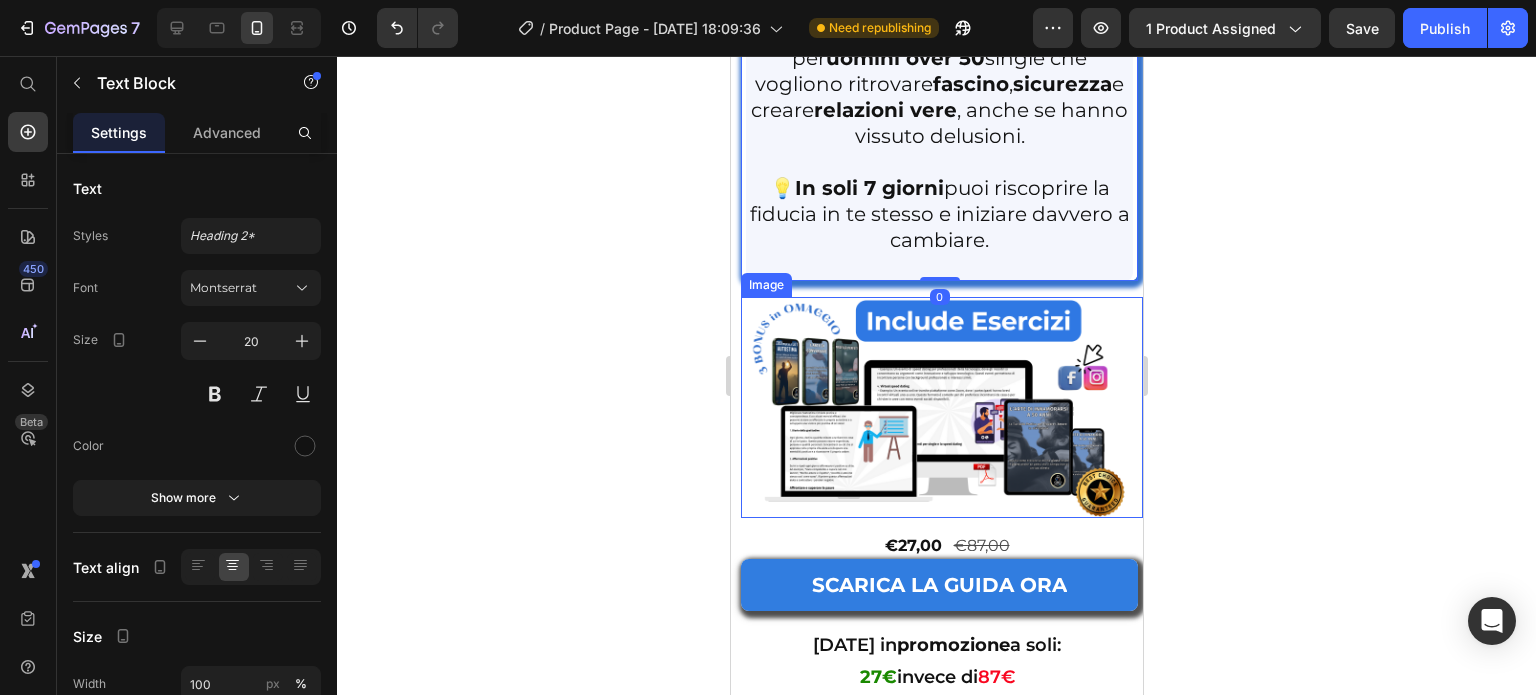 click at bounding box center [941, 407] 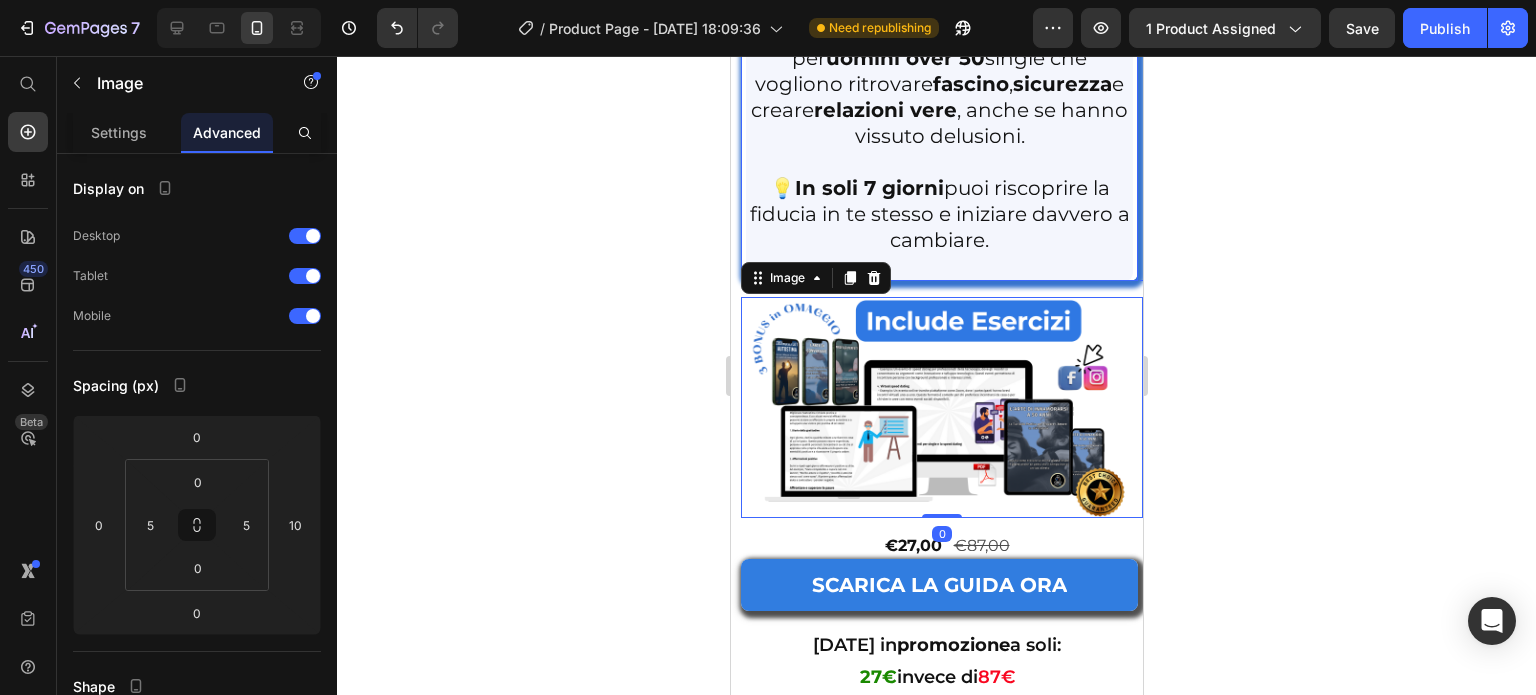 click on "sicurezza" at bounding box center [1061, 84] 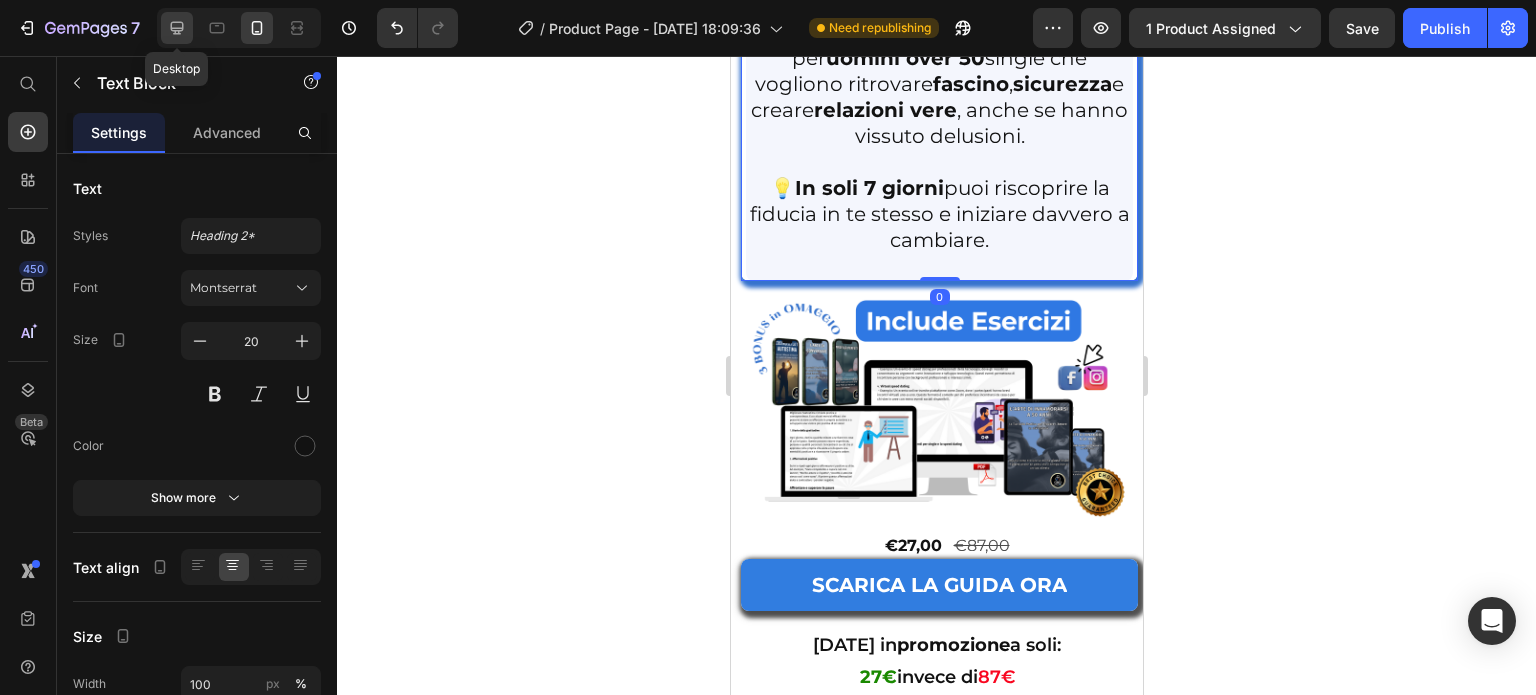 click 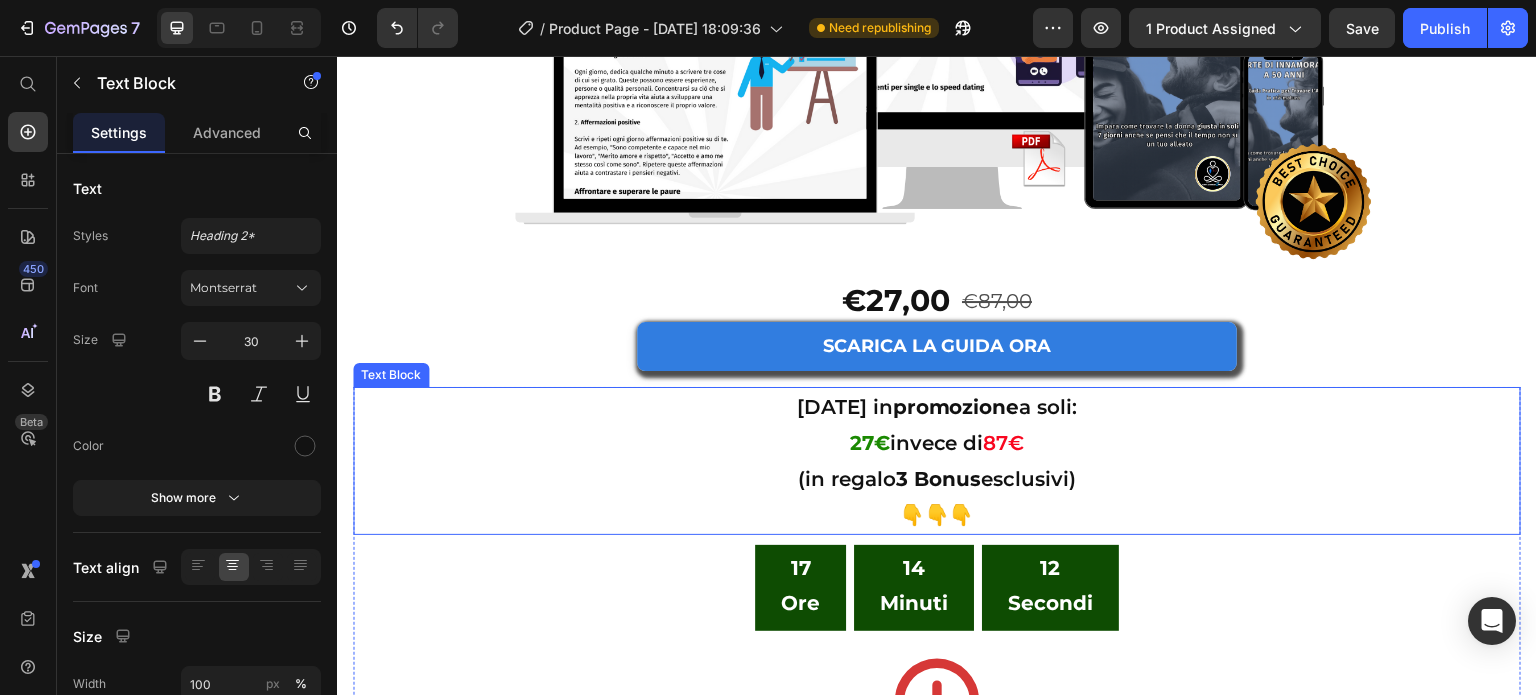 scroll, scrollTop: 552, scrollLeft: 0, axis: vertical 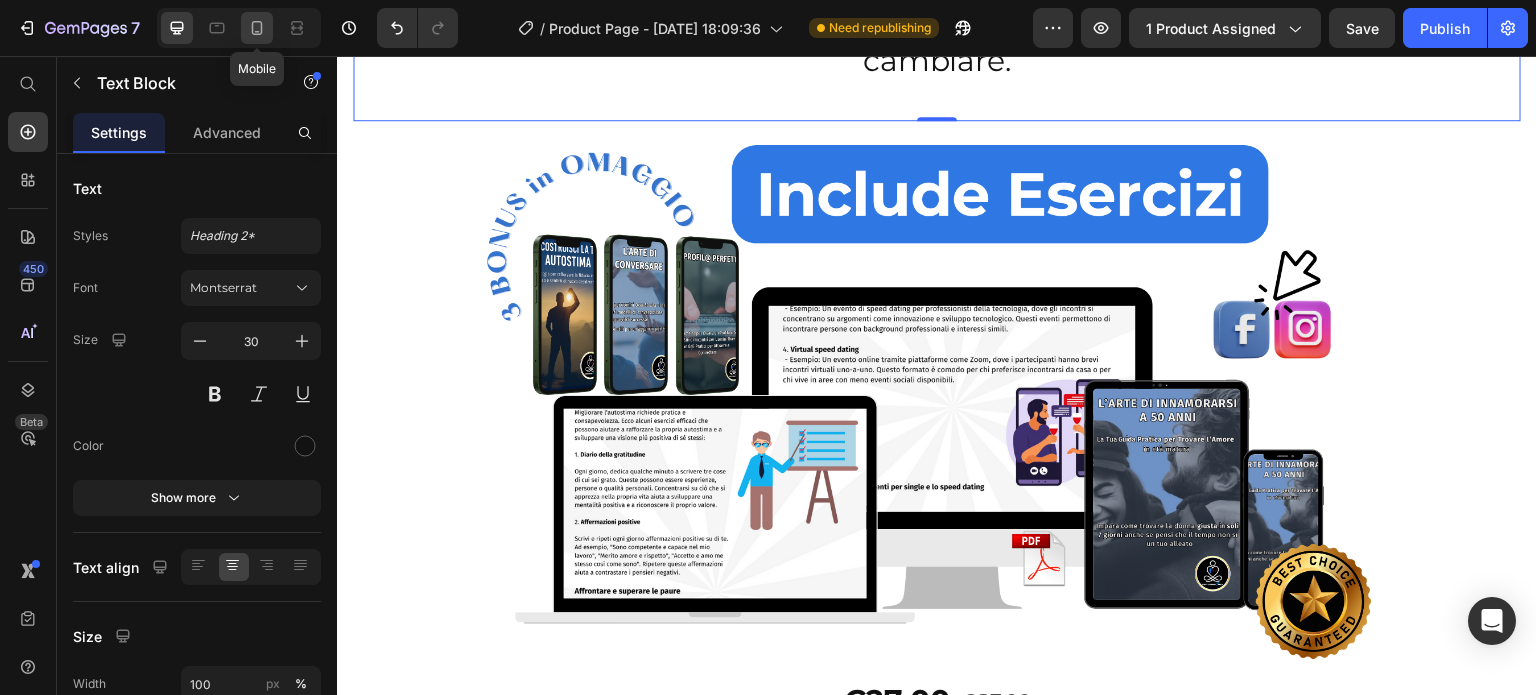 click 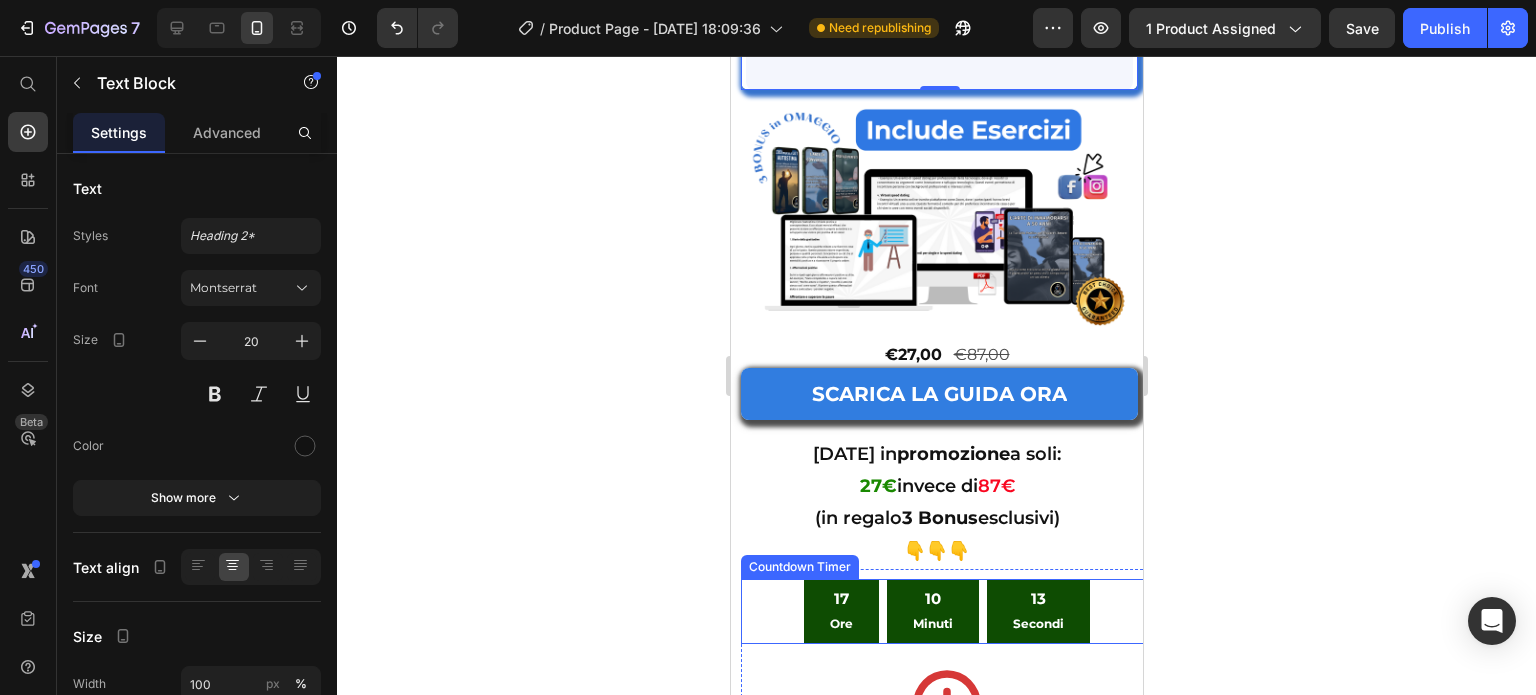 scroll, scrollTop: 300, scrollLeft: 0, axis: vertical 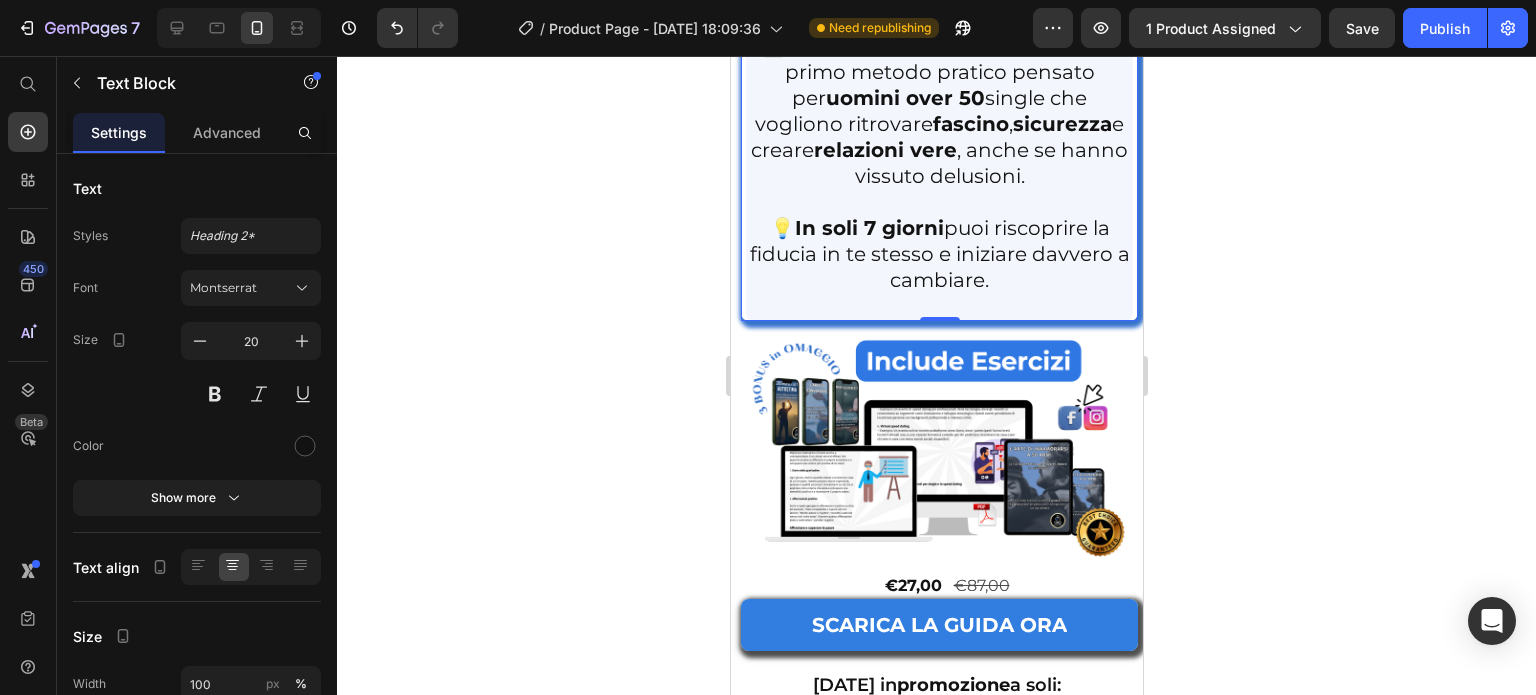 click 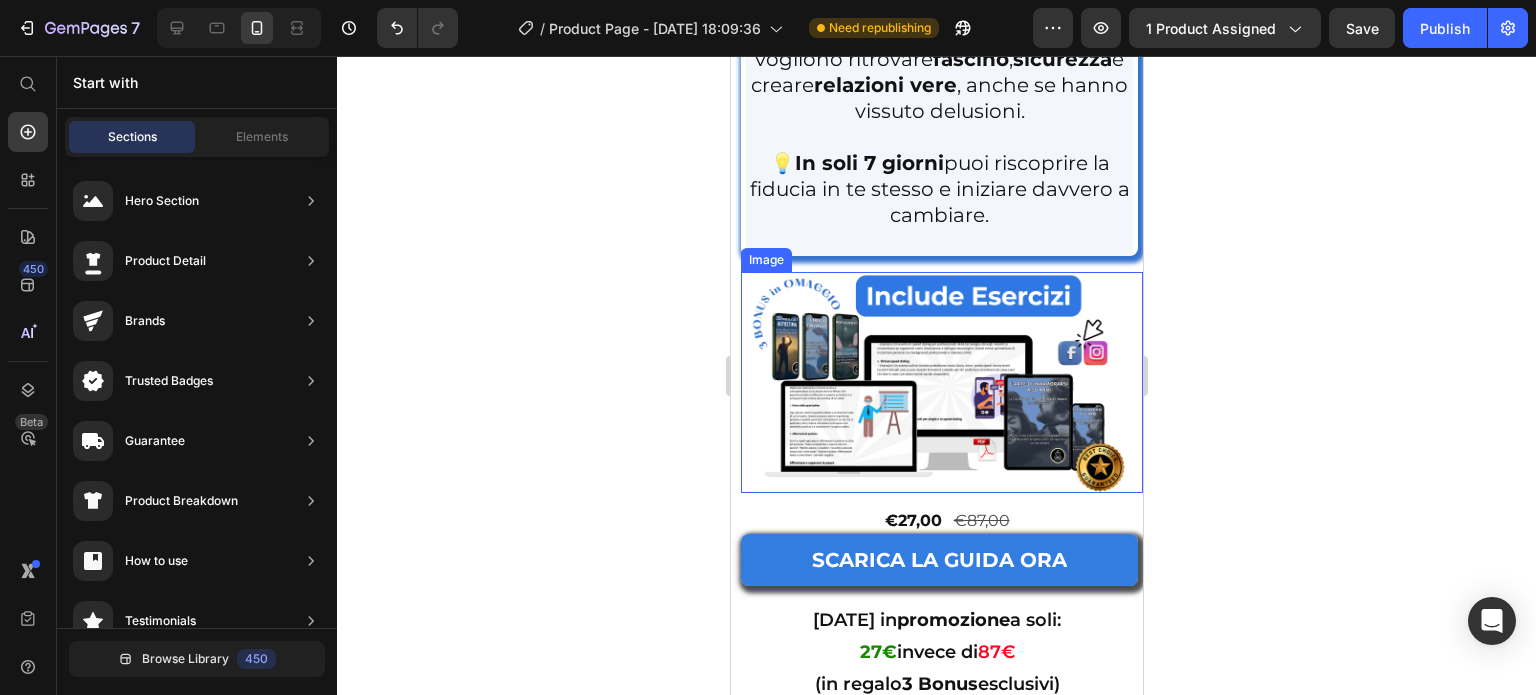scroll, scrollTop: 400, scrollLeft: 0, axis: vertical 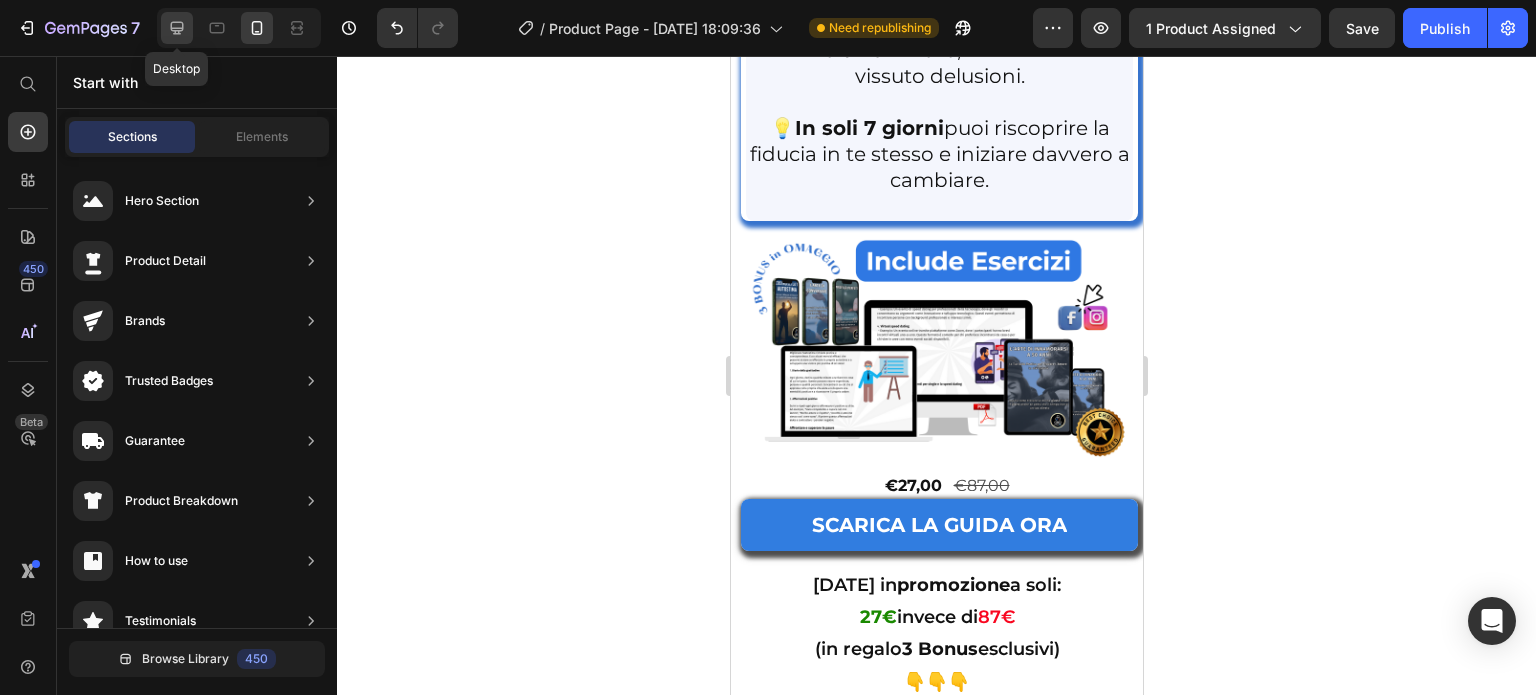 click 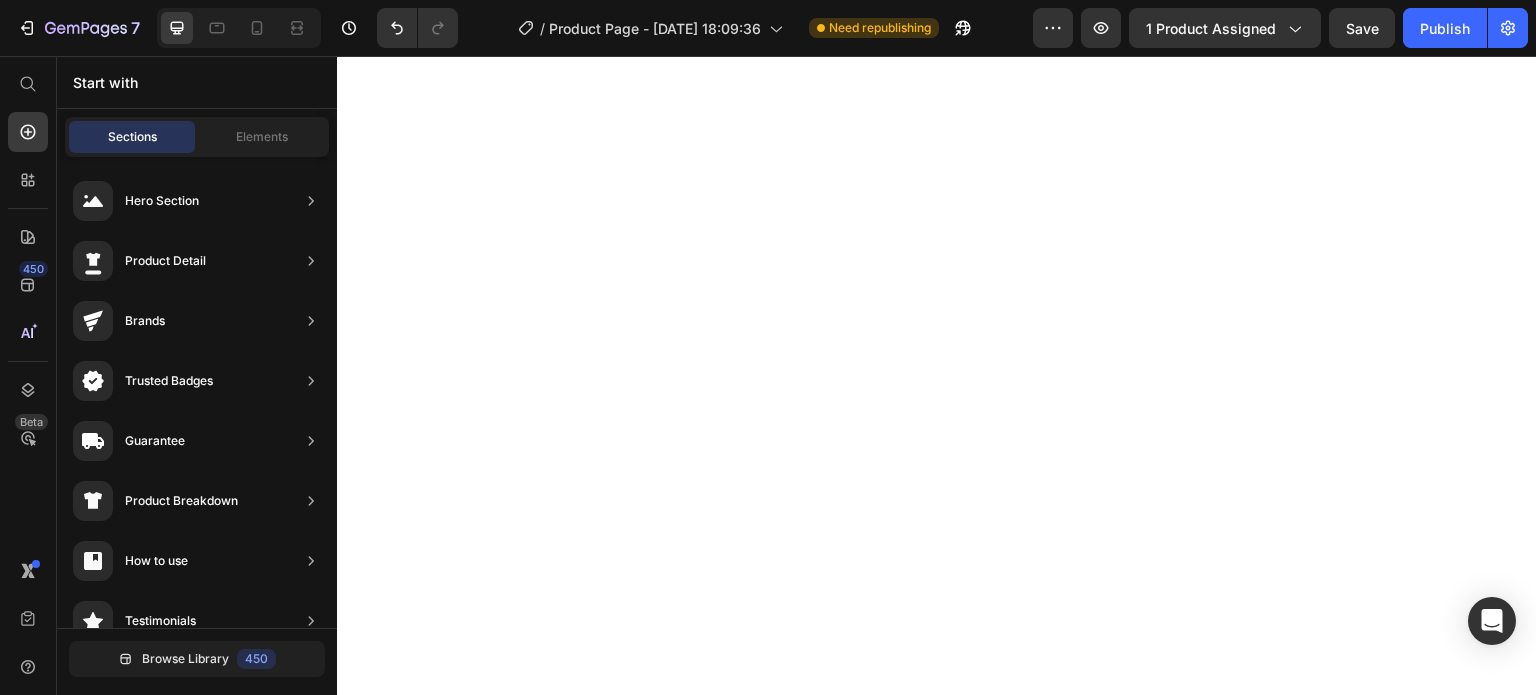 scroll, scrollTop: 9035, scrollLeft: 0, axis: vertical 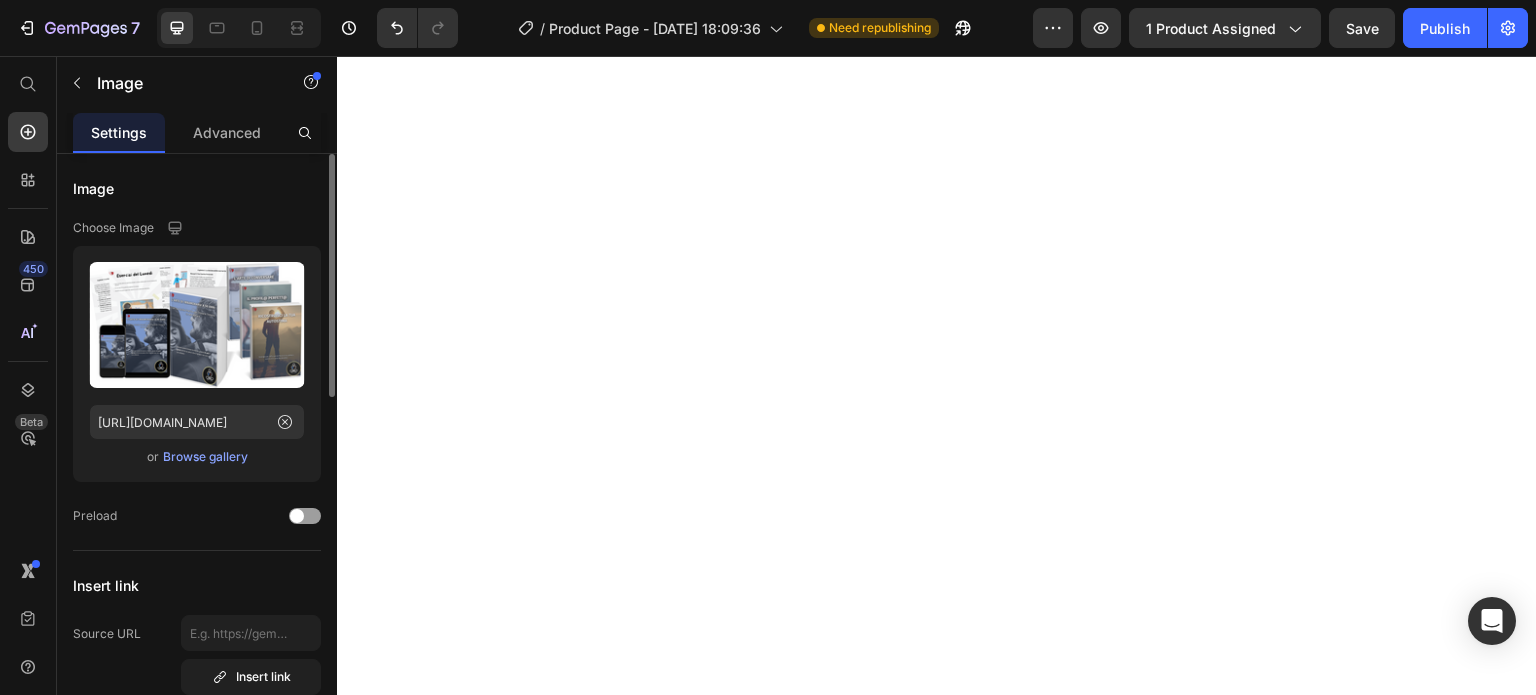click on "Browse gallery" at bounding box center [205, 457] 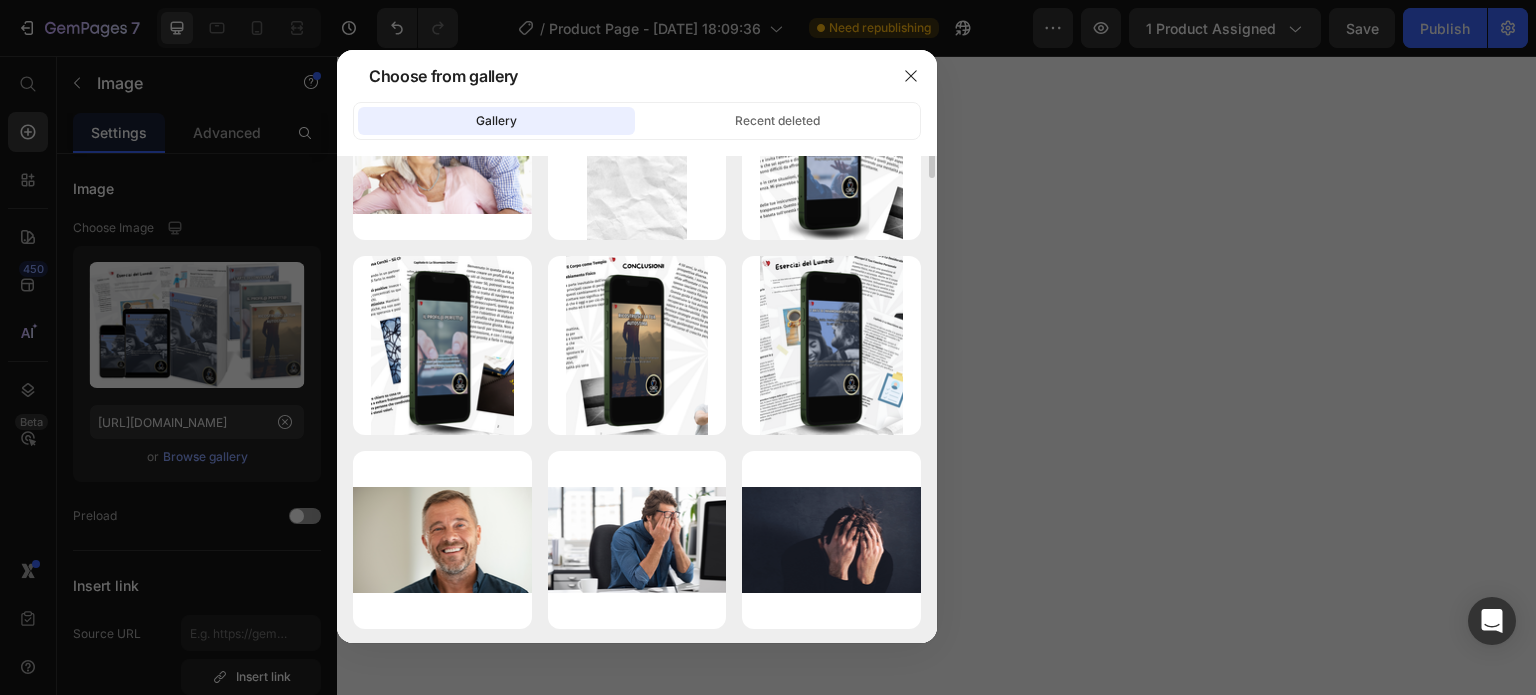 scroll, scrollTop: 0, scrollLeft: 0, axis: both 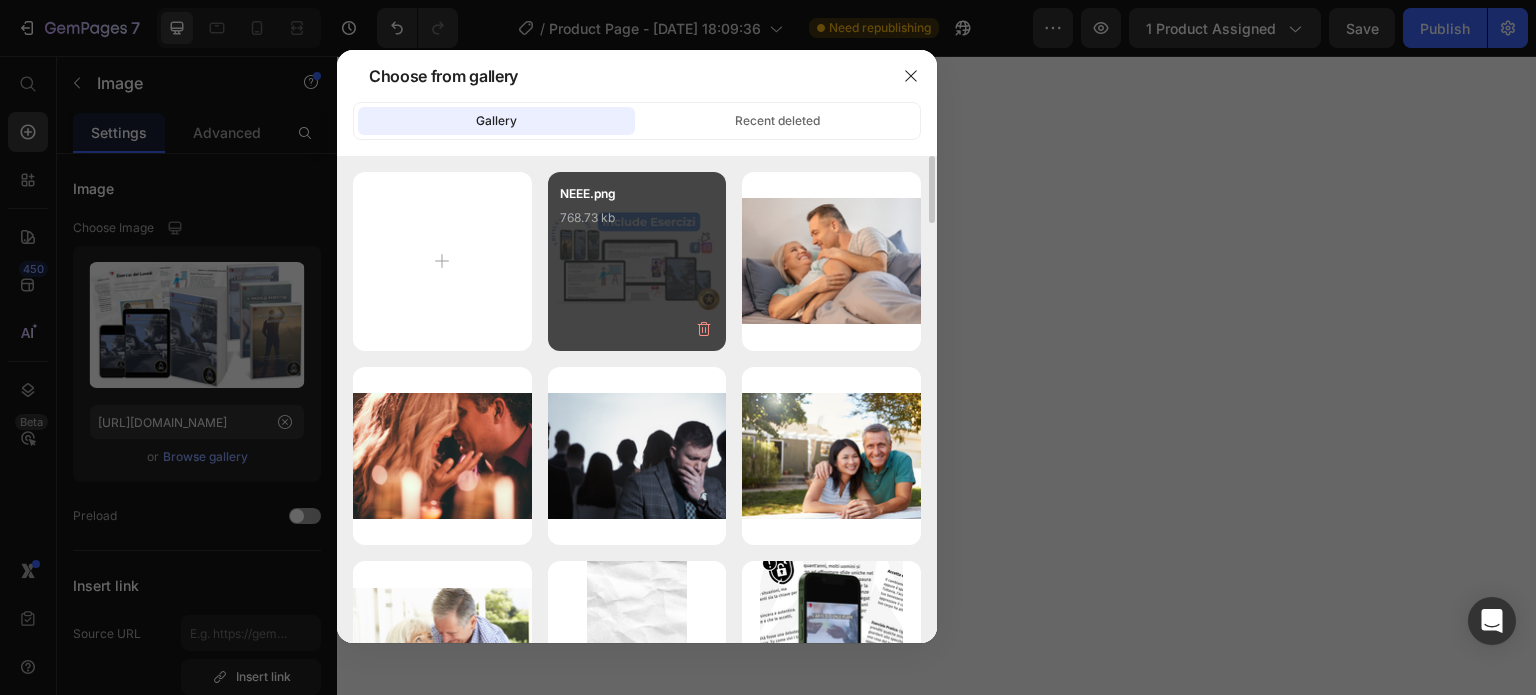click on "NEEE.png 768.73 kb" at bounding box center [637, 224] 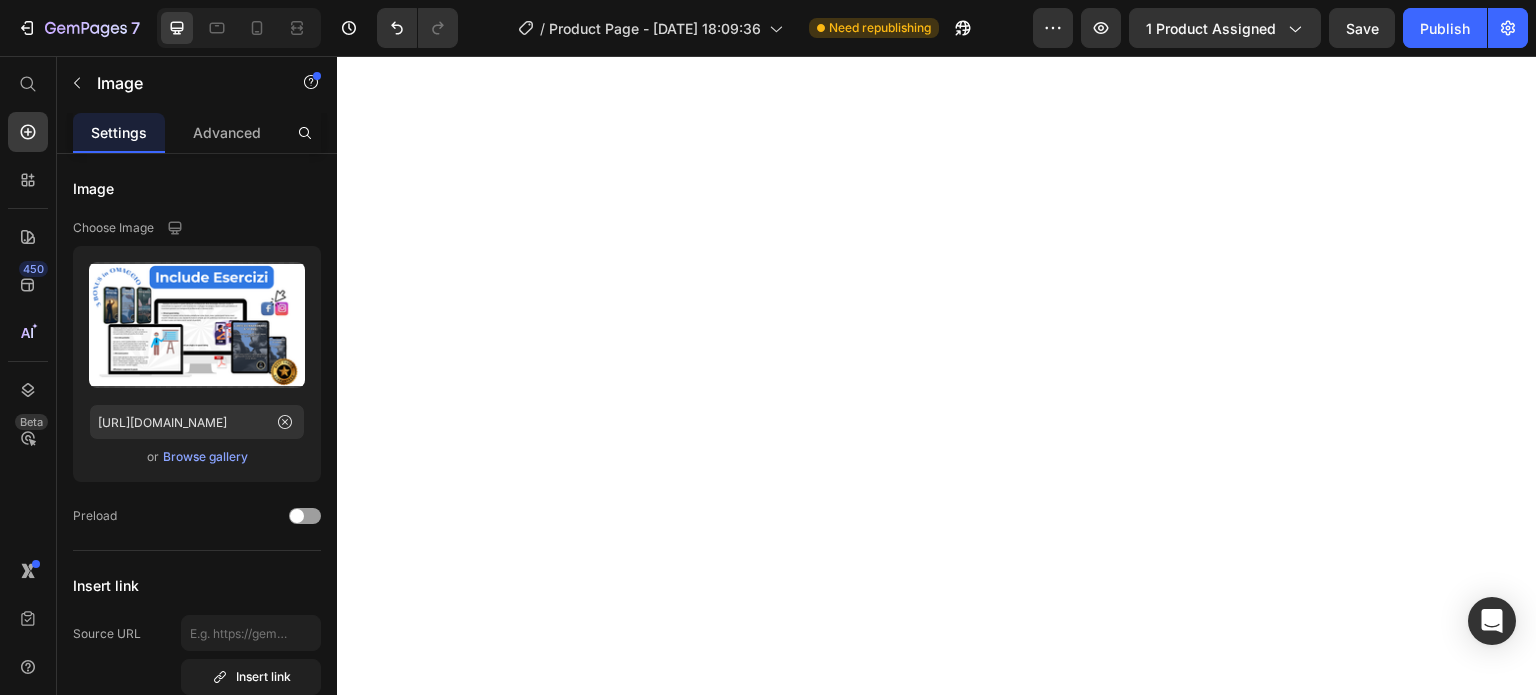 scroll, scrollTop: 8835, scrollLeft: 0, axis: vertical 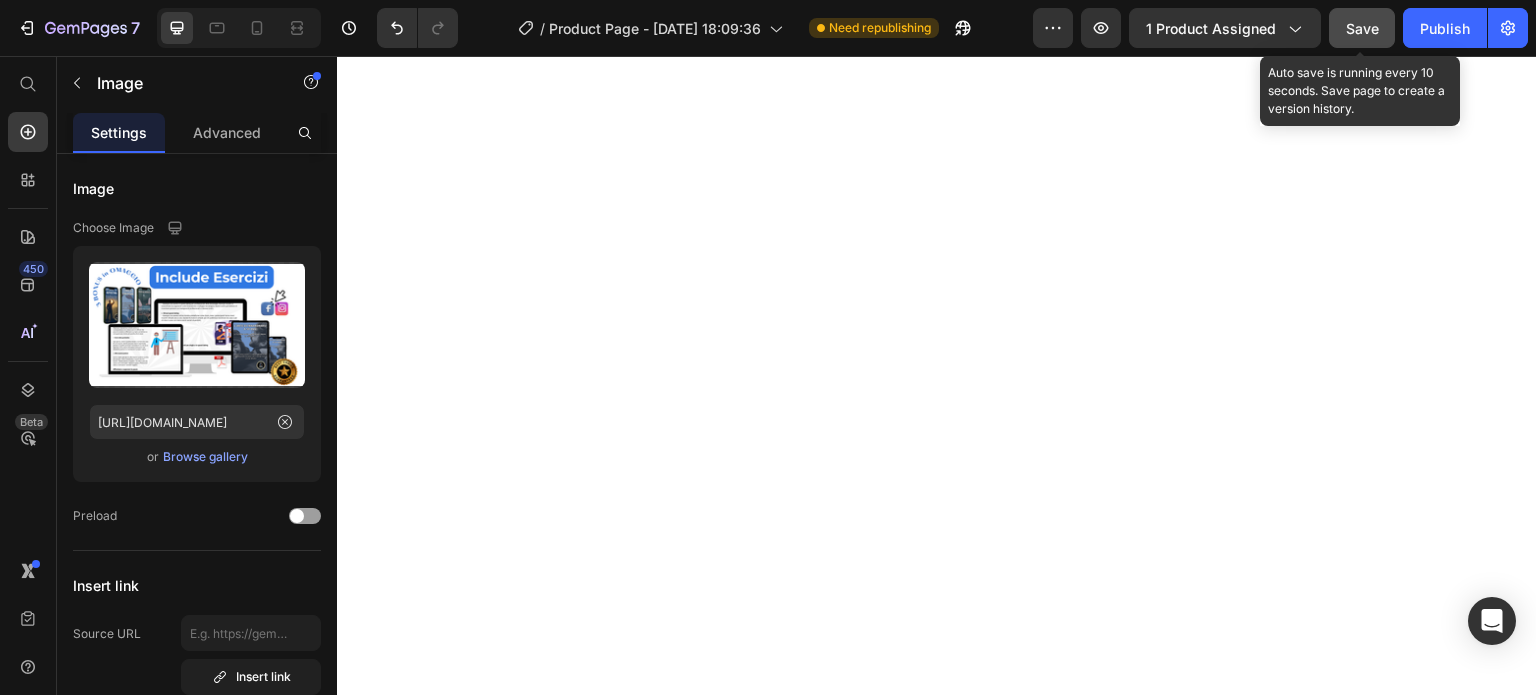 click on "Save" at bounding box center (1362, 28) 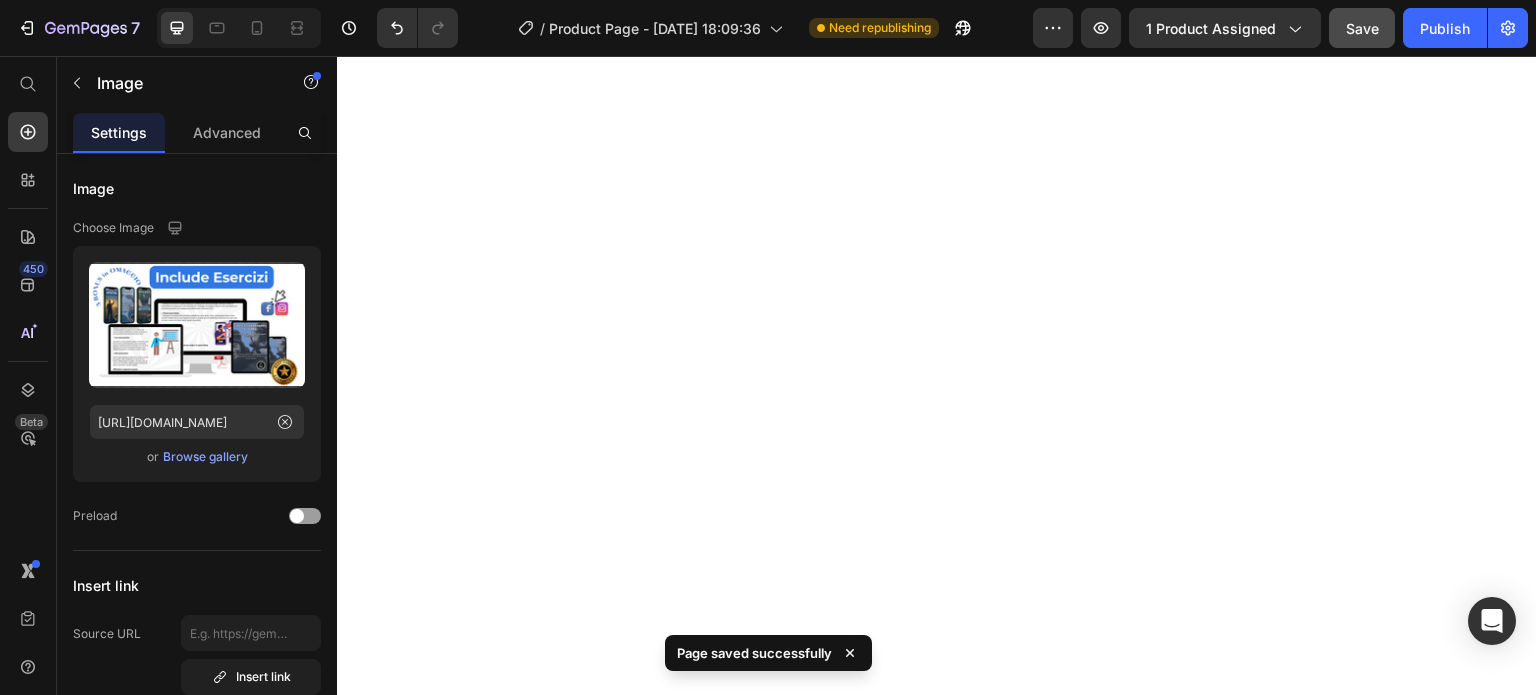 scroll, scrollTop: 9035, scrollLeft: 0, axis: vertical 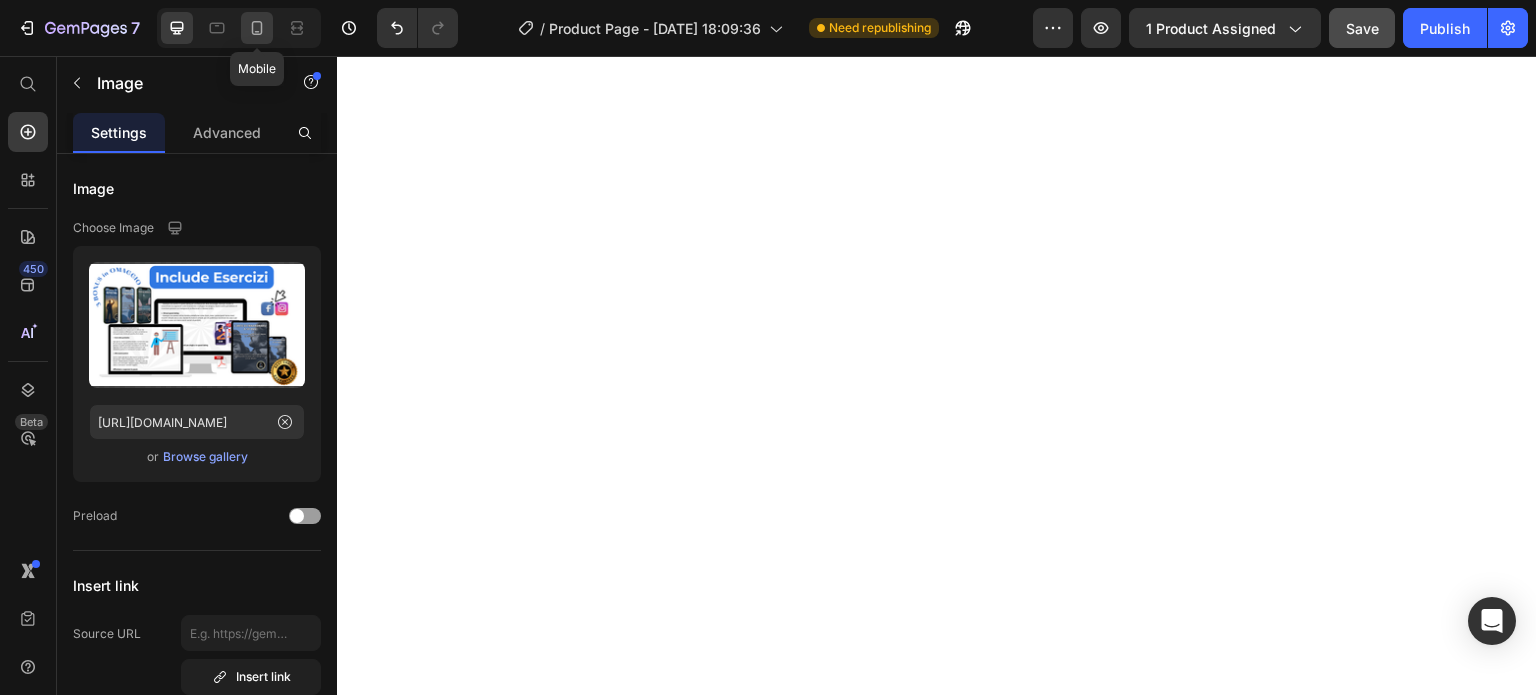 click 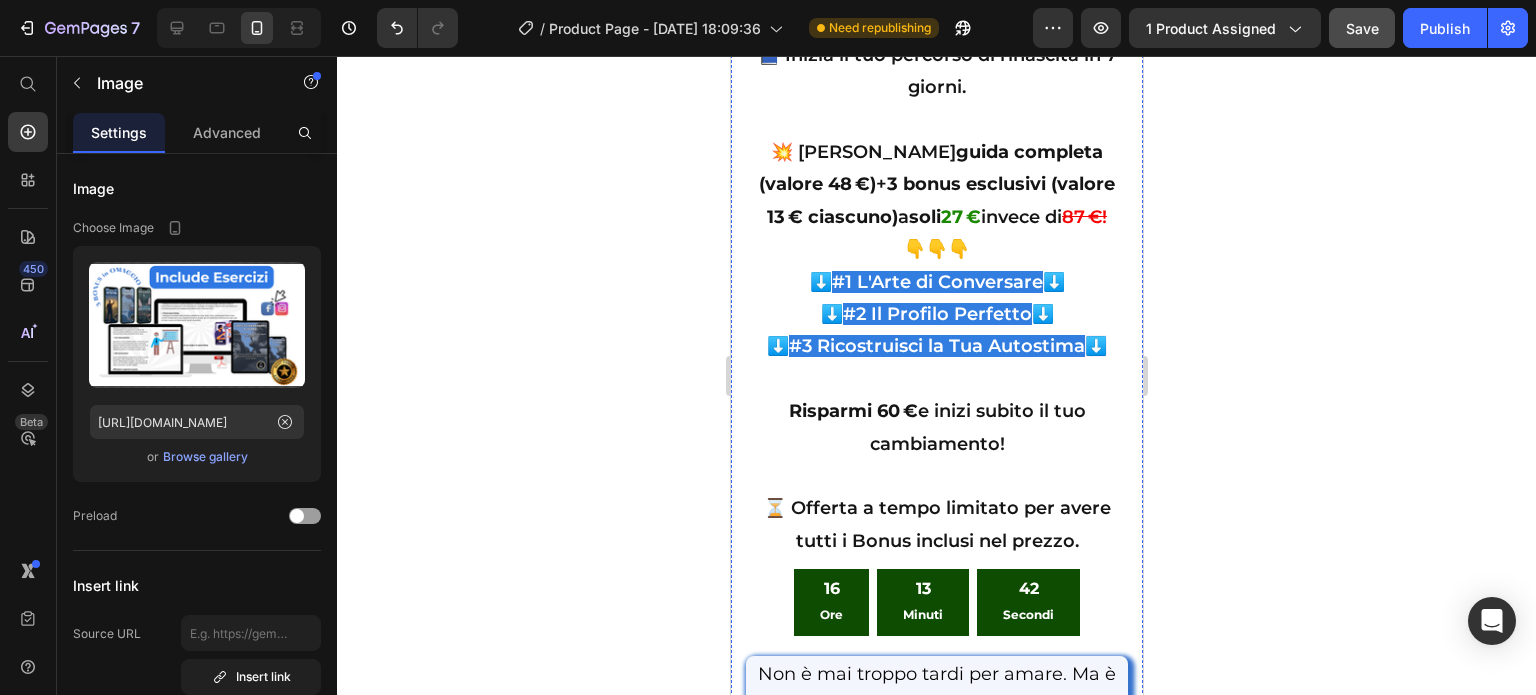scroll, scrollTop: 9276, scrollLeft: 0, axis: vertical 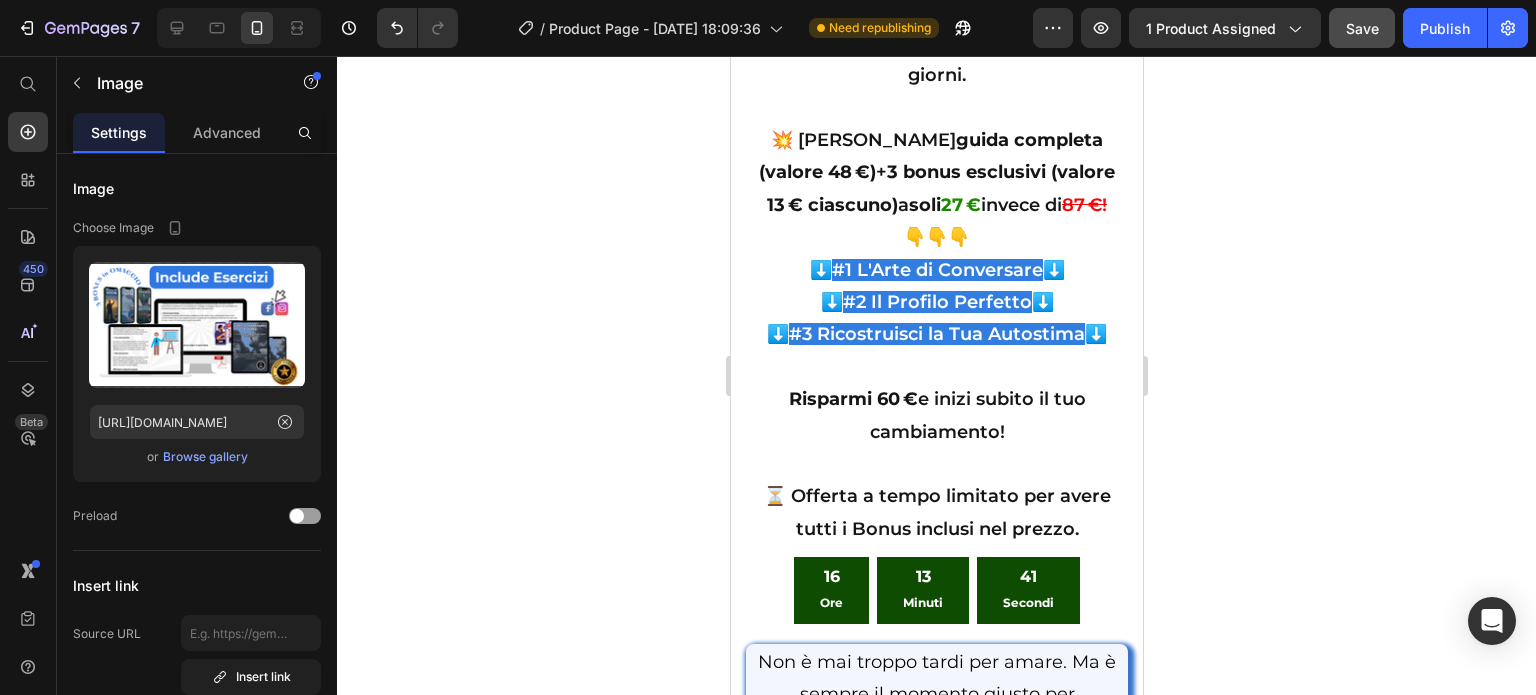 click 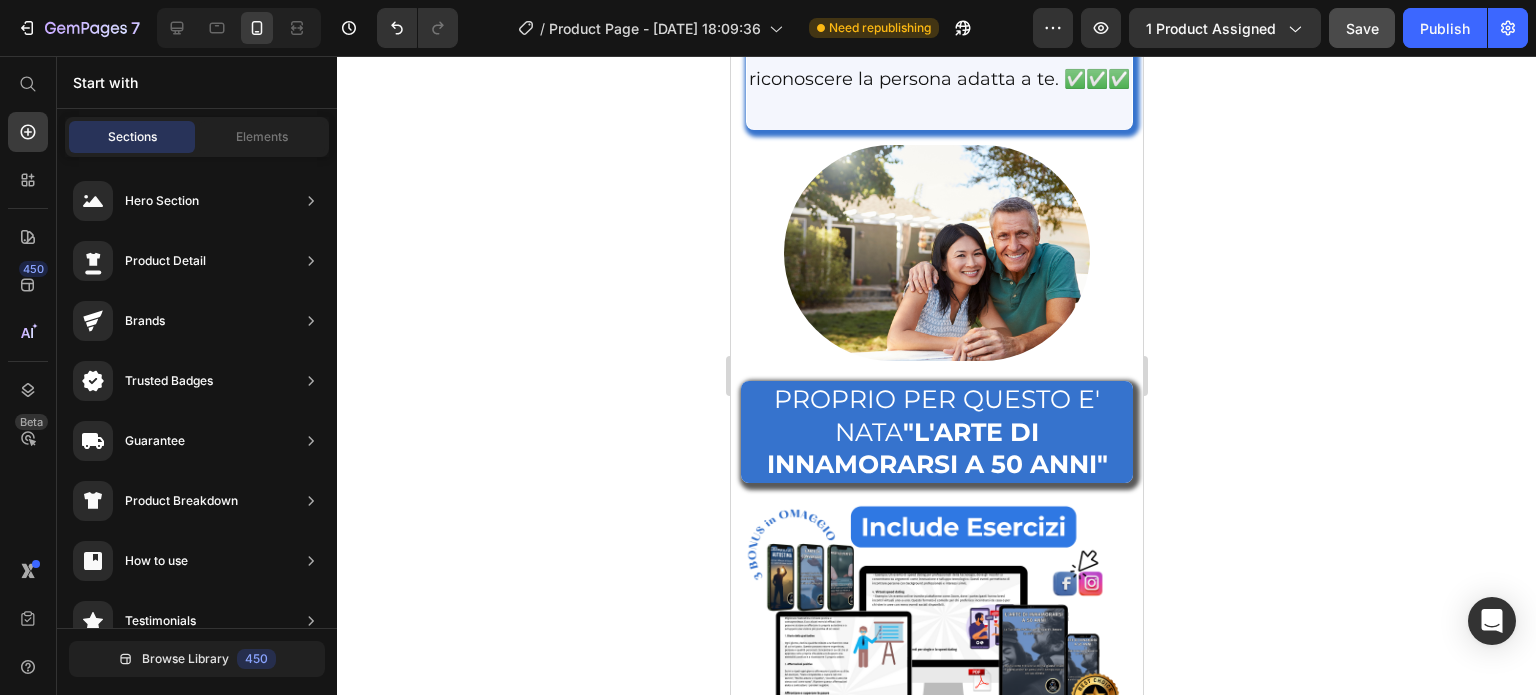 scroll, scrollTop: 8866, scrollLeft: 0, axis: vertical 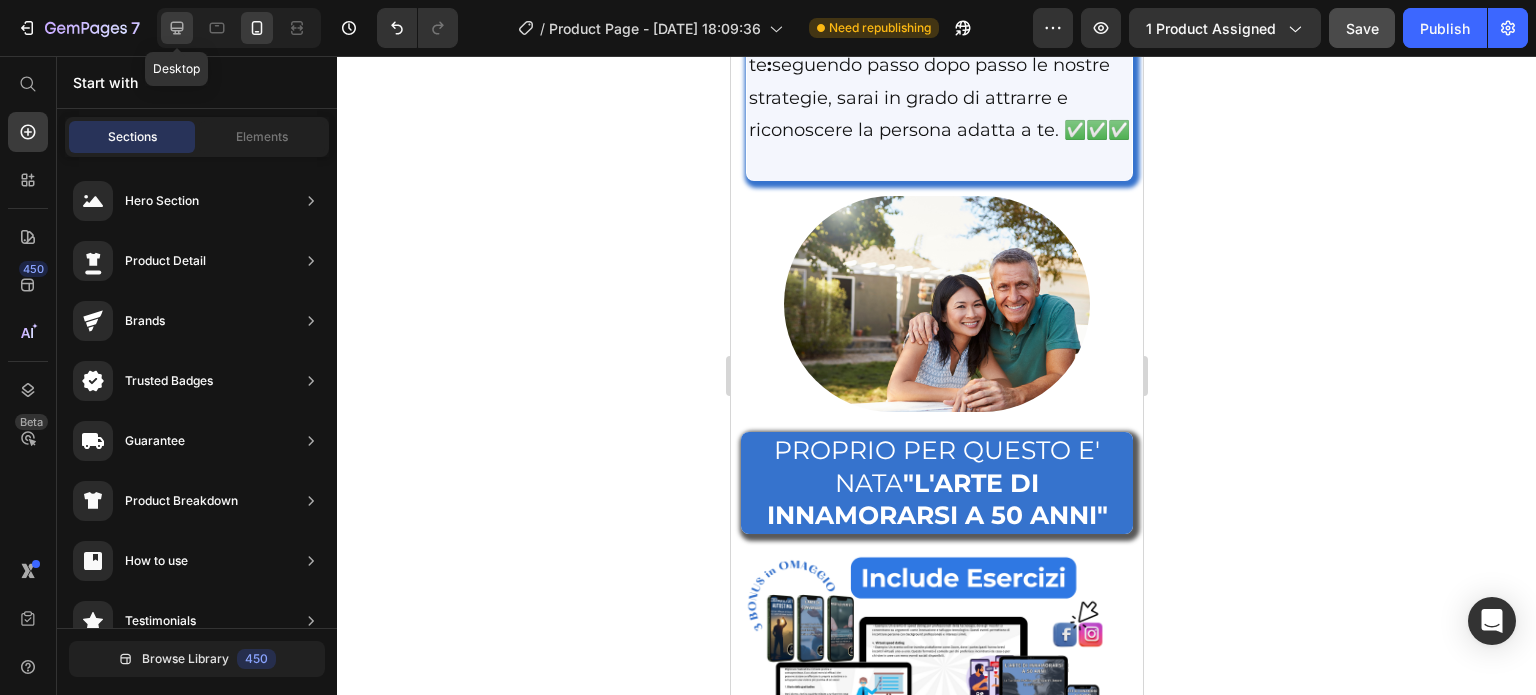 click 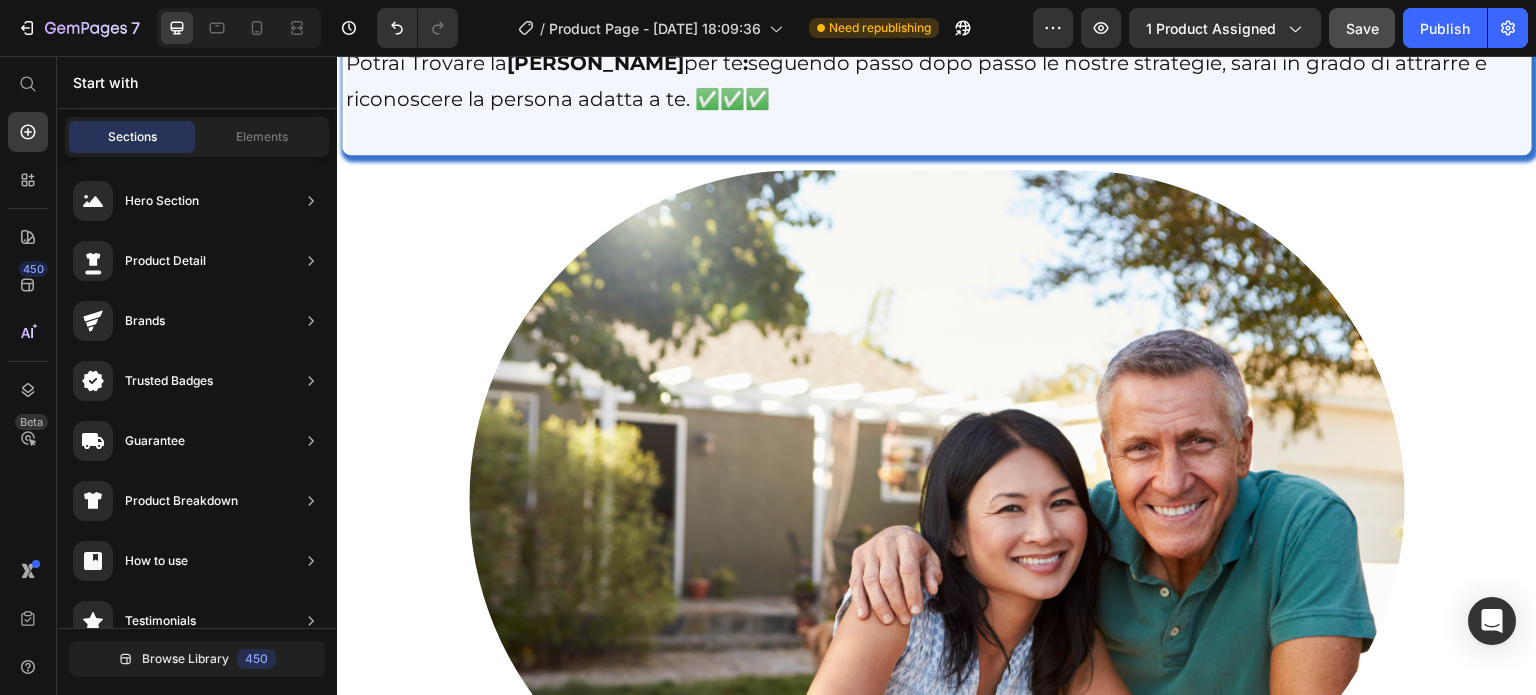 scroll, scrollTop: 7331, scrollLeft: 0, axis: vertical 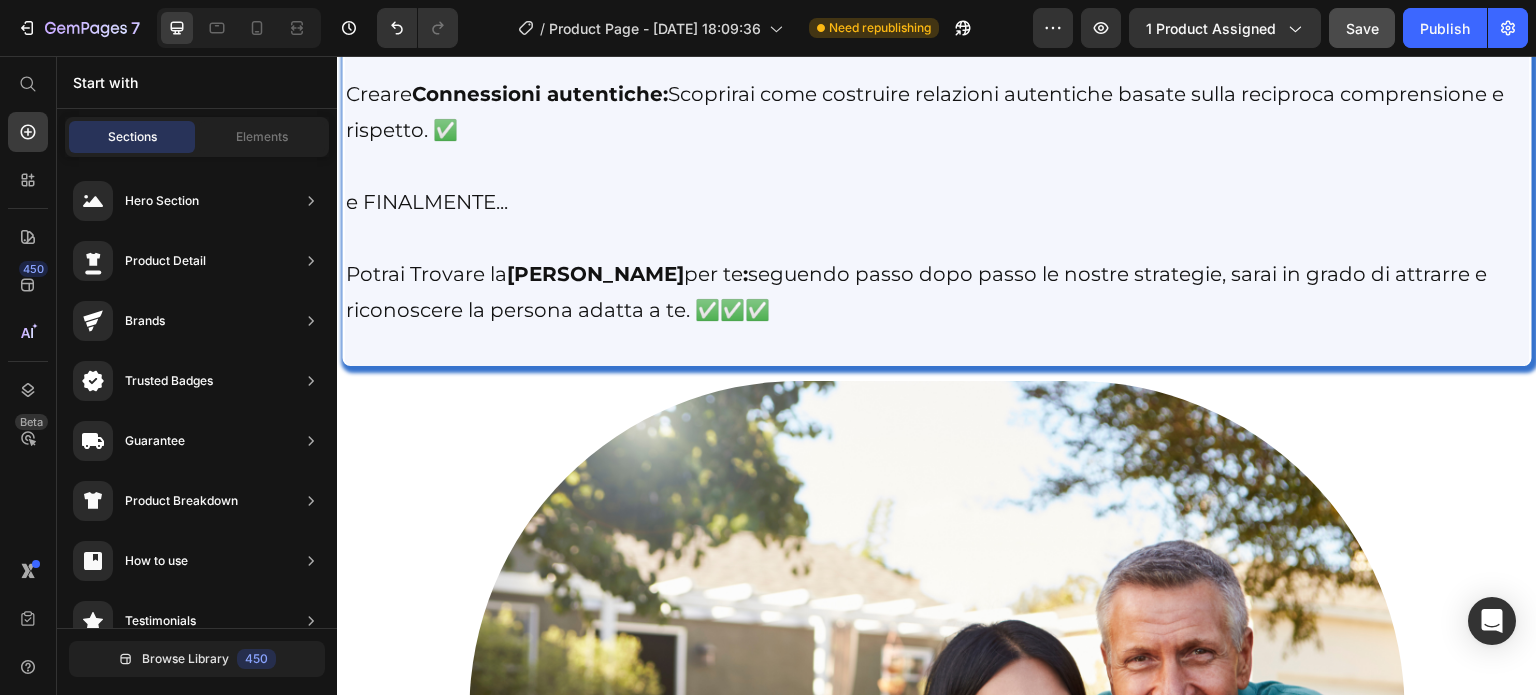 drag, startPoint x: 1527, startPoint y: 308, endPoint x: 1778, endPoint y: 87, distance: 334.42786 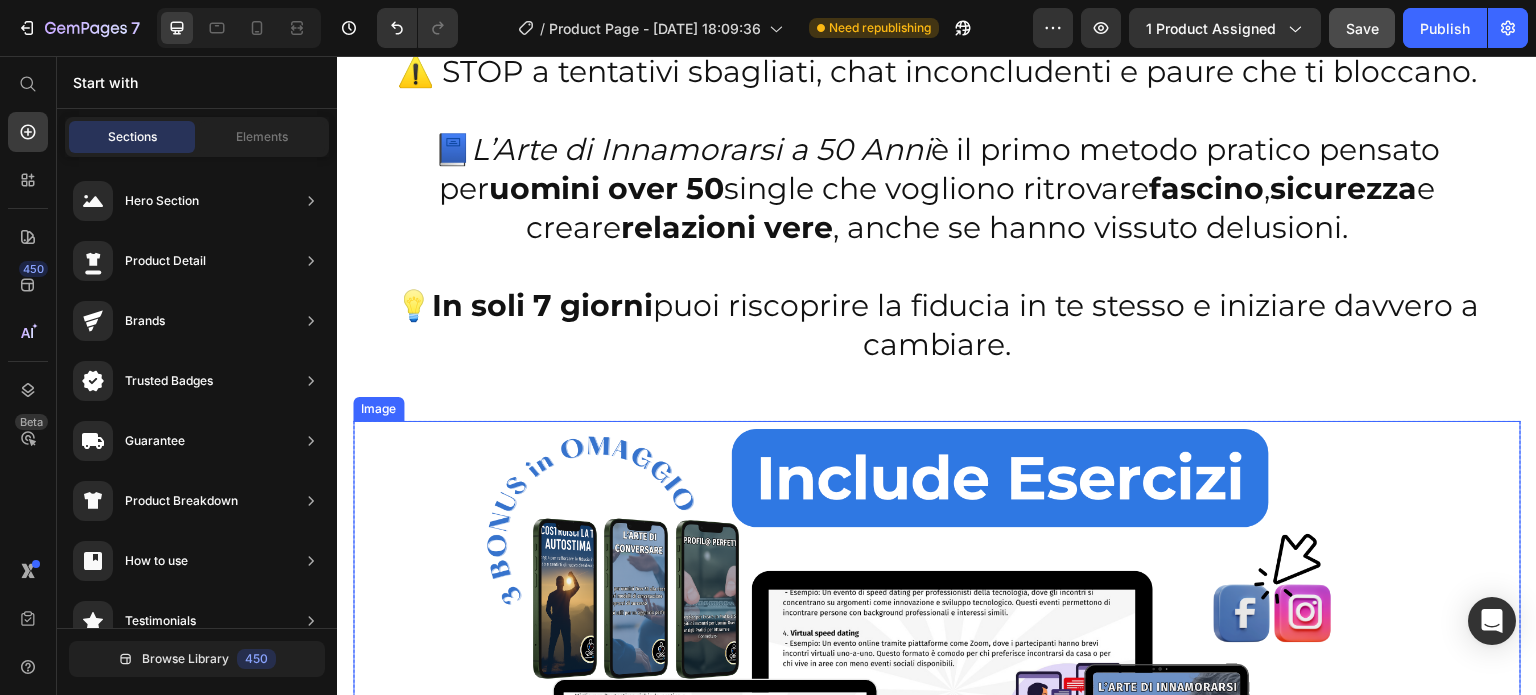 scroll, scrollTop: 200, scrollLeft: 0, axis: vertical 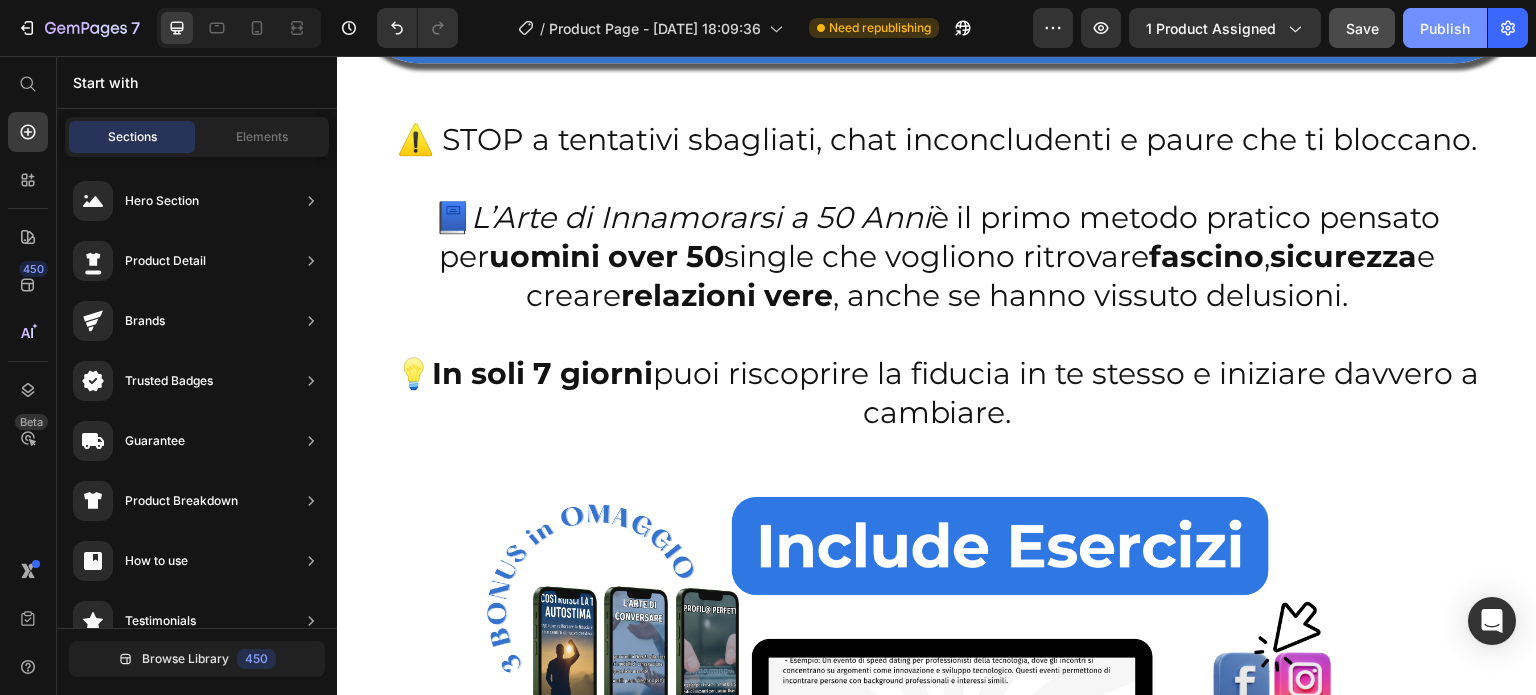 click on "Publish" at bounding box center [1445, 28] 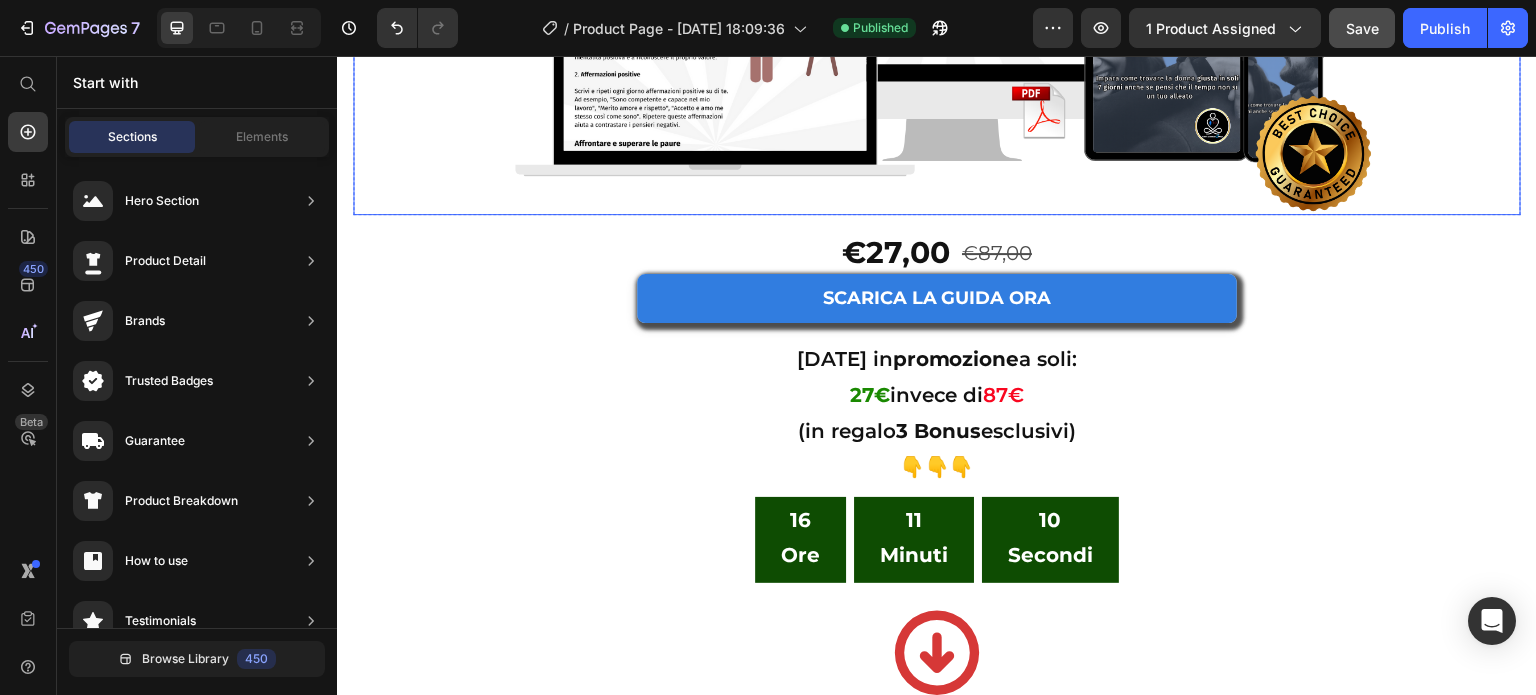 scroll, scrollTop: 1600, scrollLeft: 0, axis: vertical 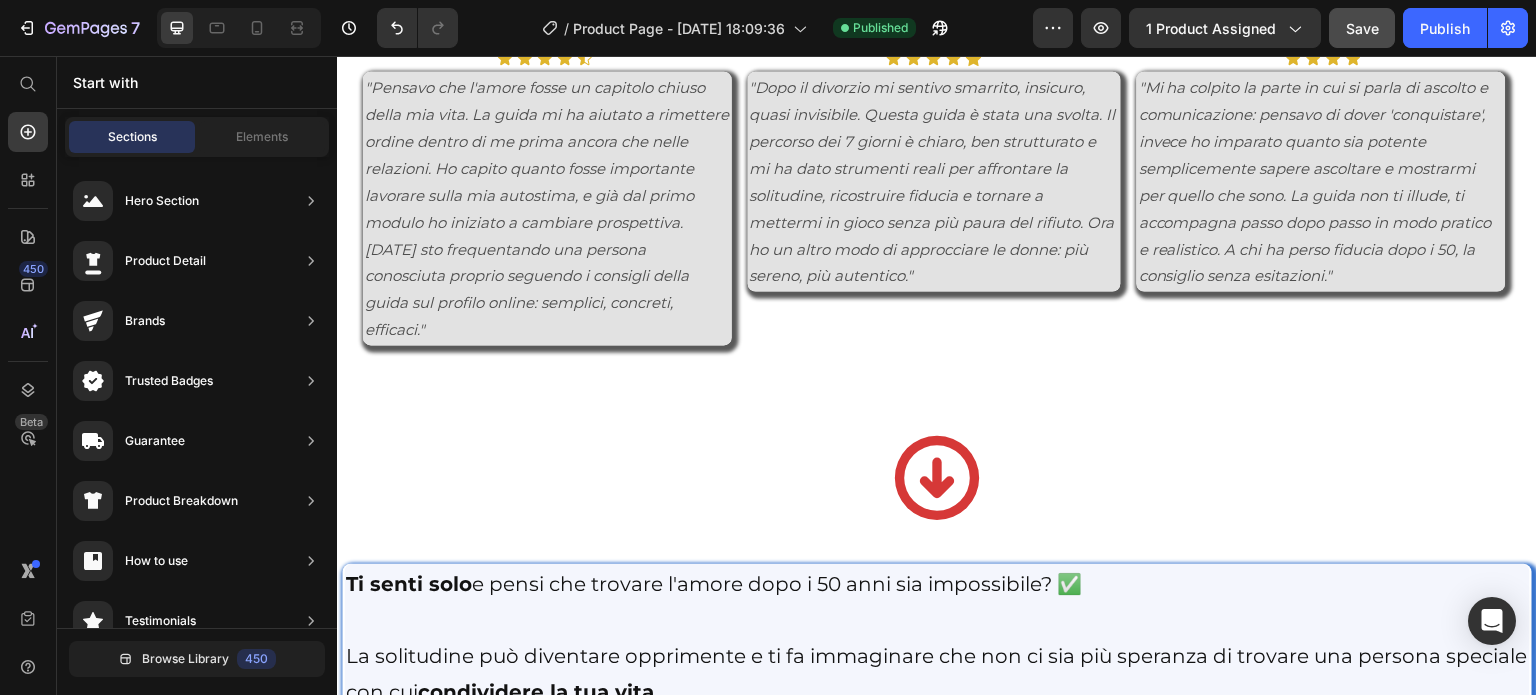 click on "Dopo soli 7 Giorni:" at bounding box center (643, -302) 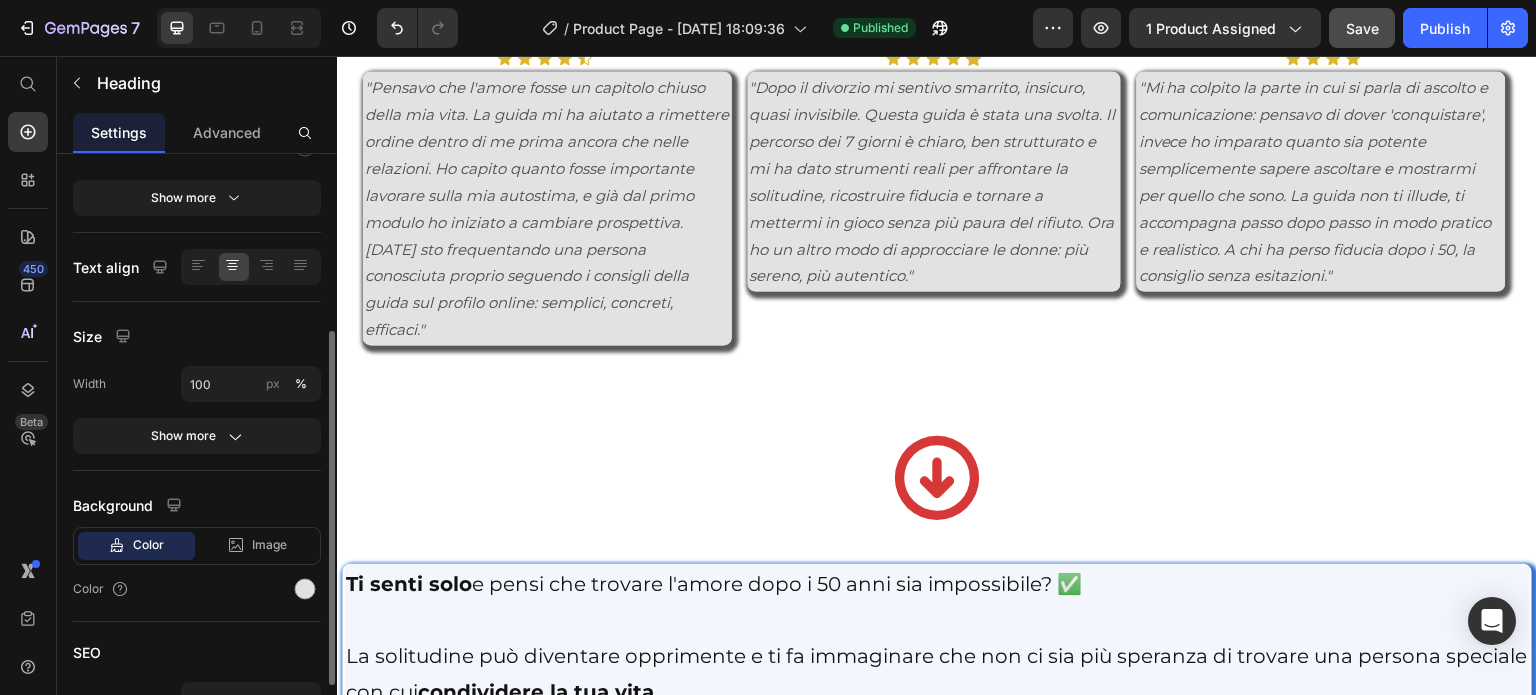 scroll, scrollTop: 400, scrollLeft: 0, axis: vertical 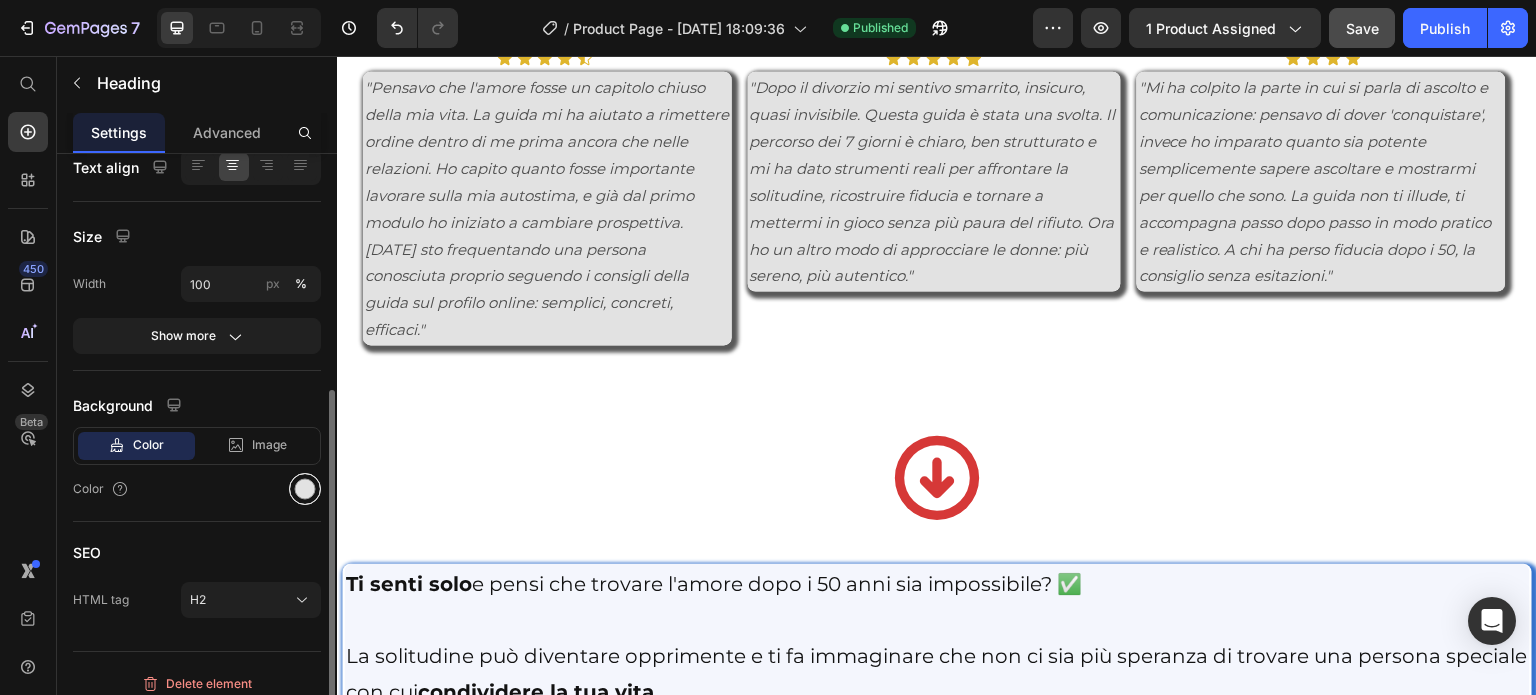 click at bounding box center [305, 489] 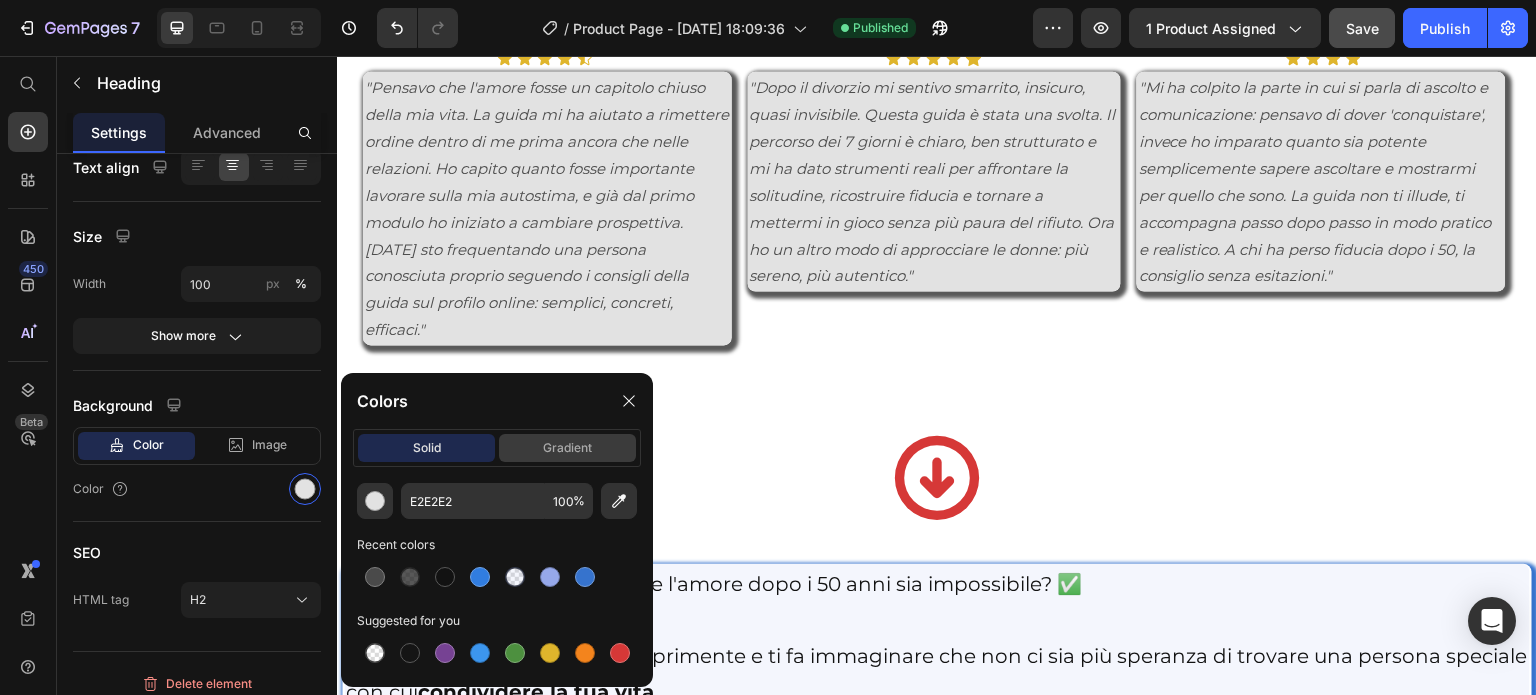 click on "gradient" 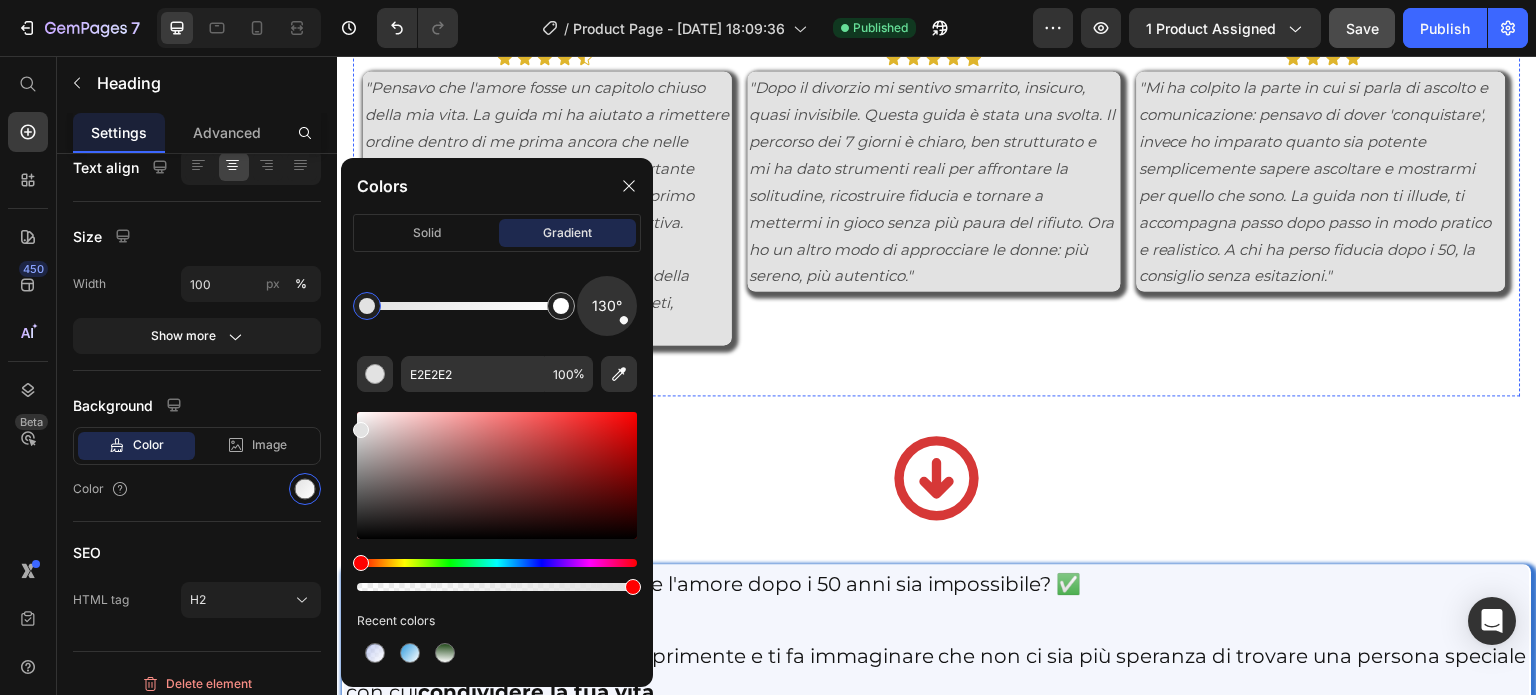 click at bounding box center [937, -347] 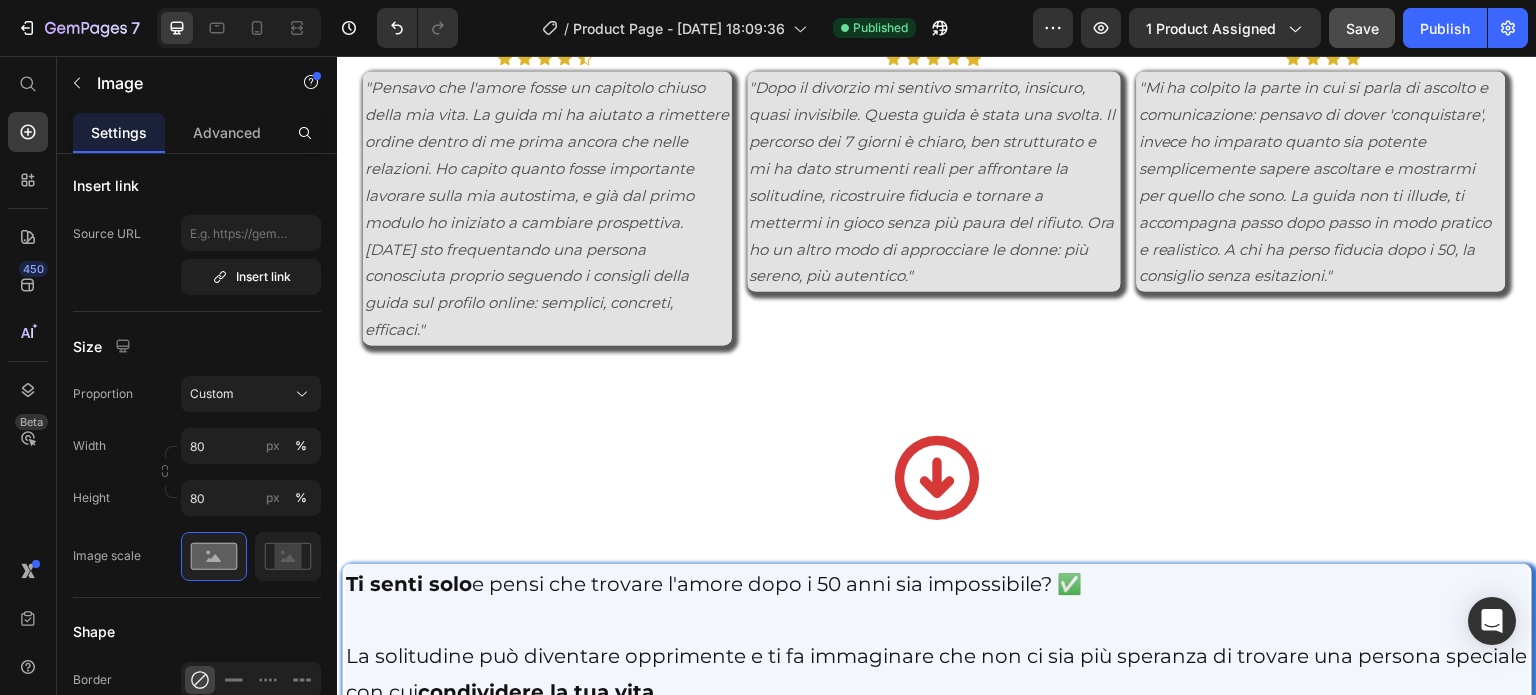 scroll, scrollTop: 0, scrollLeft: 0, axis: both 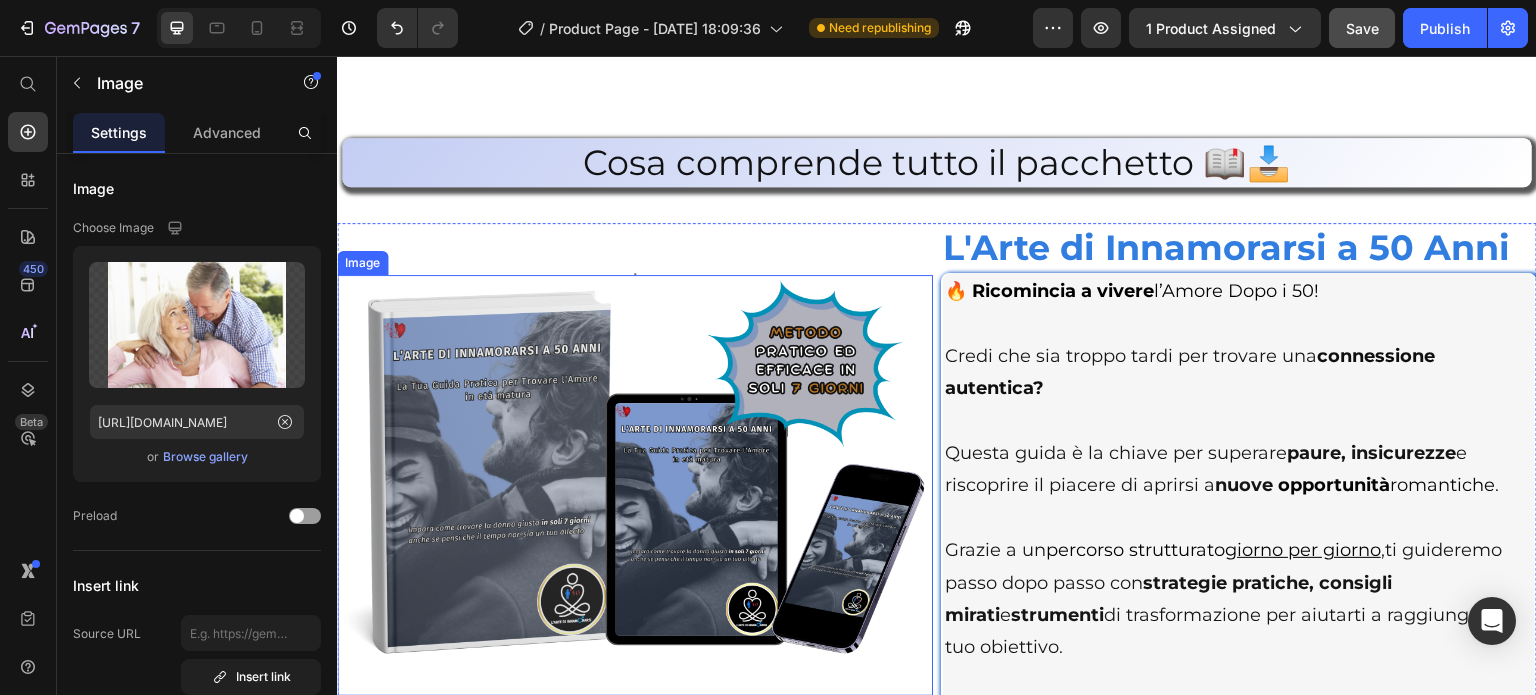 click at bounding box center (635, 485) 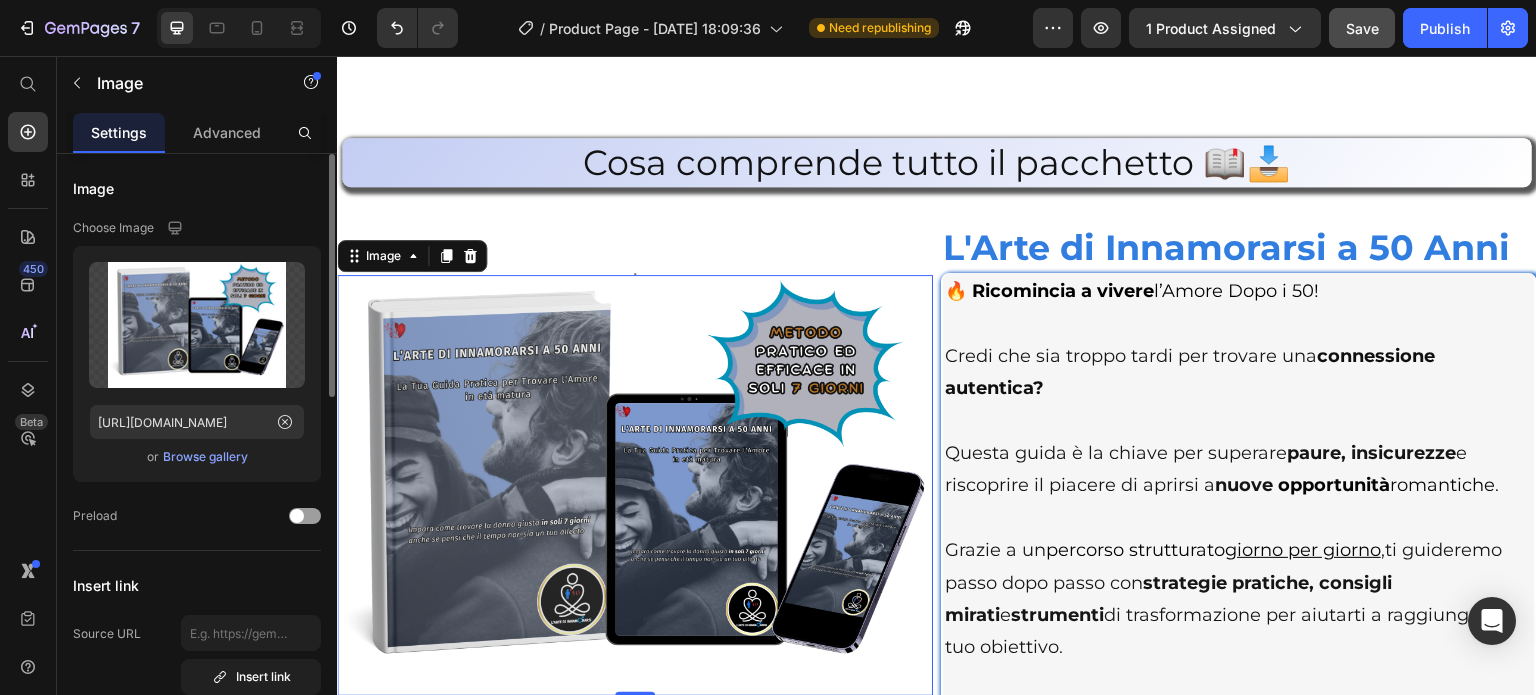 click on "Browse gallery" at bounding box center [205, 457] 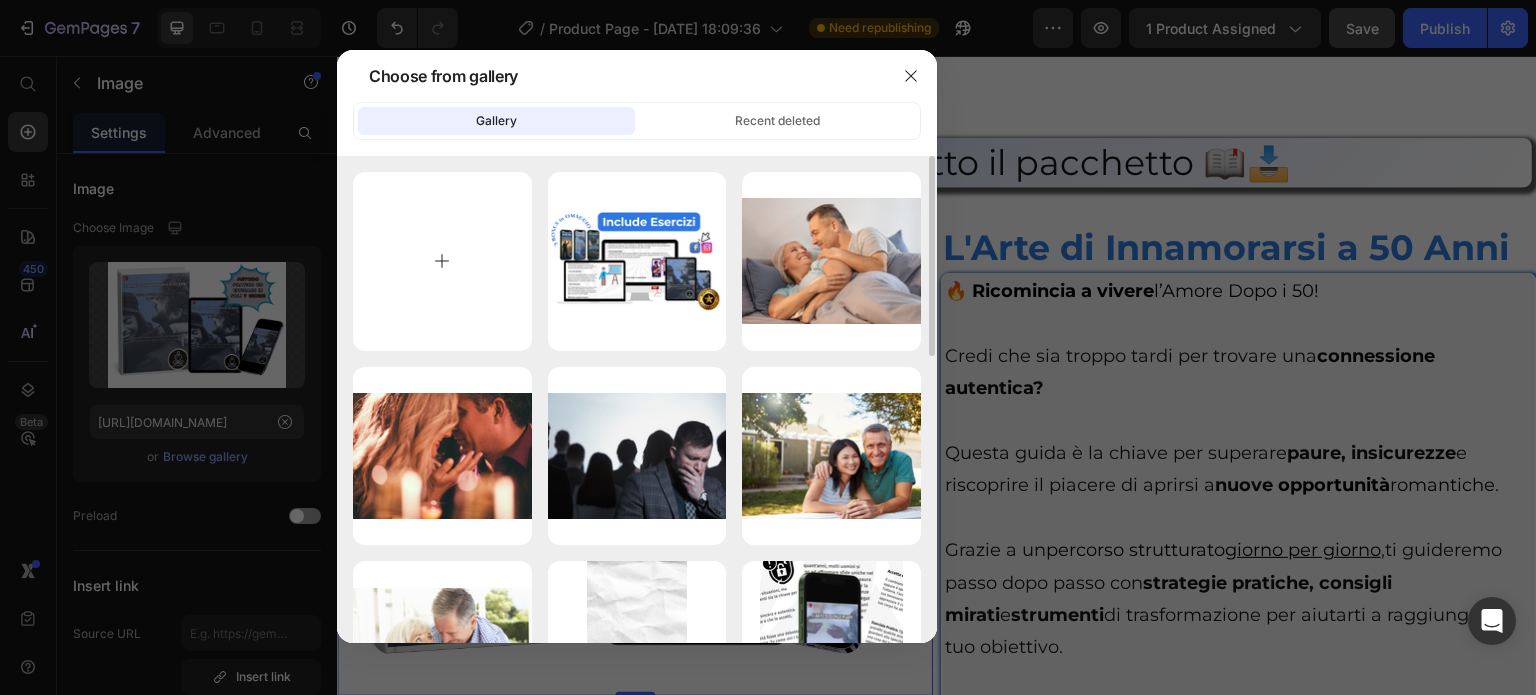 click at bounding box center [442, 261] 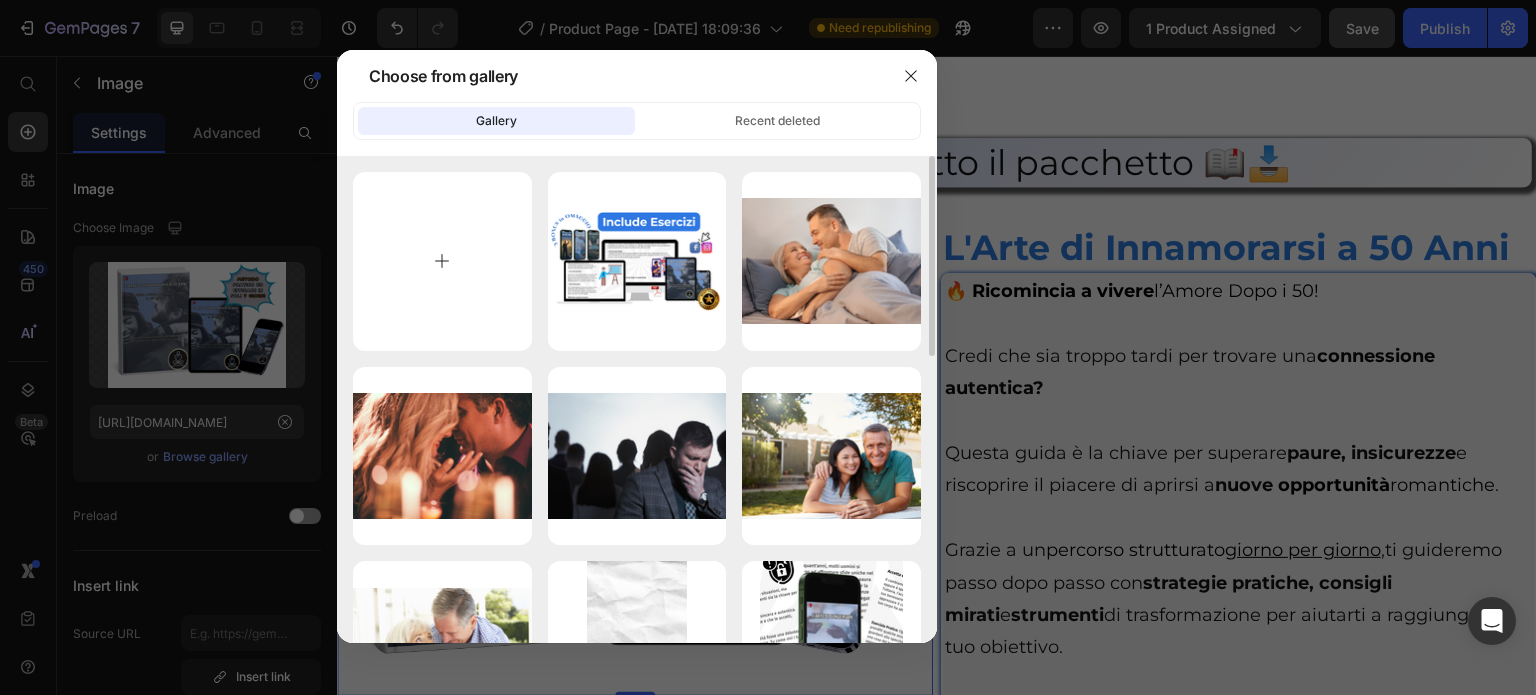 type on "C:\fakepath\11.png" 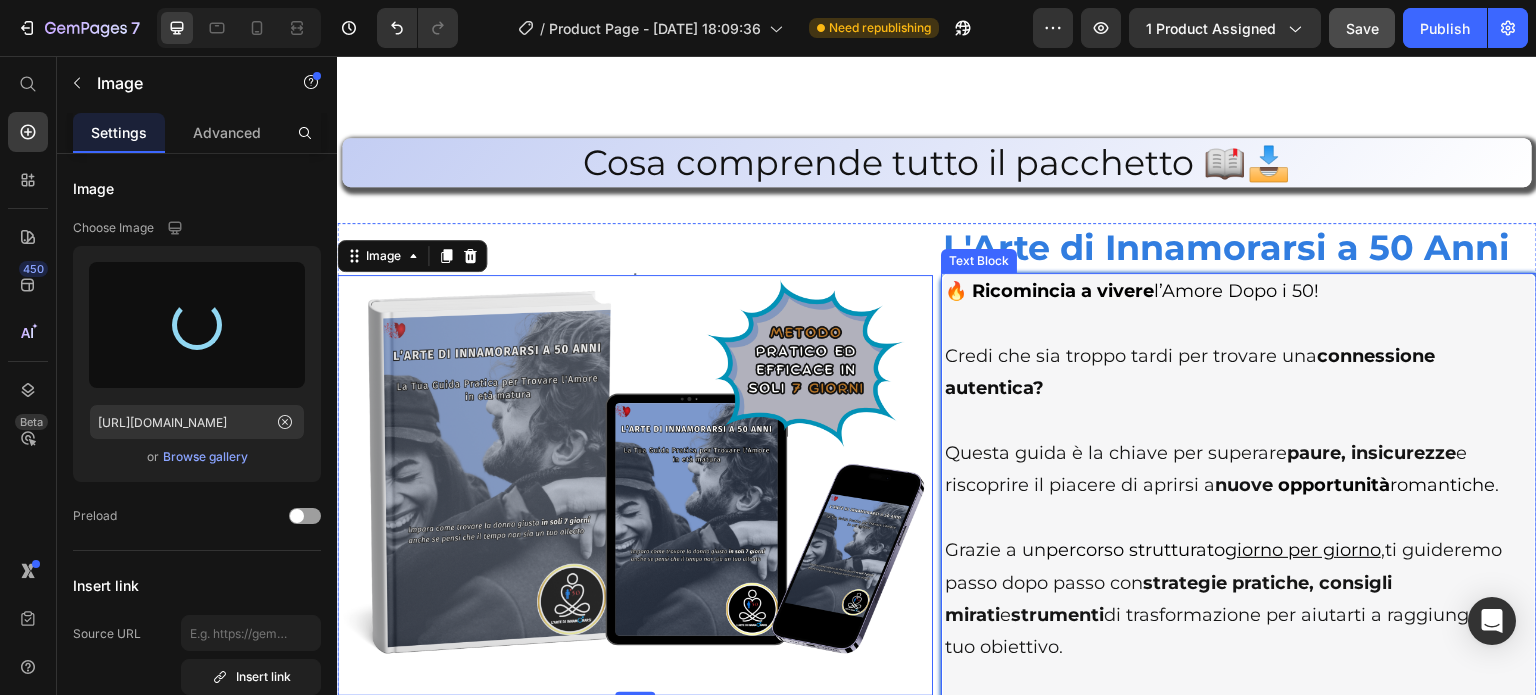 type on "[URL][DOMAIN_NAME]" 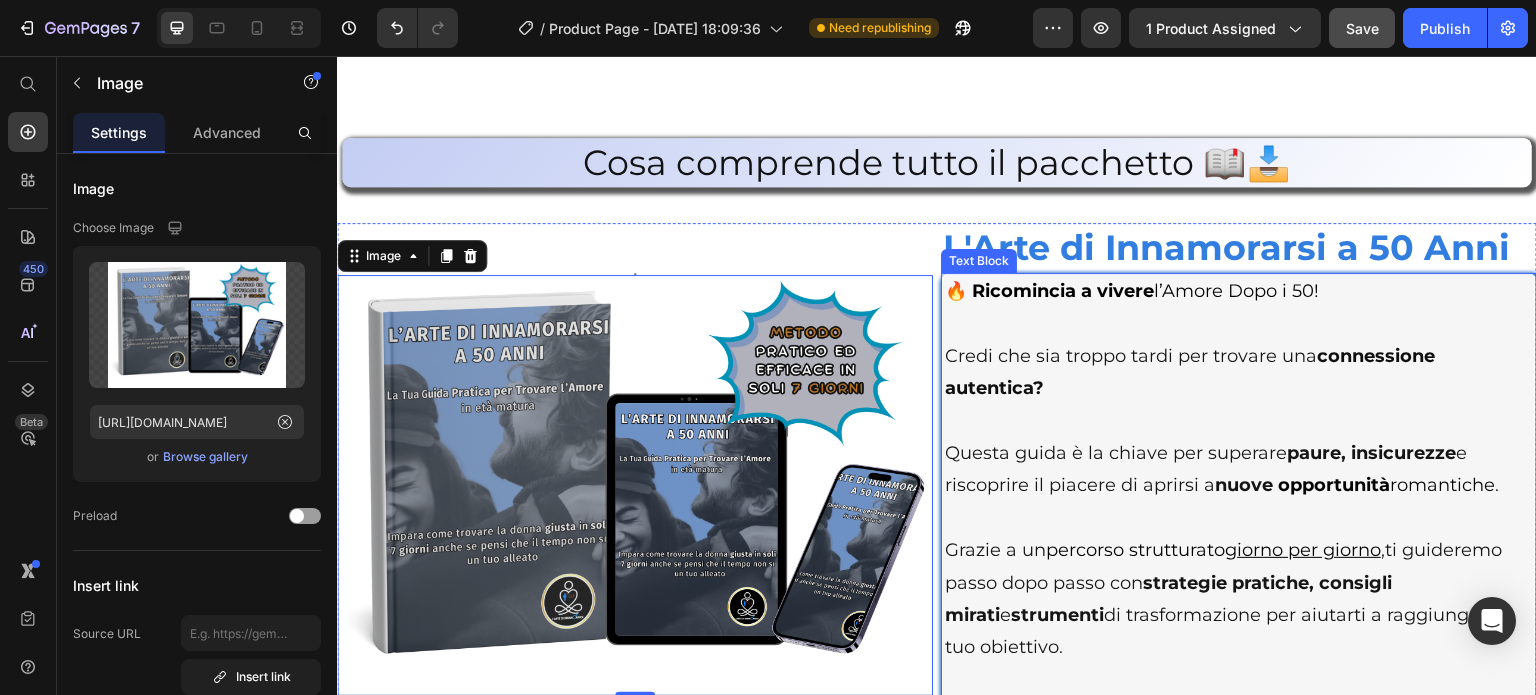 click at bounding box center (1239, 420) 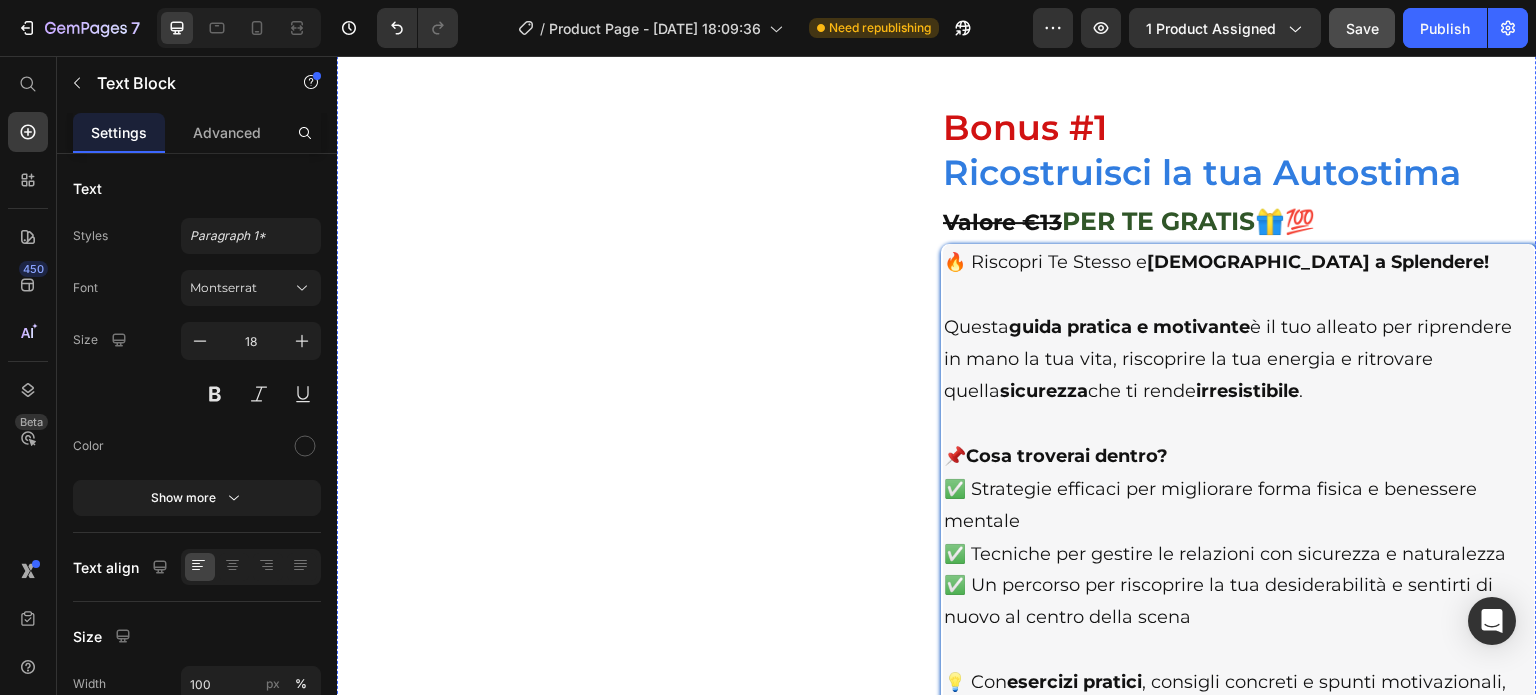 scroll, scrollTop: 13300, scrollLeft: 0, axis: vertical 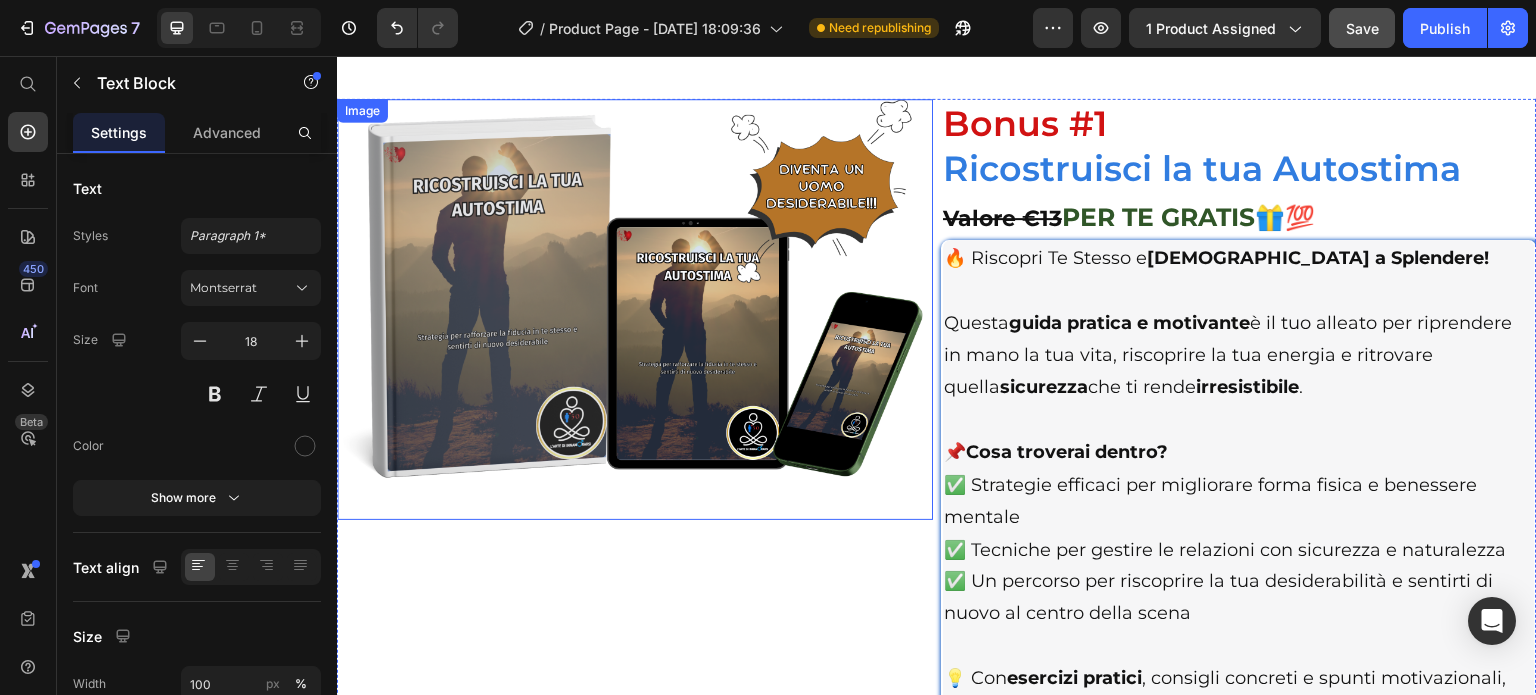 click at bounding box center [635, 309] 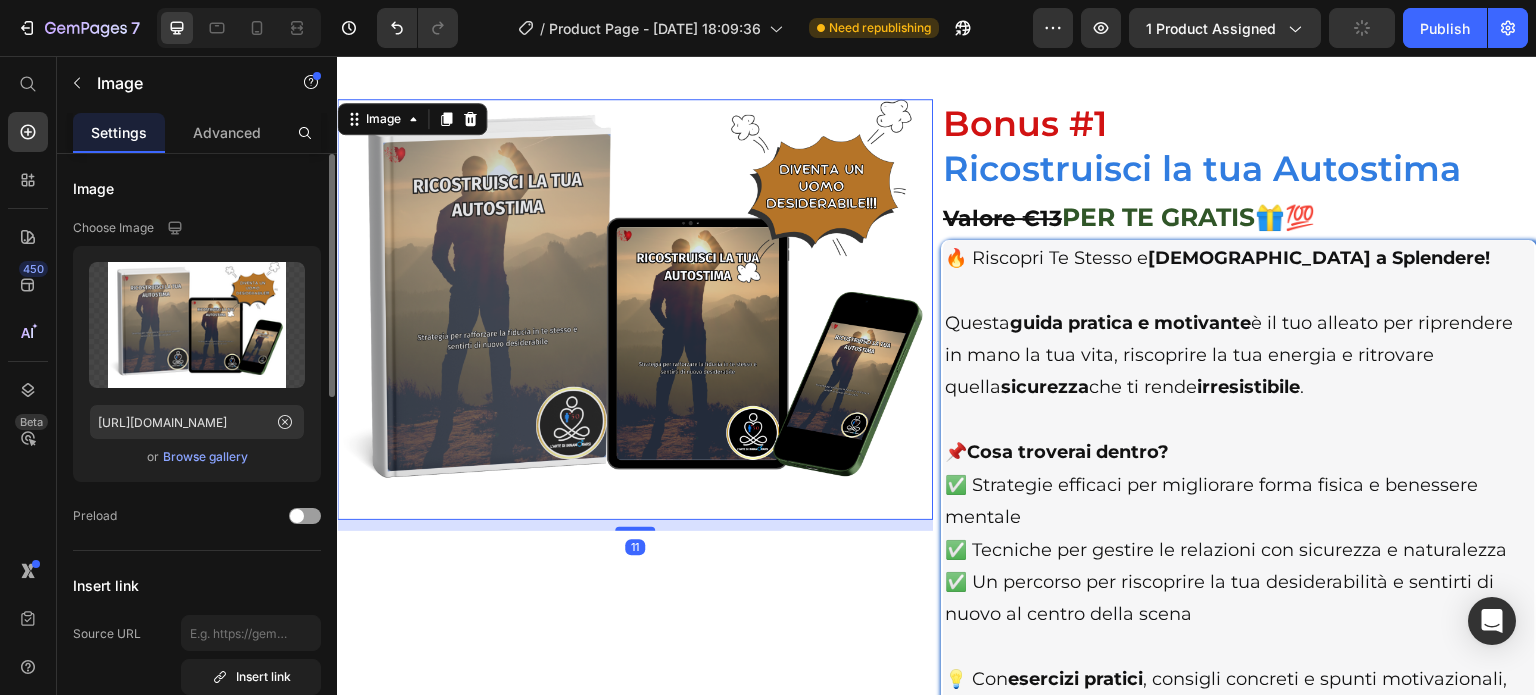 click on "Browse gallery" at bounding box center (205, 457) 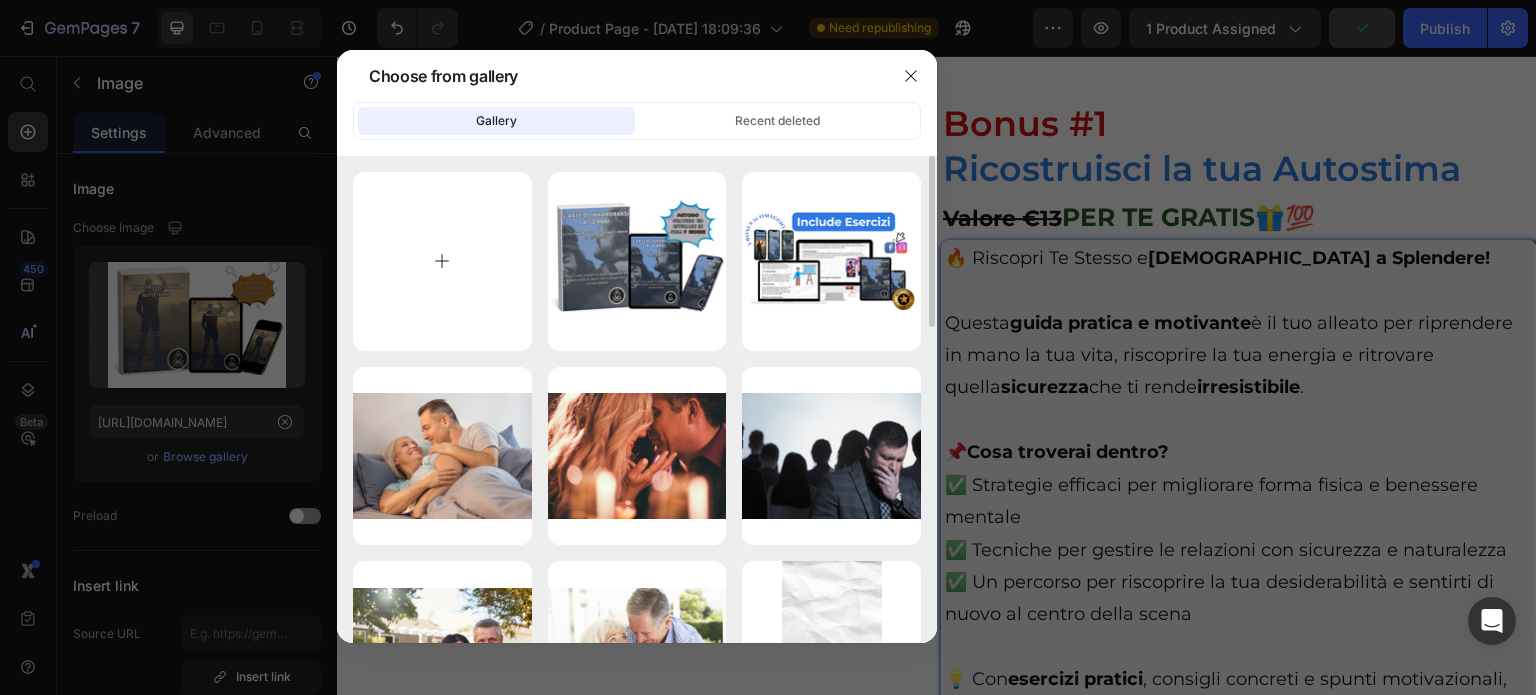 click at bounding box center (442, 261) 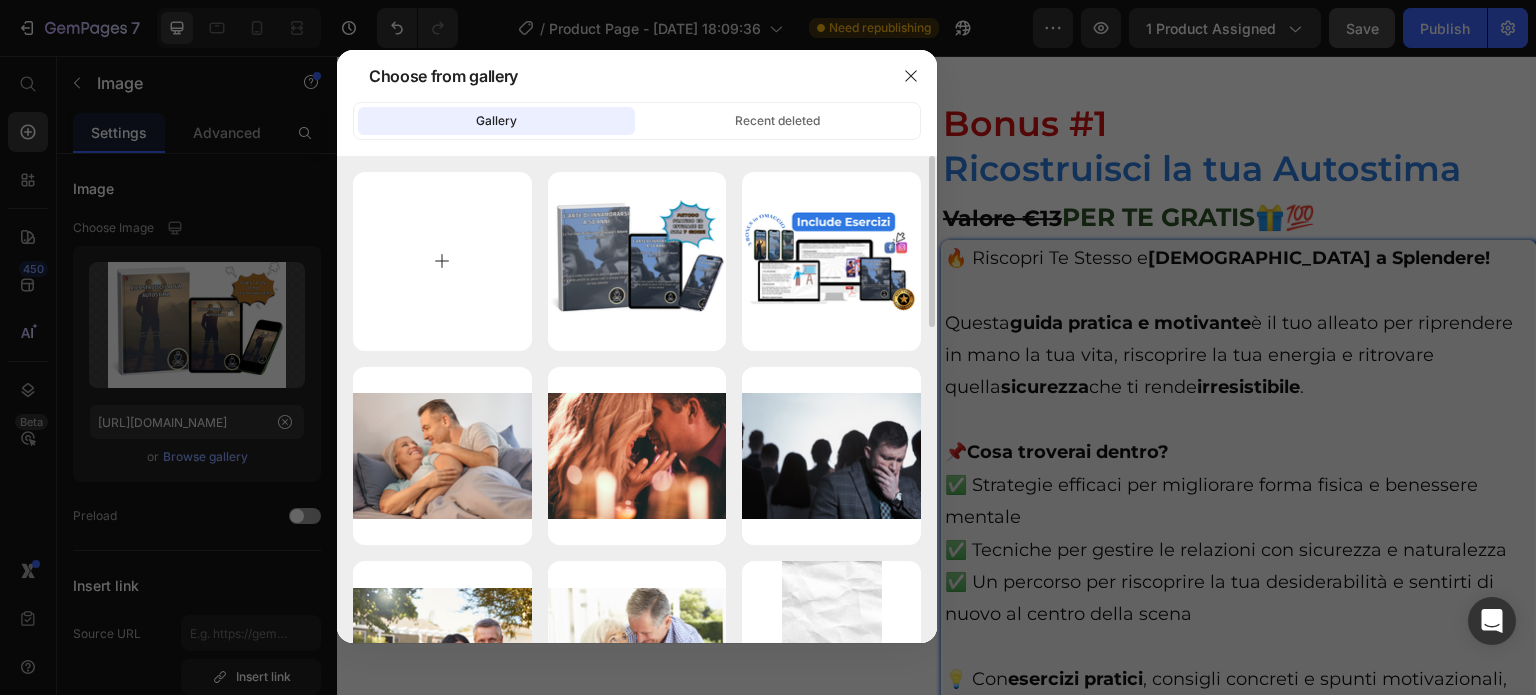 type on "C:\fakepath\1.png" 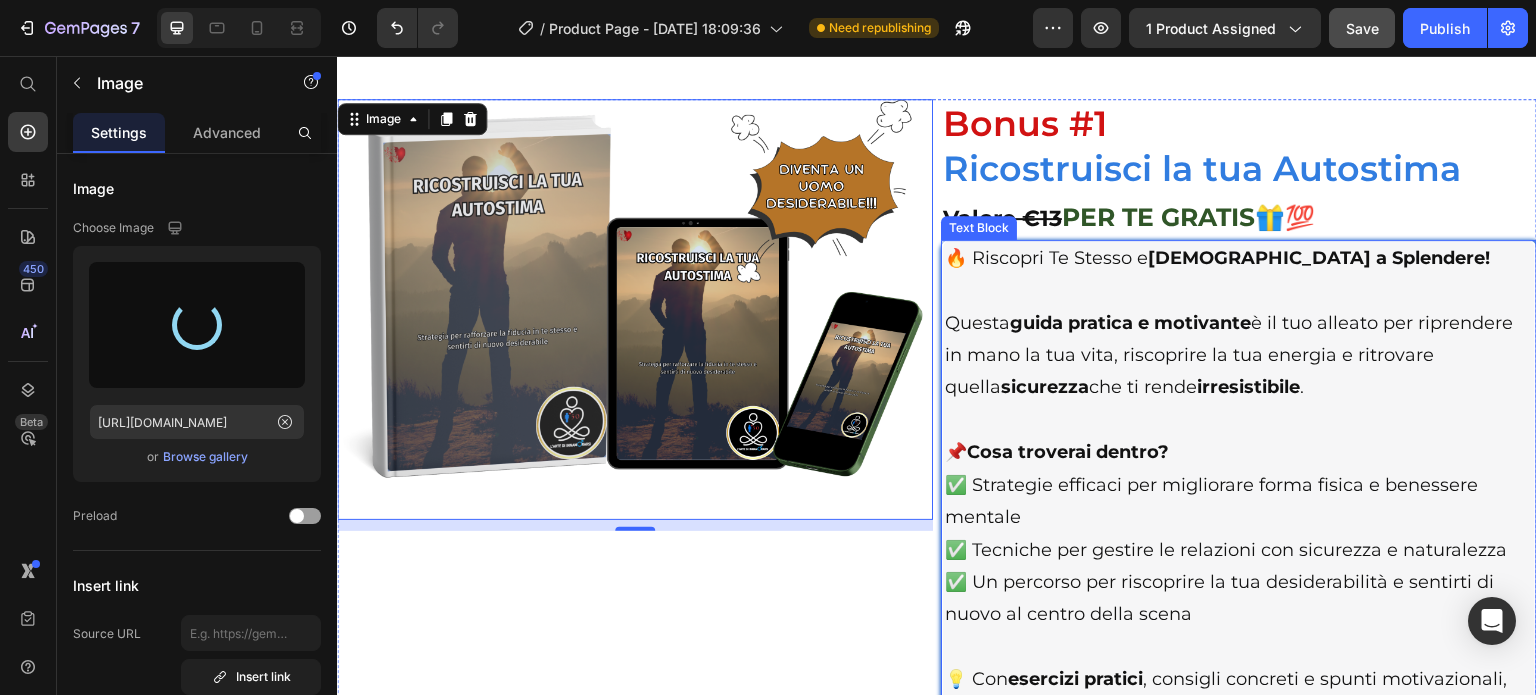 type on "[URL][DOMAIN_NAME]" 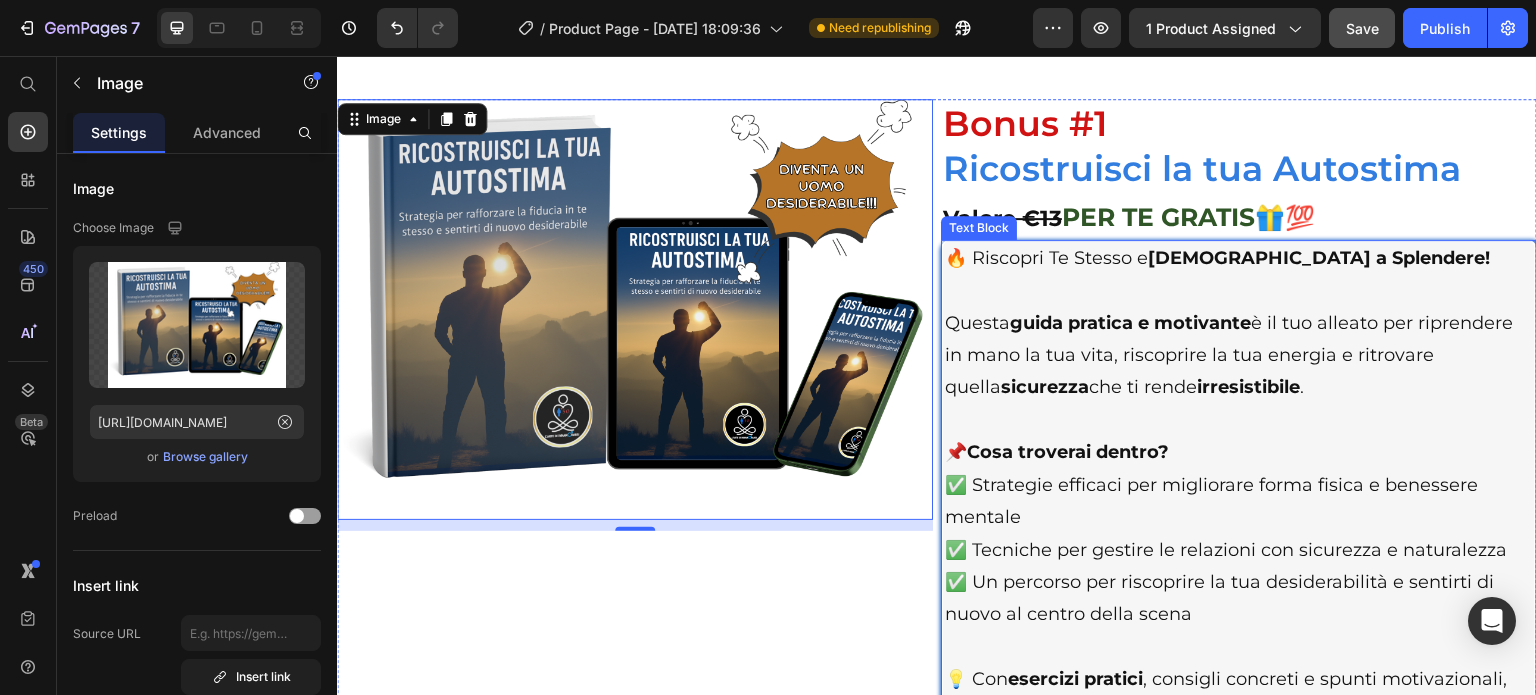 click on "📌  Cosa troverai dentro? ✅ Strategie efficaci per migliorare forma fisica e benessere mentale ✅ Tecniche per gestire le relazioni con sicurezza e naturalezza ✅ Un percorso per riscoprire la tua desiderabilità e sentirti di nuovo al centro della scena" at bounding box center (1239, 533) 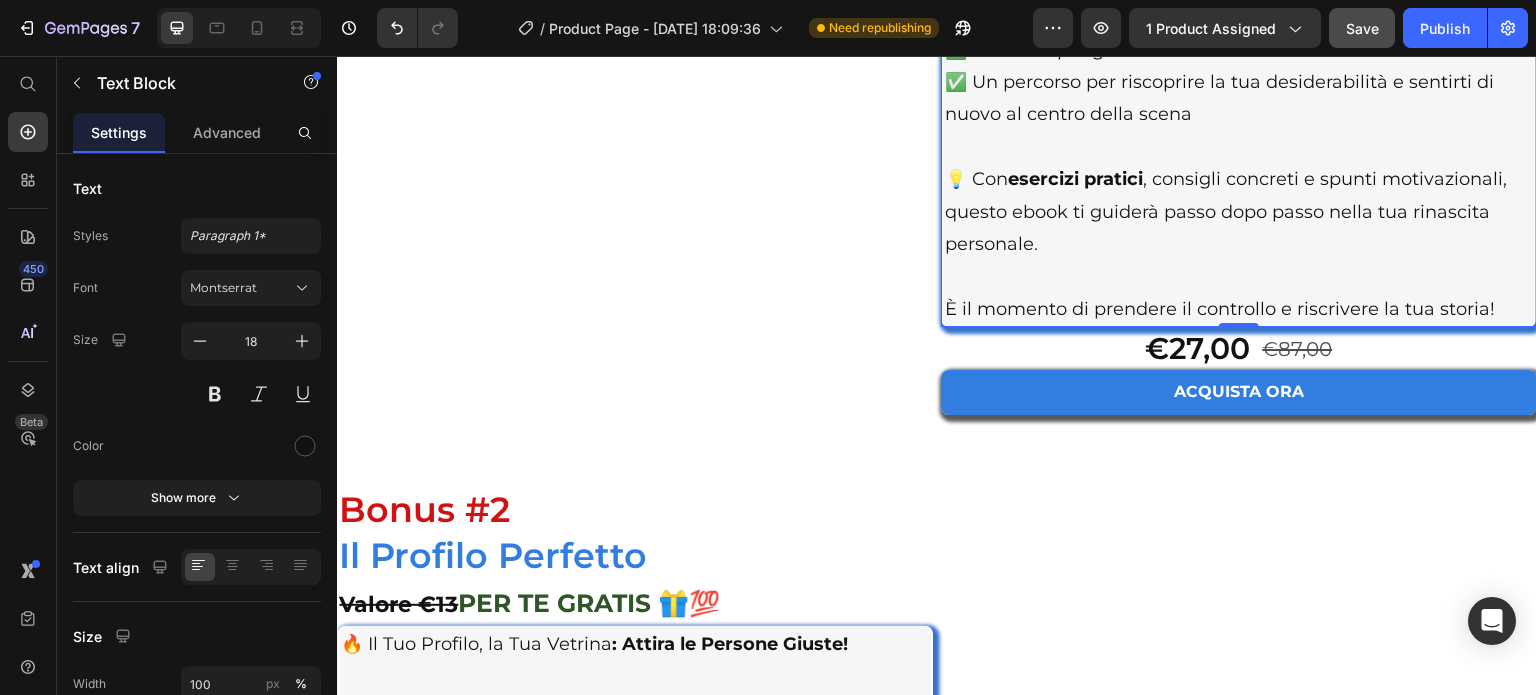 scroll, scrollTop: 14200, scrollLeft: 0, axis: vertical 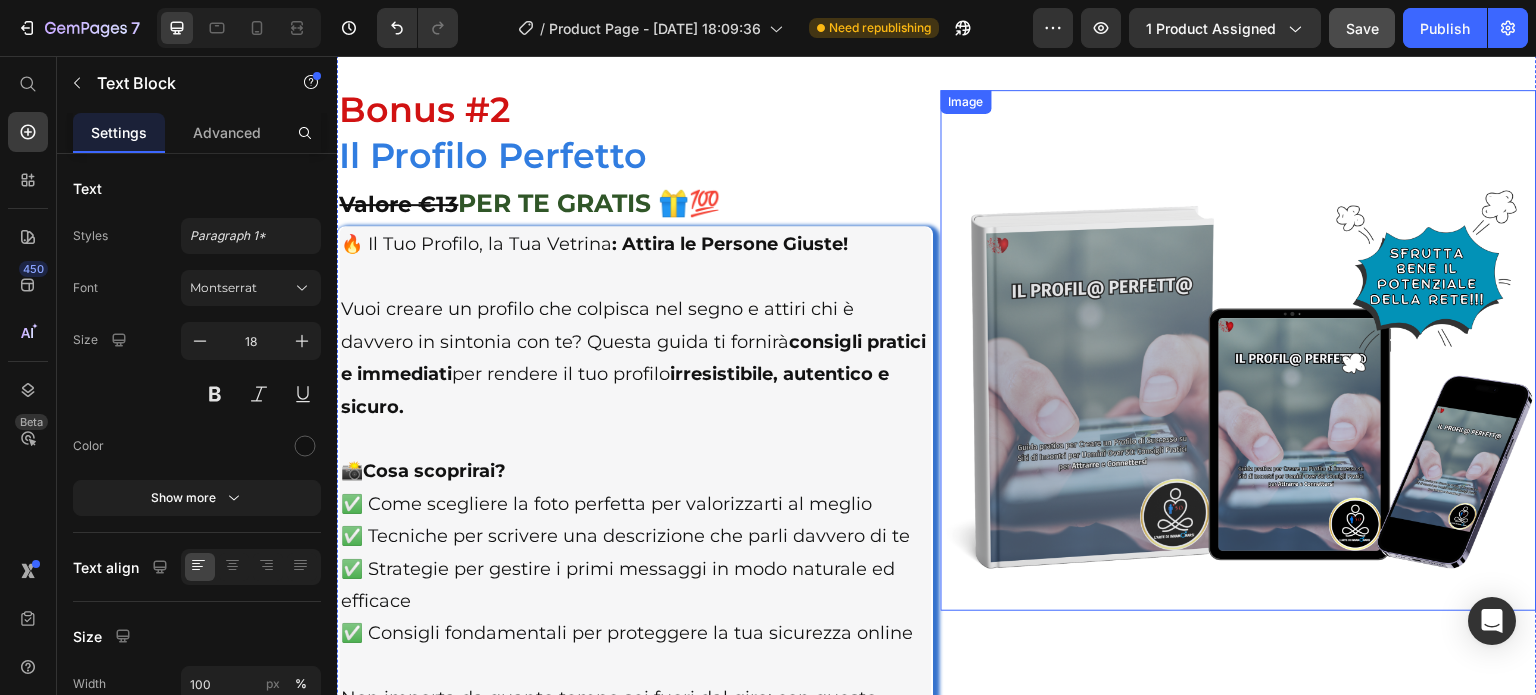 click at bounding box center [1239, 350] 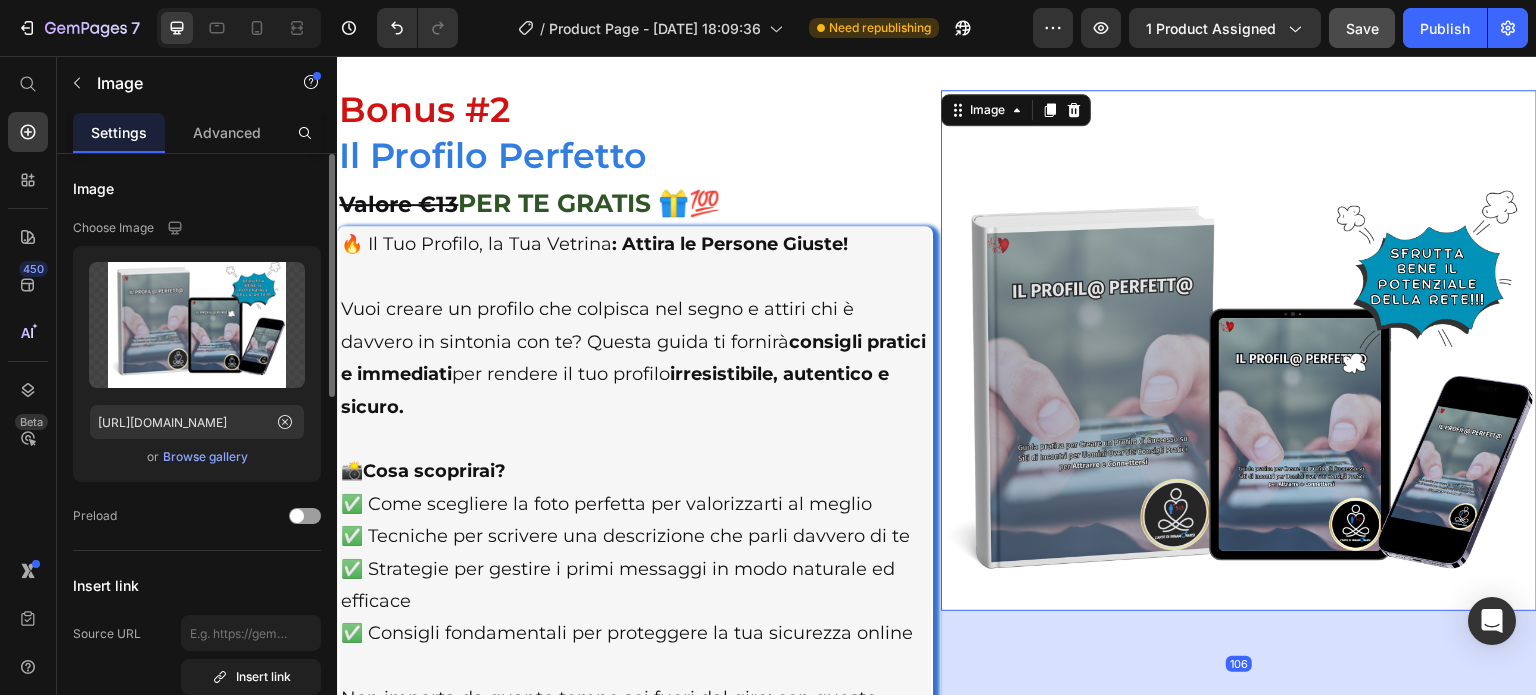 click on "Browse gallery" at bounding box center [205, 457] 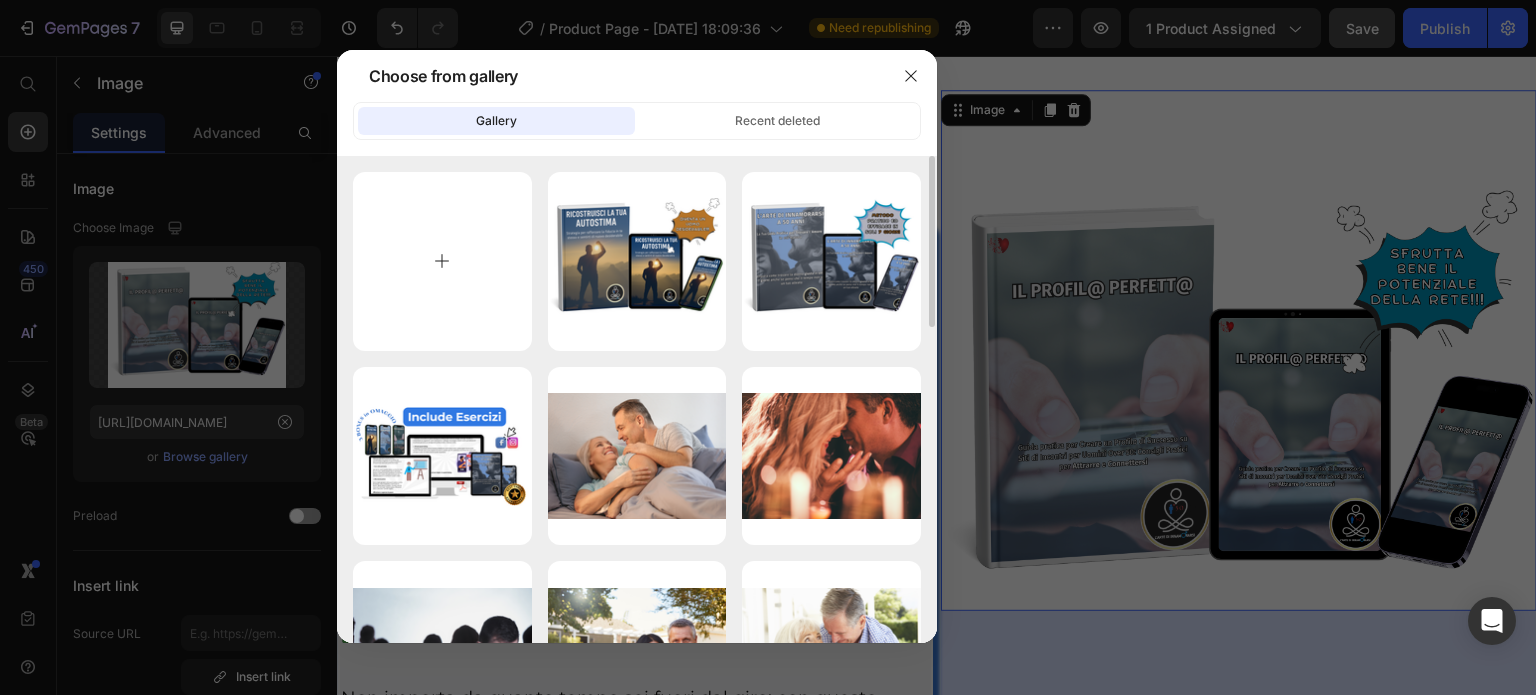 click at bounding box center [442, 261] 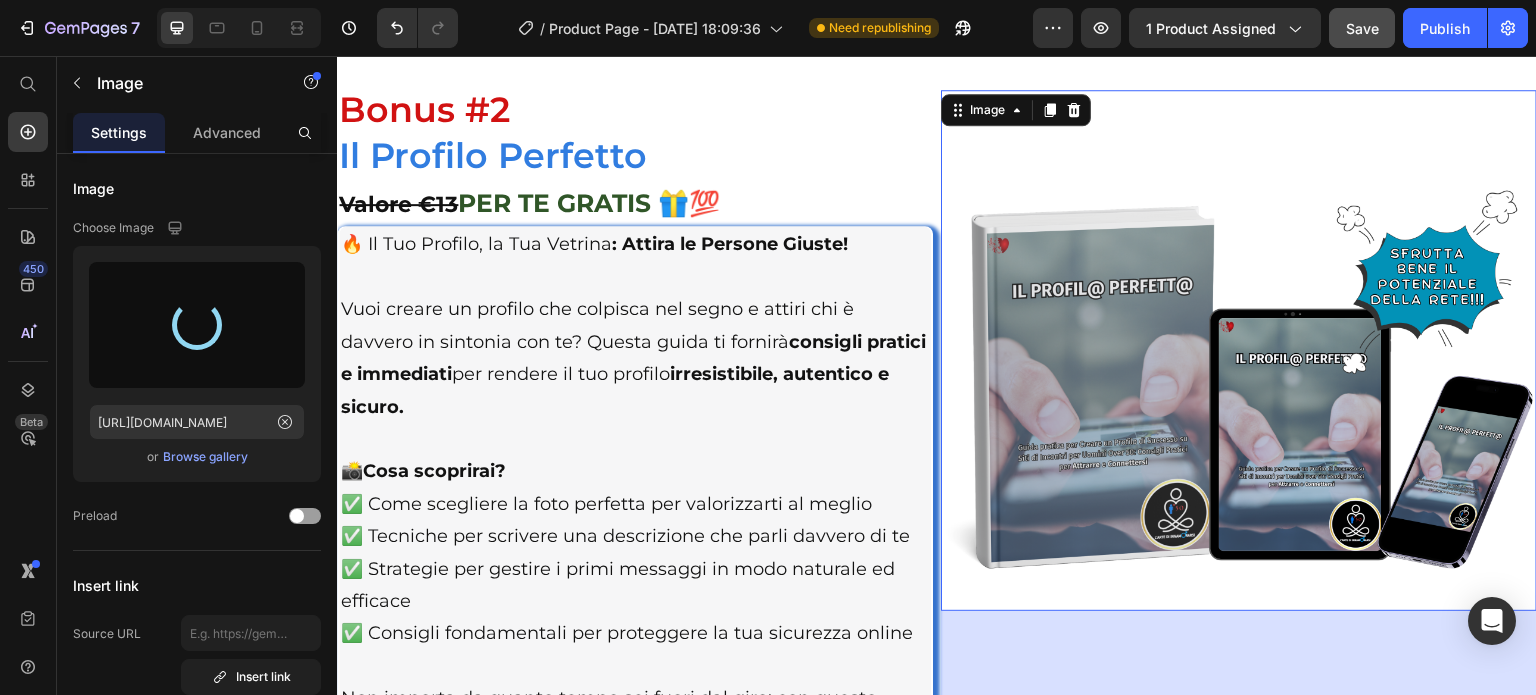 type on "[URL][DOMAIN_NAME]" 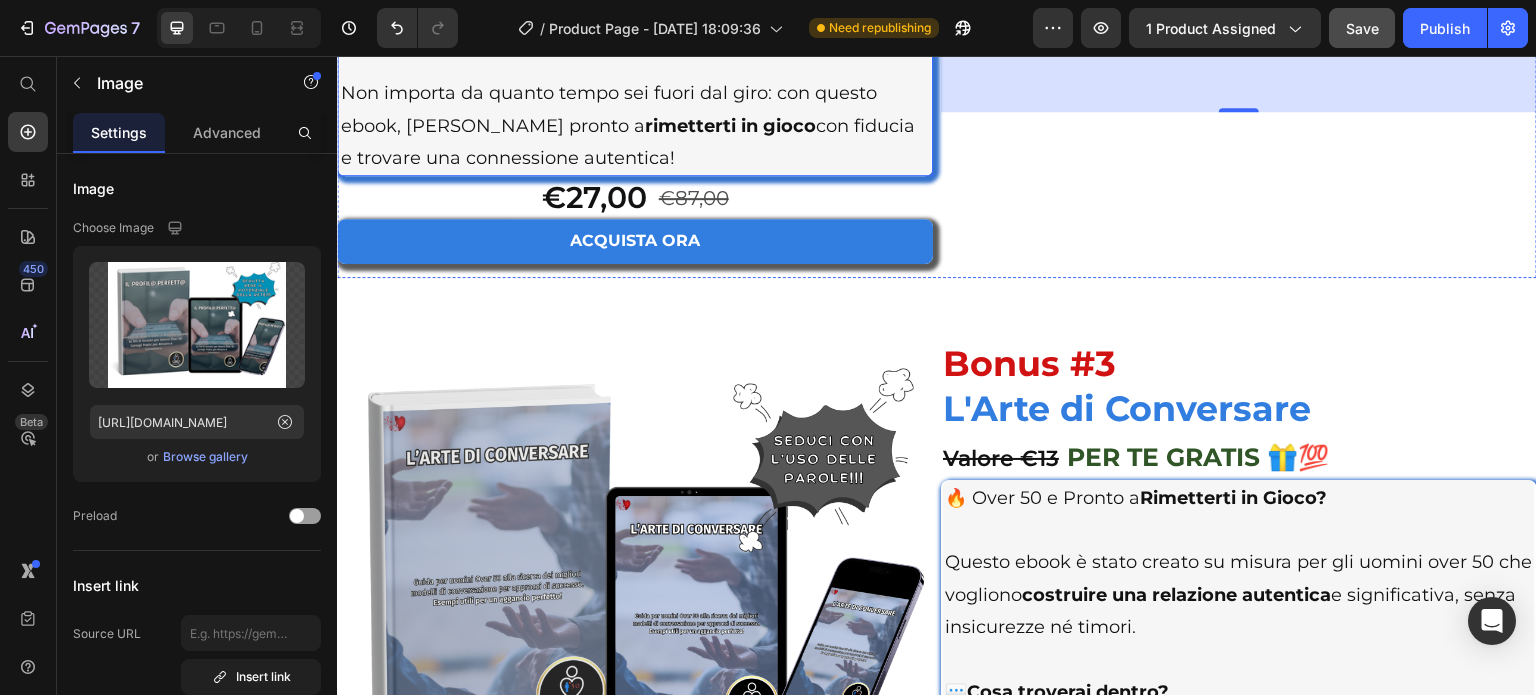 scroll, scrollTop: 15100, scrollLeft: 0, axis: vertical 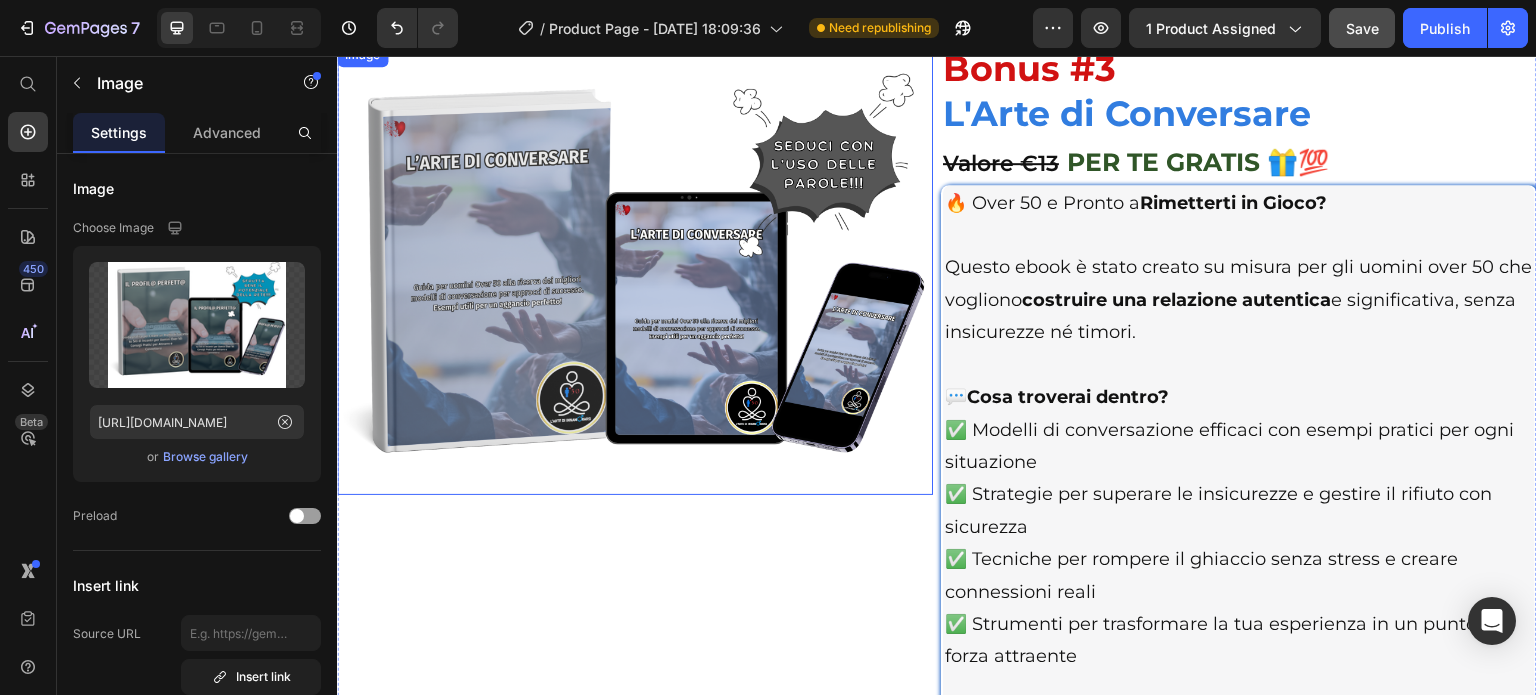 click at bounding box center (635, 268) 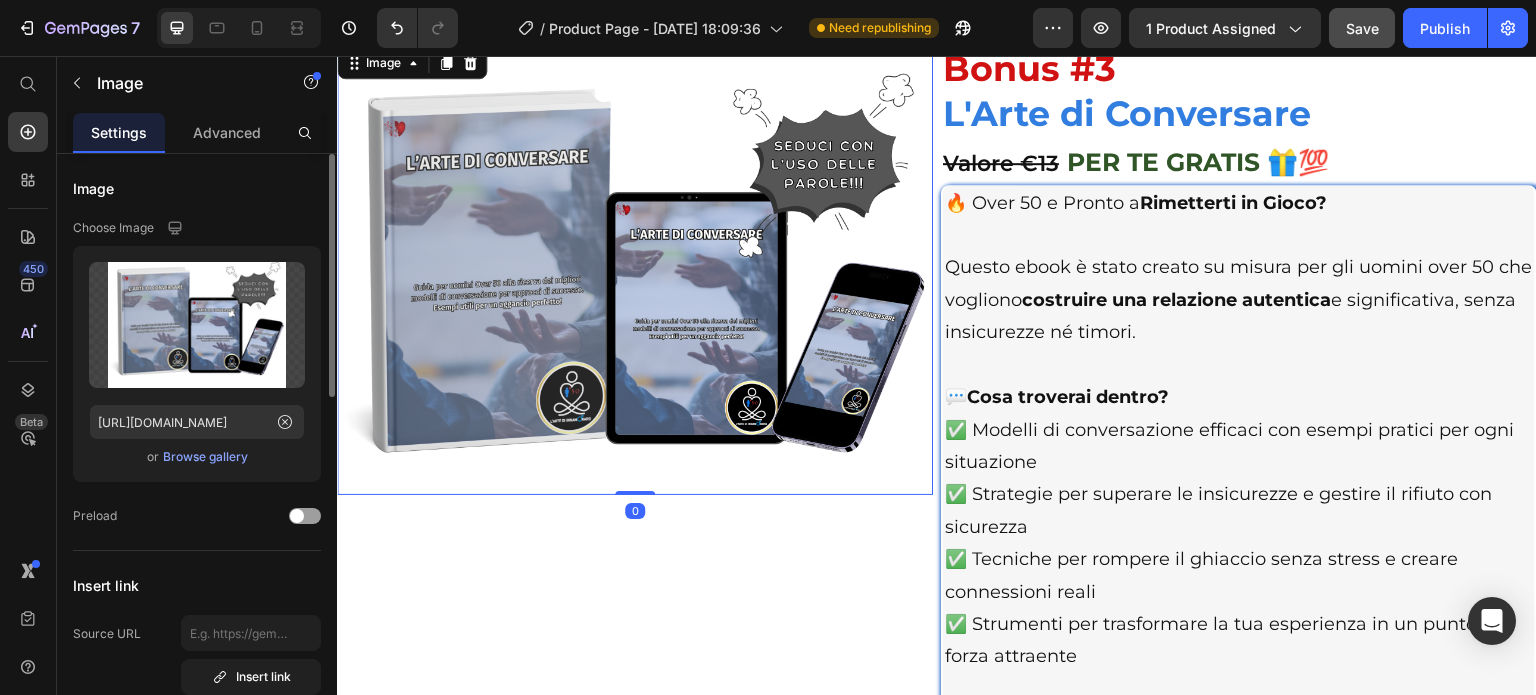 click on "Browse gallery" at bounding box center (205, 457) 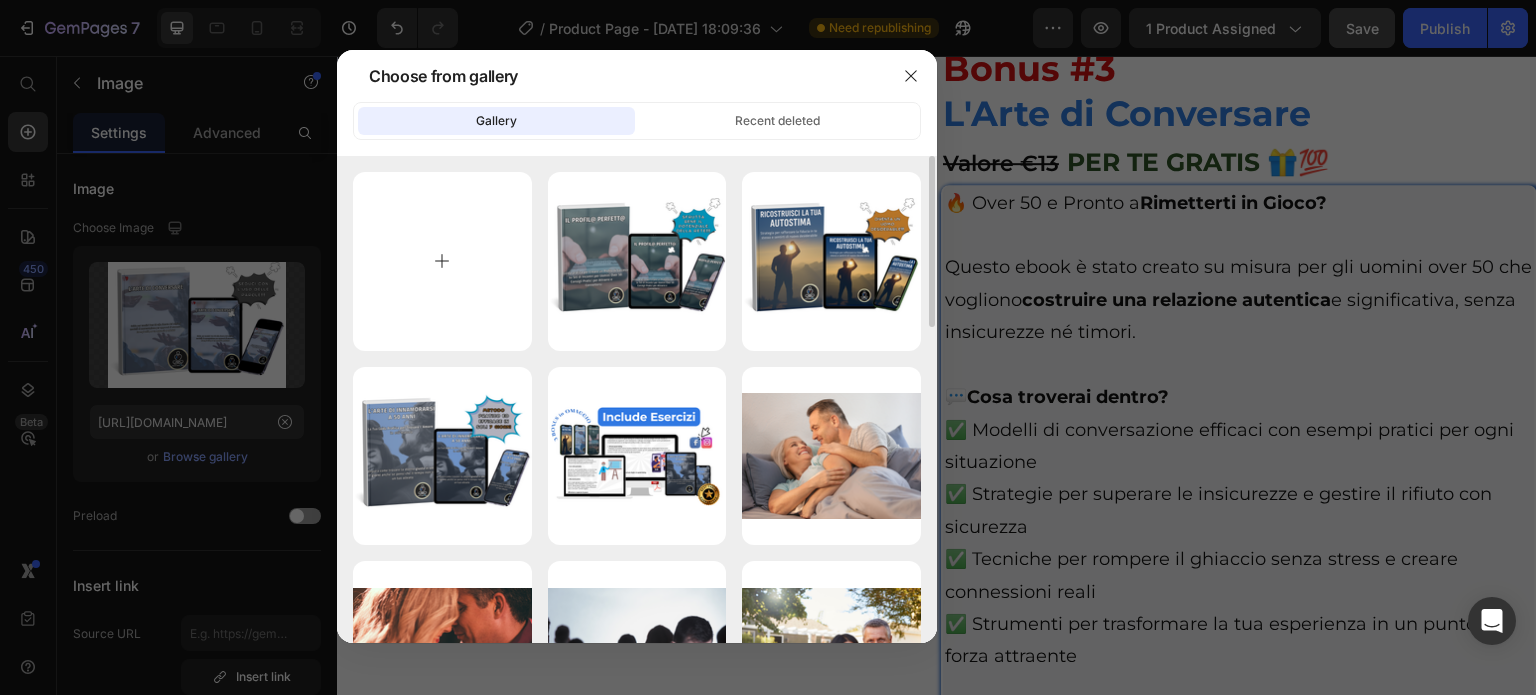 click at bounding box center (442, 261) 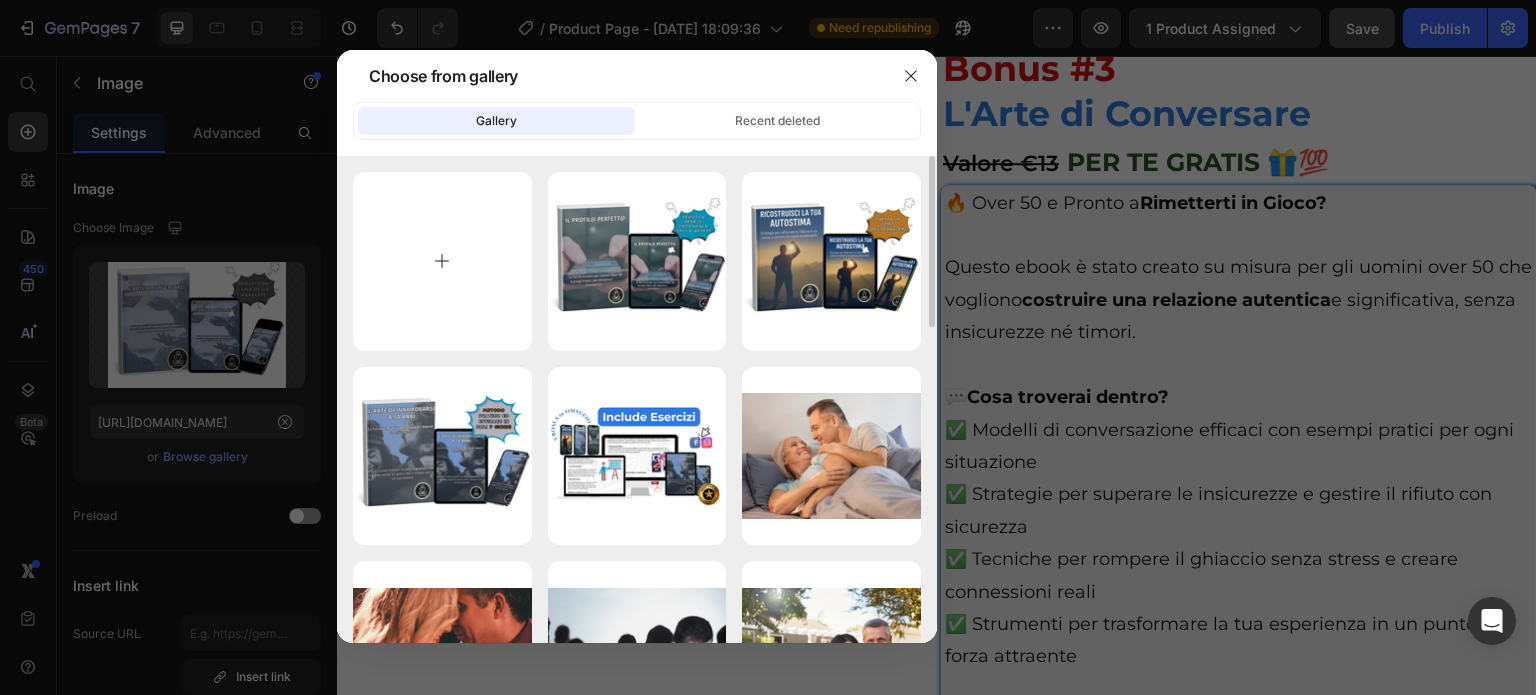 type on "C:\fakepath\7.png" 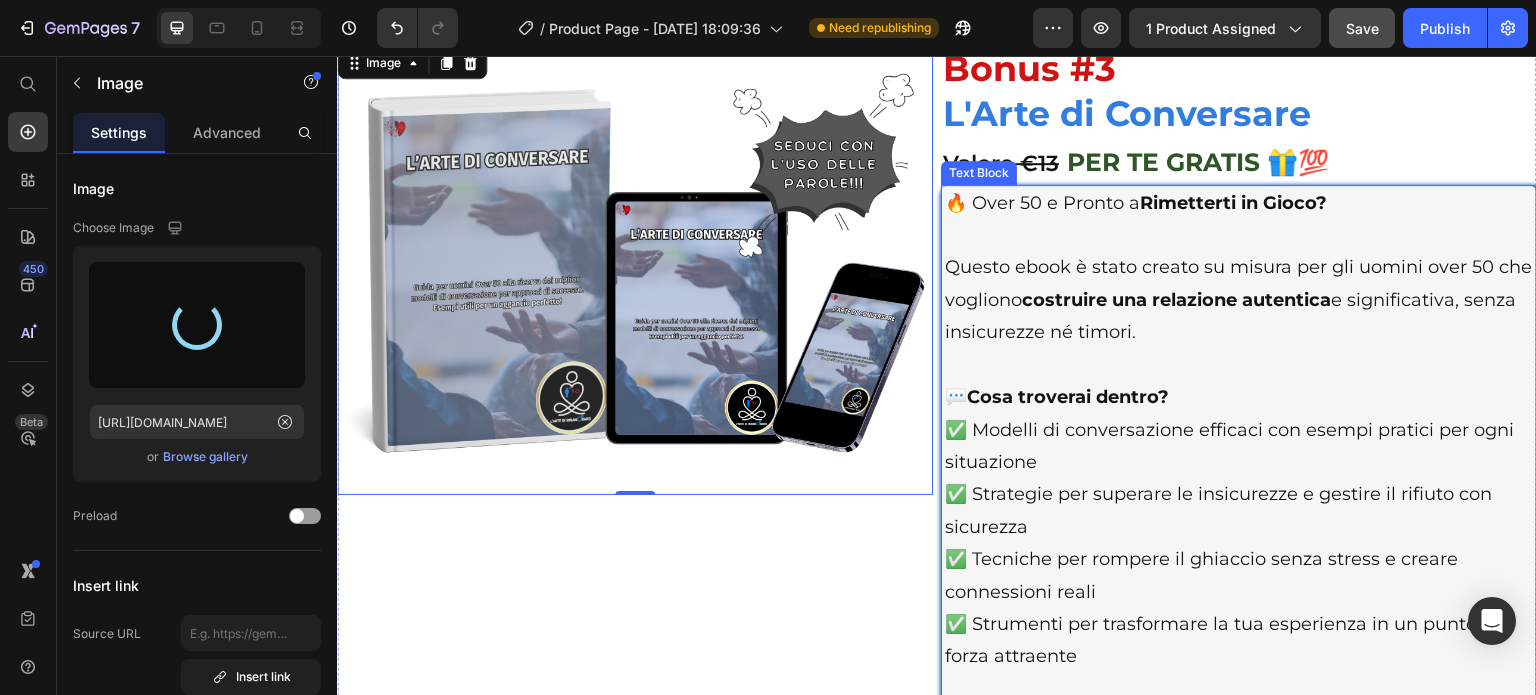 type on "[URL][DOMAIN_NAME]" 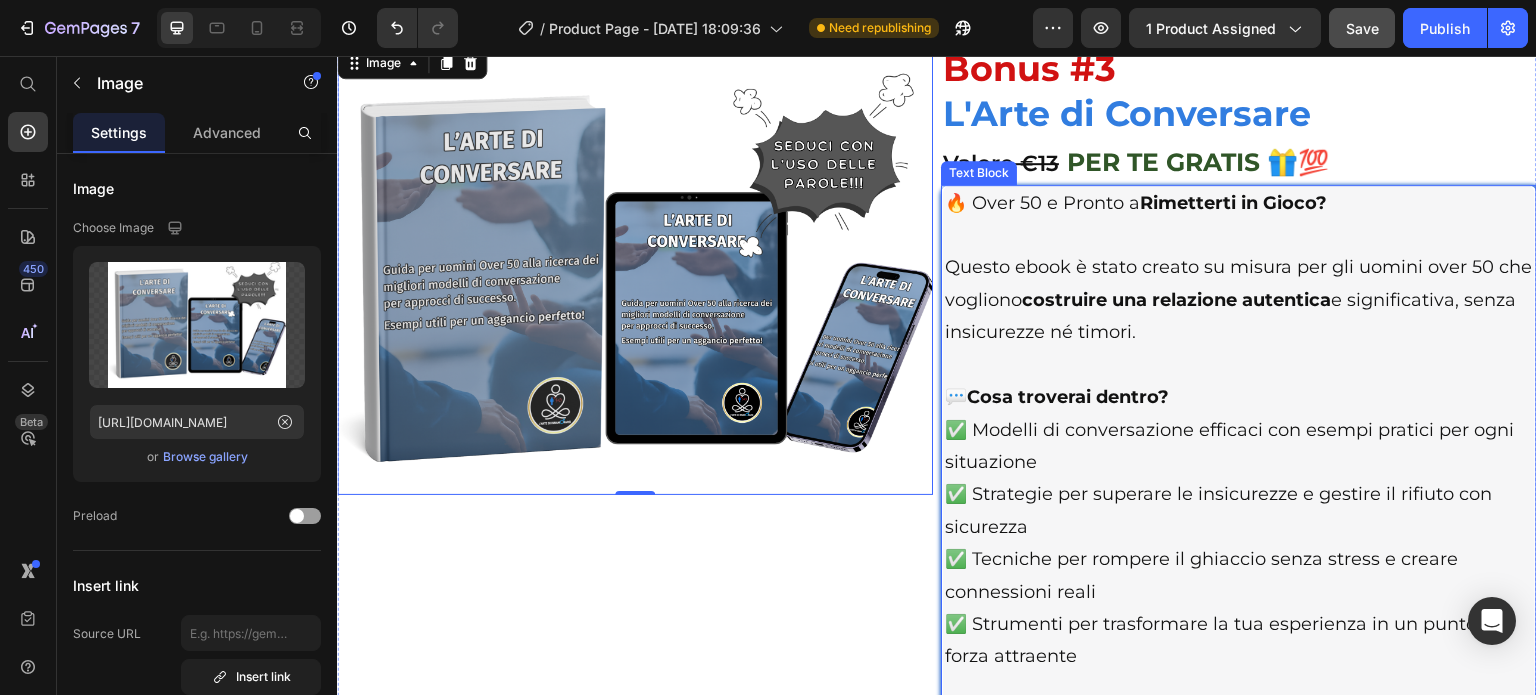 click on "💬  Cosa troverai dentro? ✅ Modelli di conversazione efficaci con esempi pratici per ogni situazione ✅ Strategie per superare le insicurezze e gestire il rifiuto con sicurezza ✅ Tecniche per rompere il ghiaccio senza stress e creare connessioni reali ✅ Strumenti per trasformare la tua esperienza in un punto di forza attraente" at bounding box center (1239, 527) 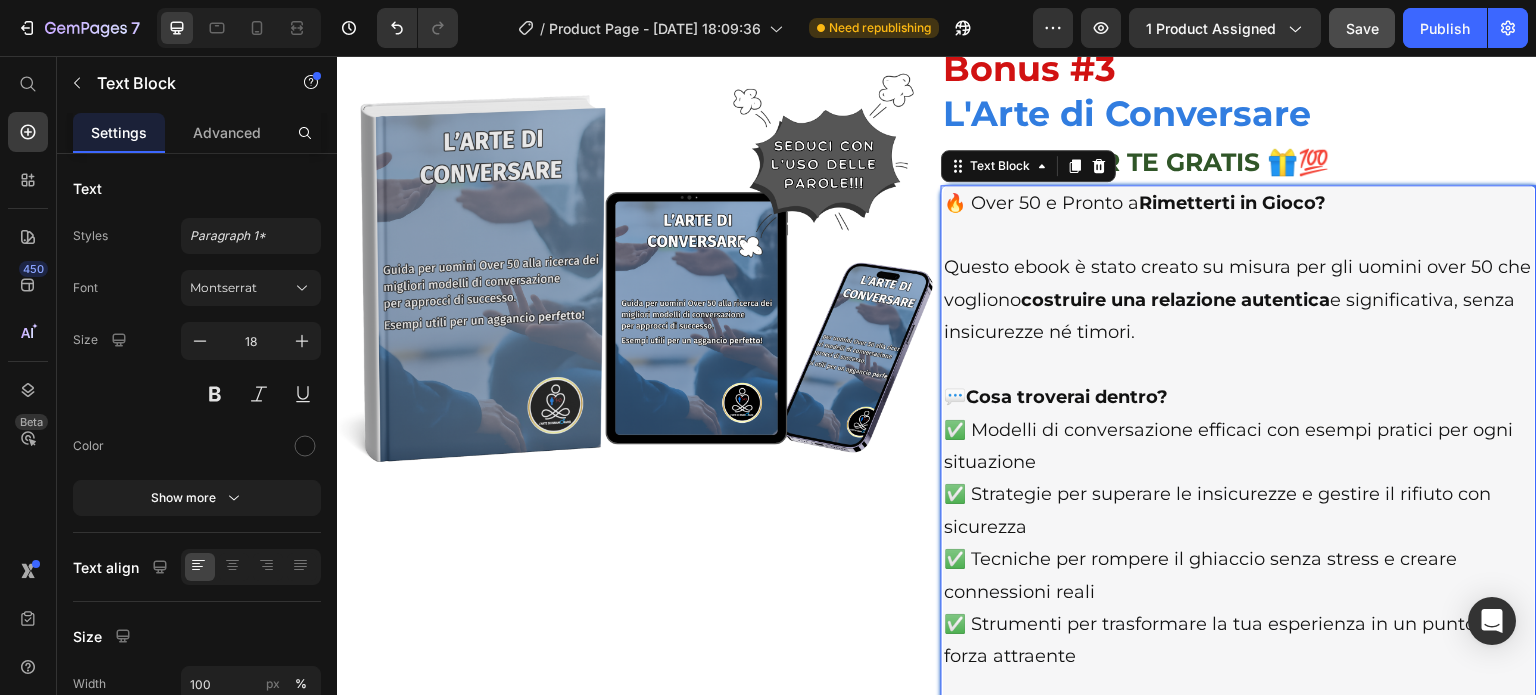 click at bounding box center (1239, 365) 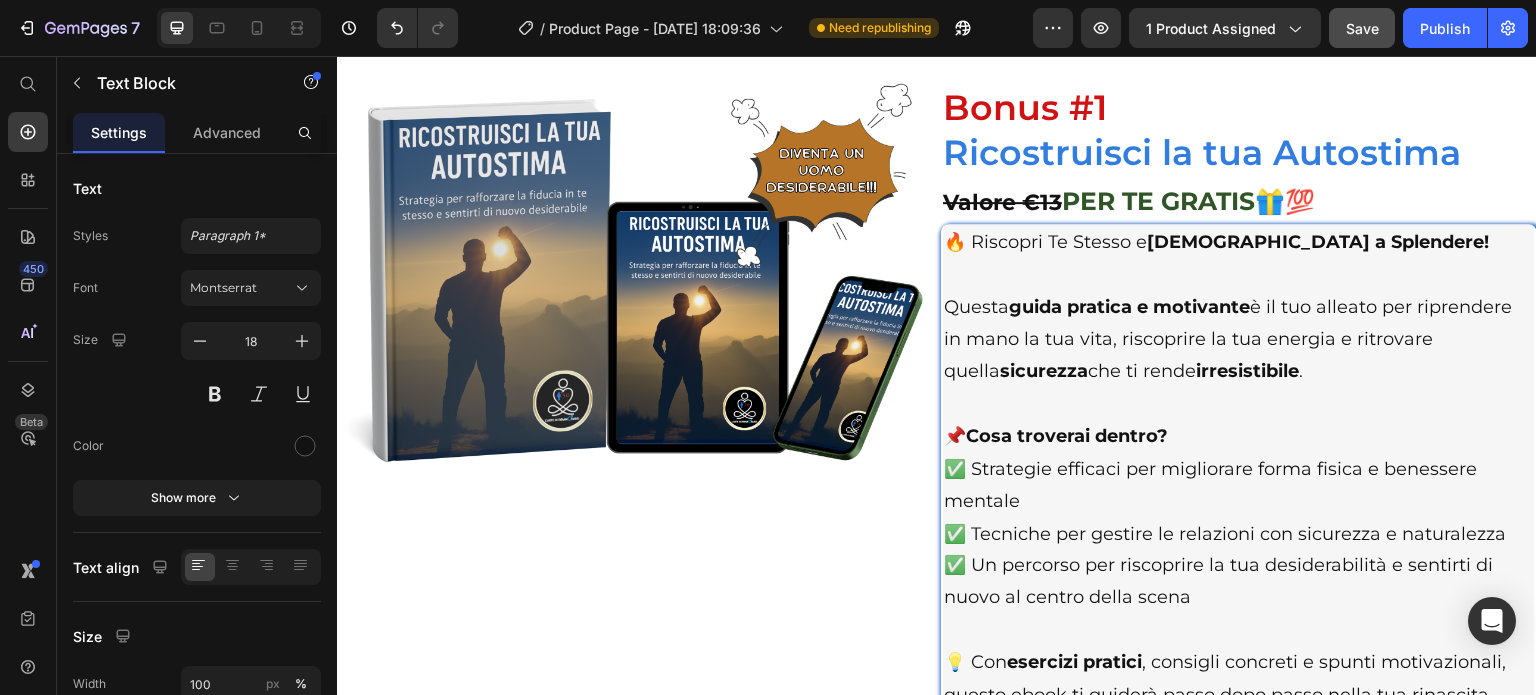 scroll, scrollTop: 13300, scrollLeft: 0, axis: vertical 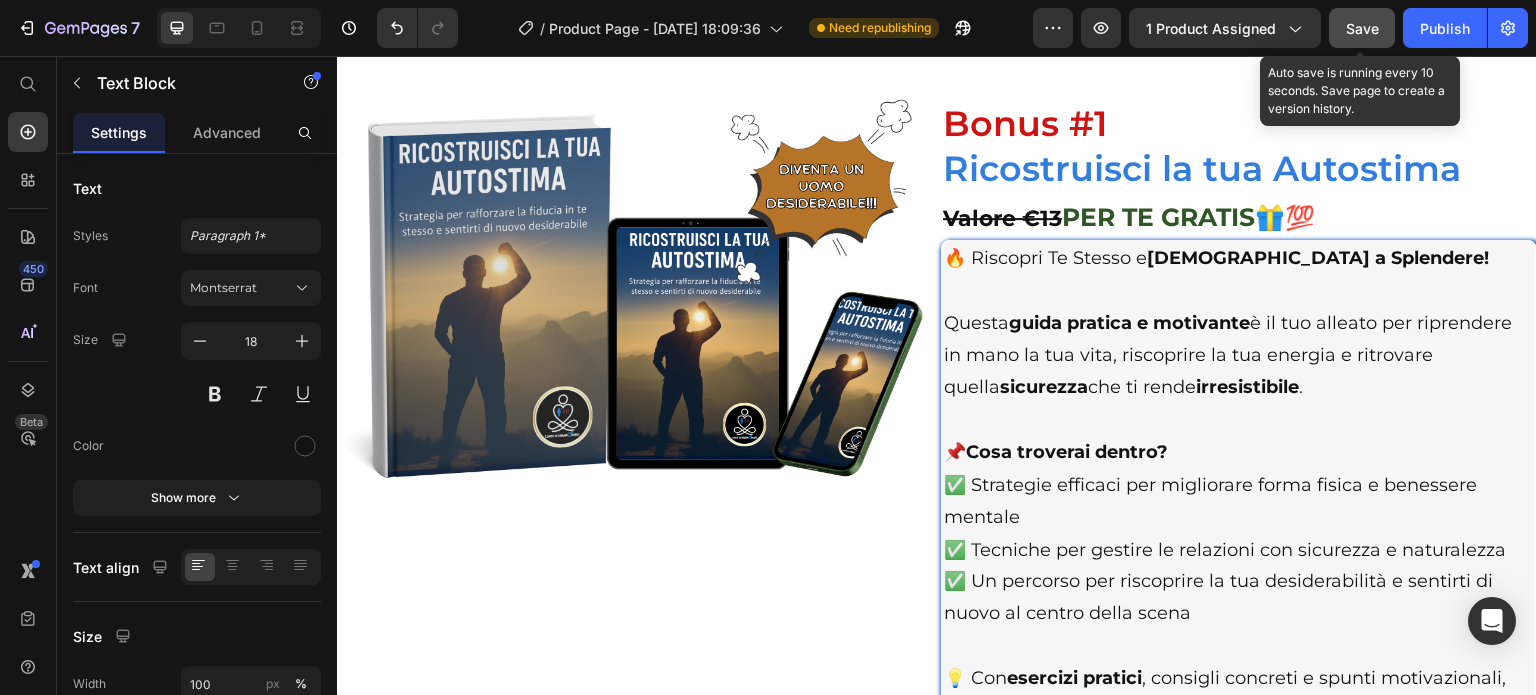 click on "Save" at bounding box center (1362, 28) 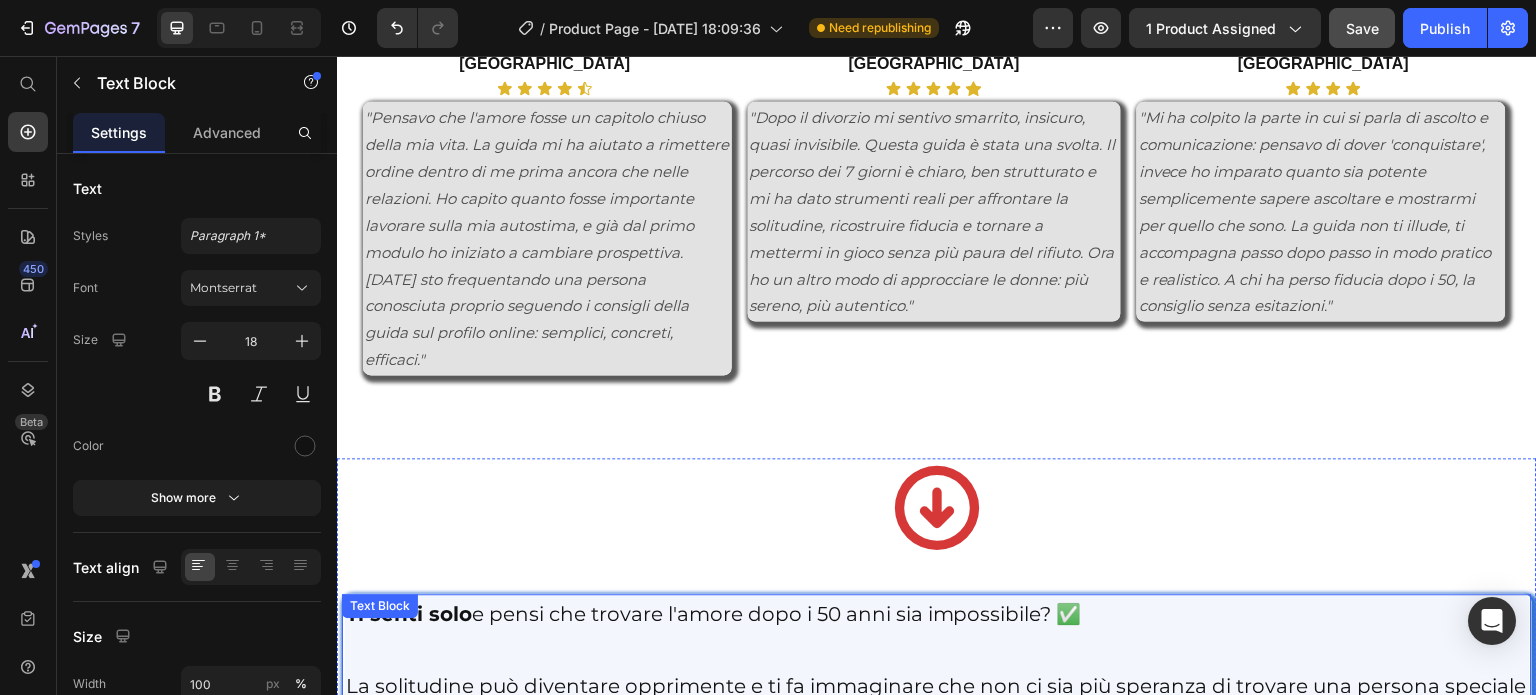 scroll, scrollTop: 2799, scrollLeft: 0, axis: vertical 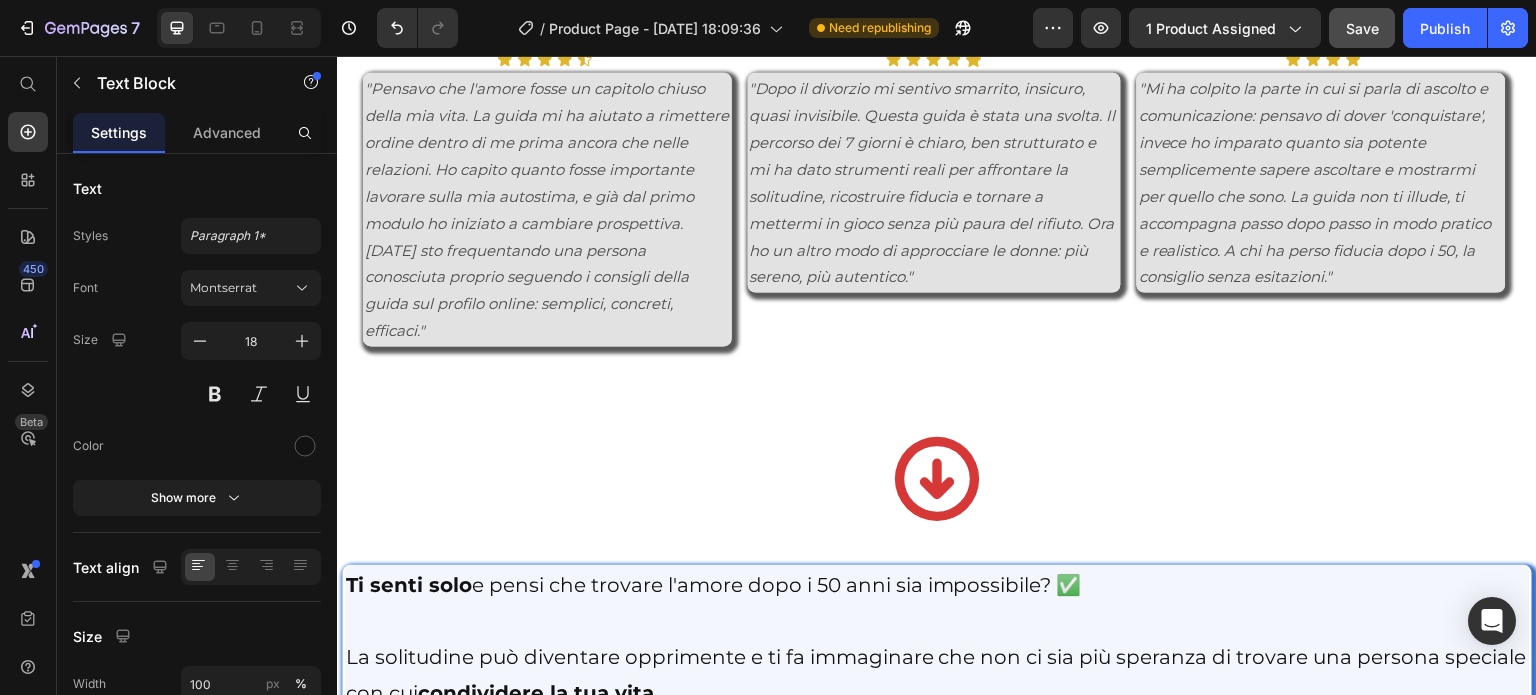 click on "Dopo soli 7 Giorni:" at bounding box center [643, -301] 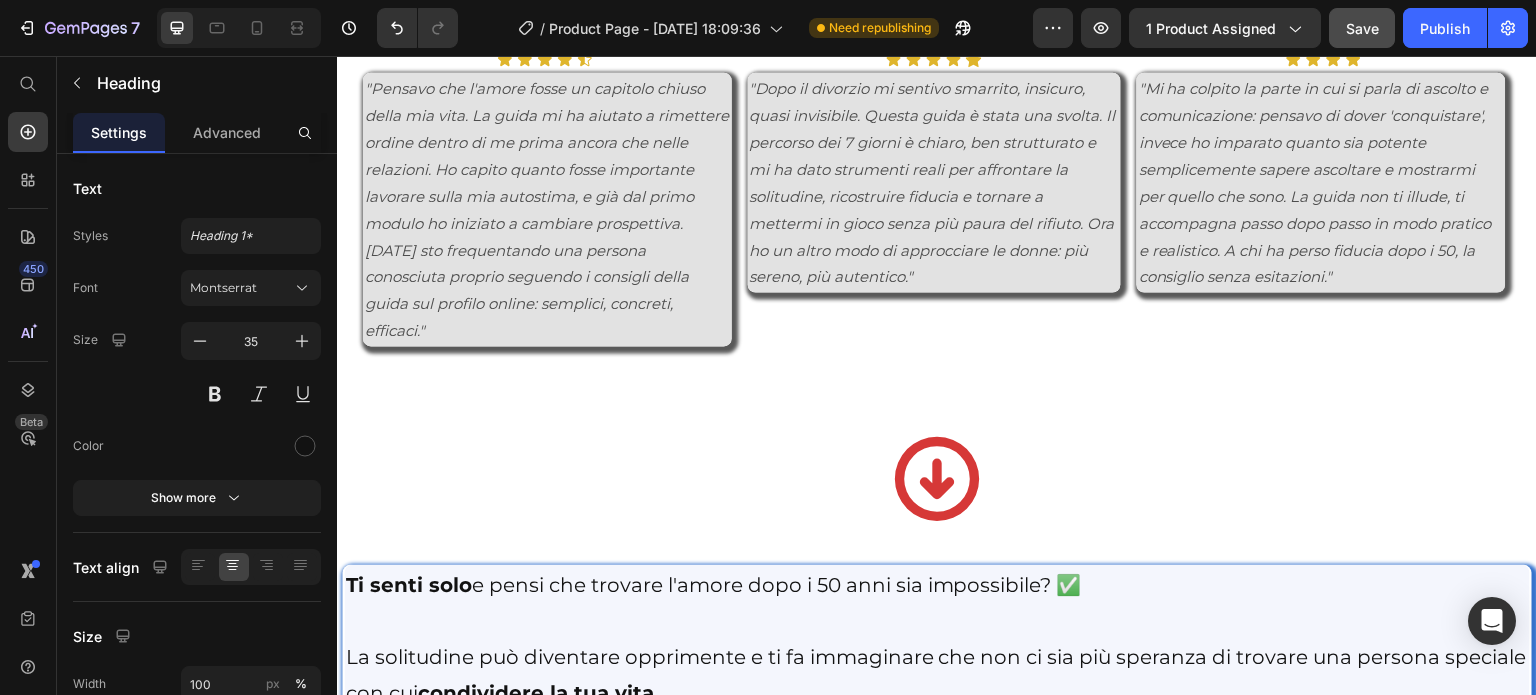 click on "In alternativa..." at bounding box center (1231, -301) 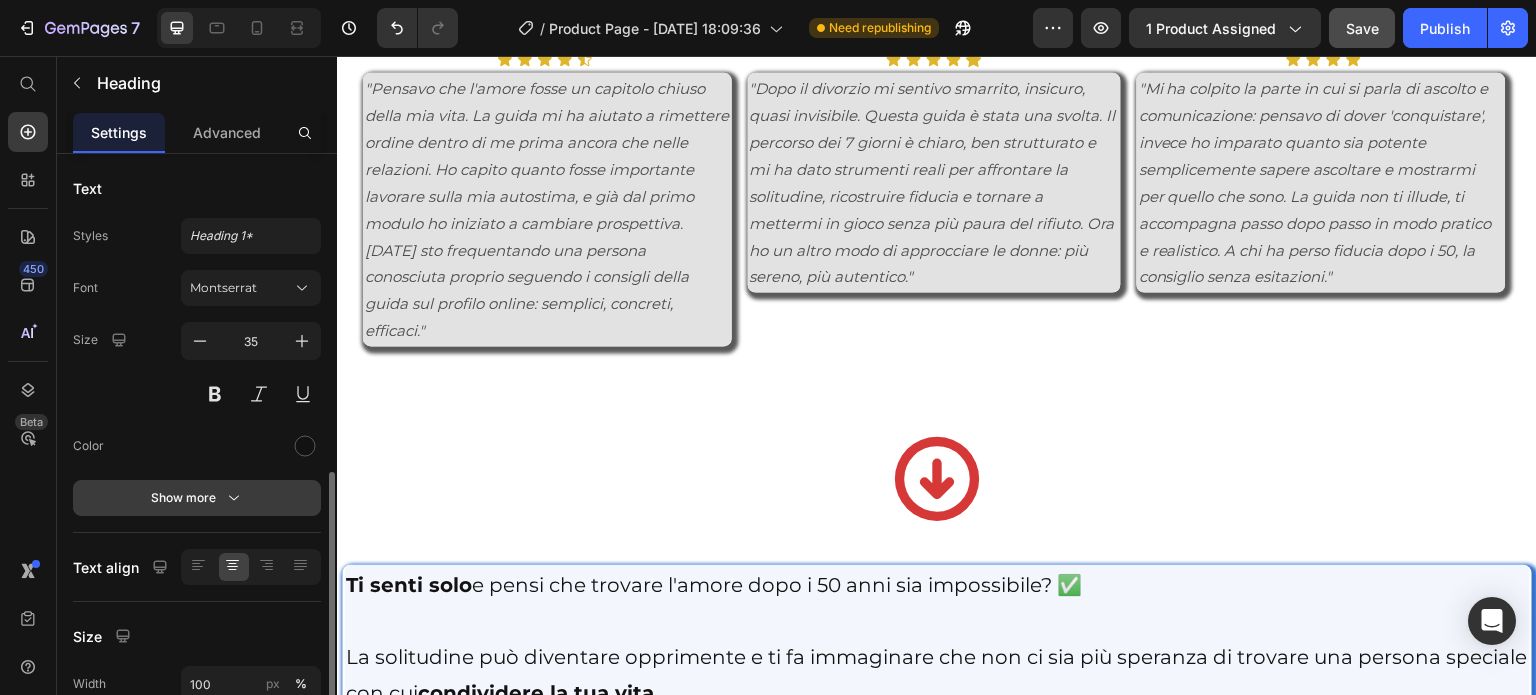 scroll, scrollTop: 300, scrollLeft: 0, axis: vertical 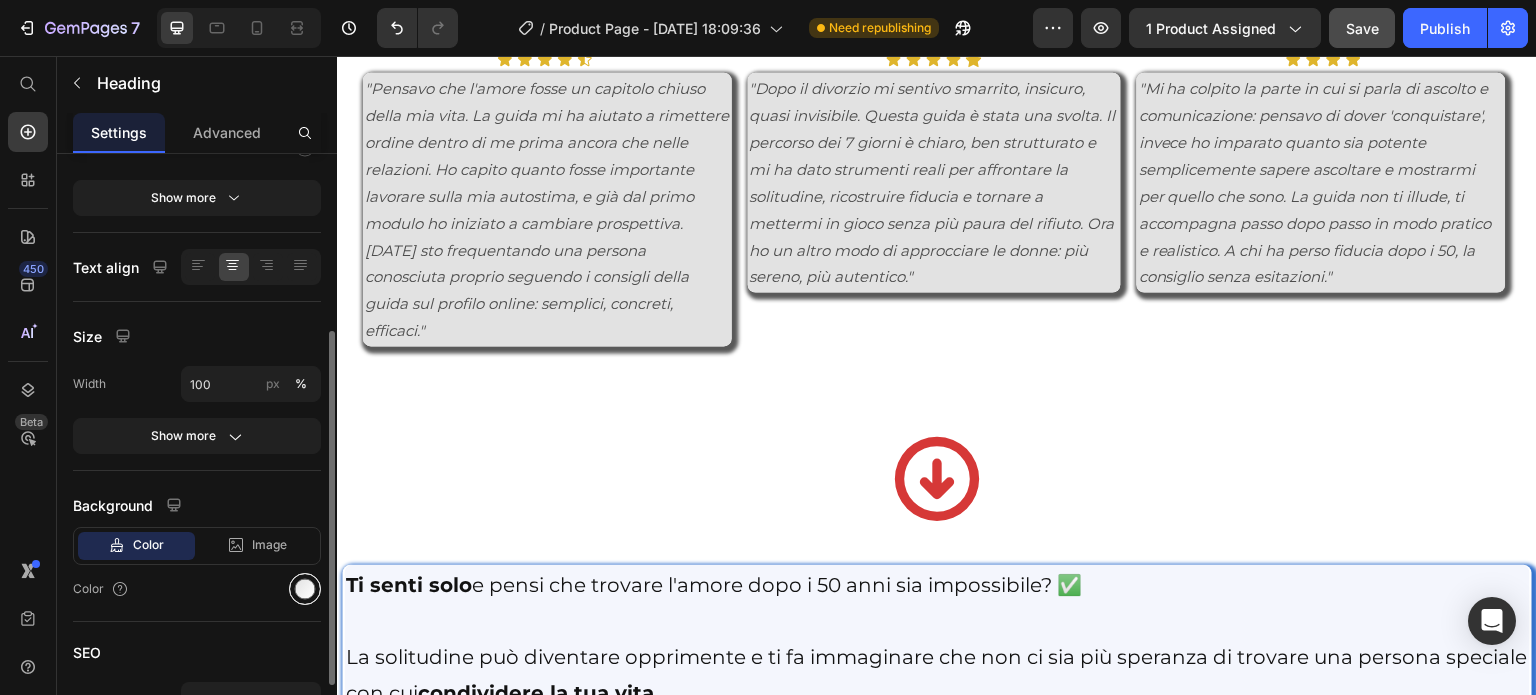 click at bounding box center (305, 589) 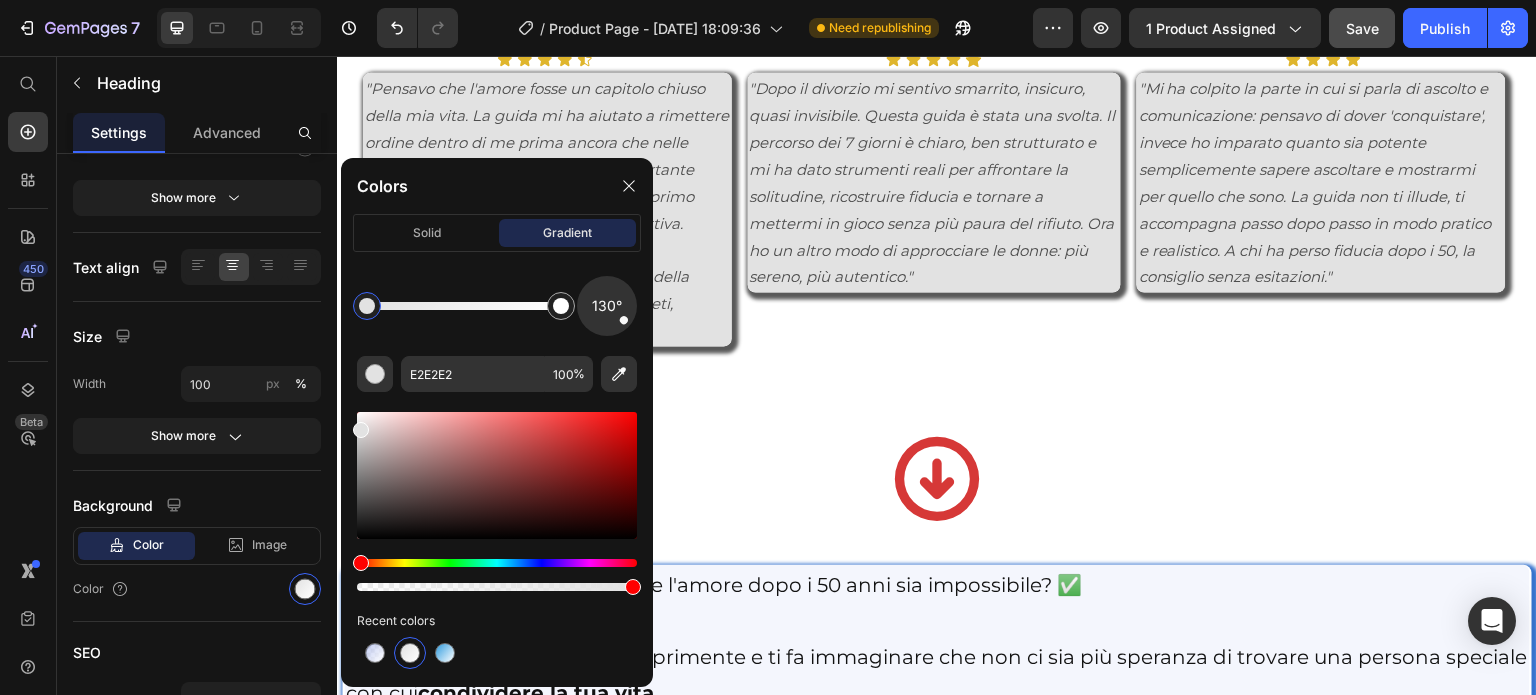 click on "In alternativa..." at bounding box center [1231, -301] 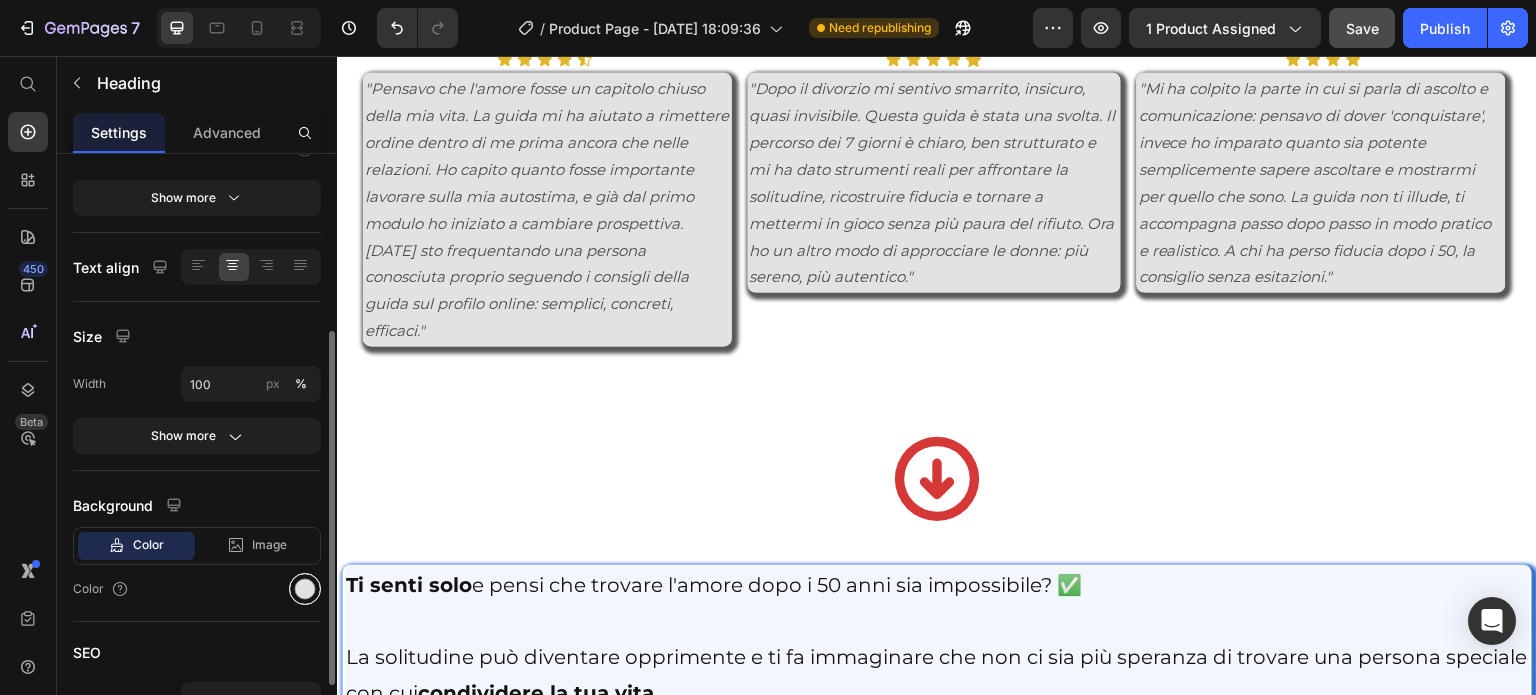 click at bounding box center [305, 589] 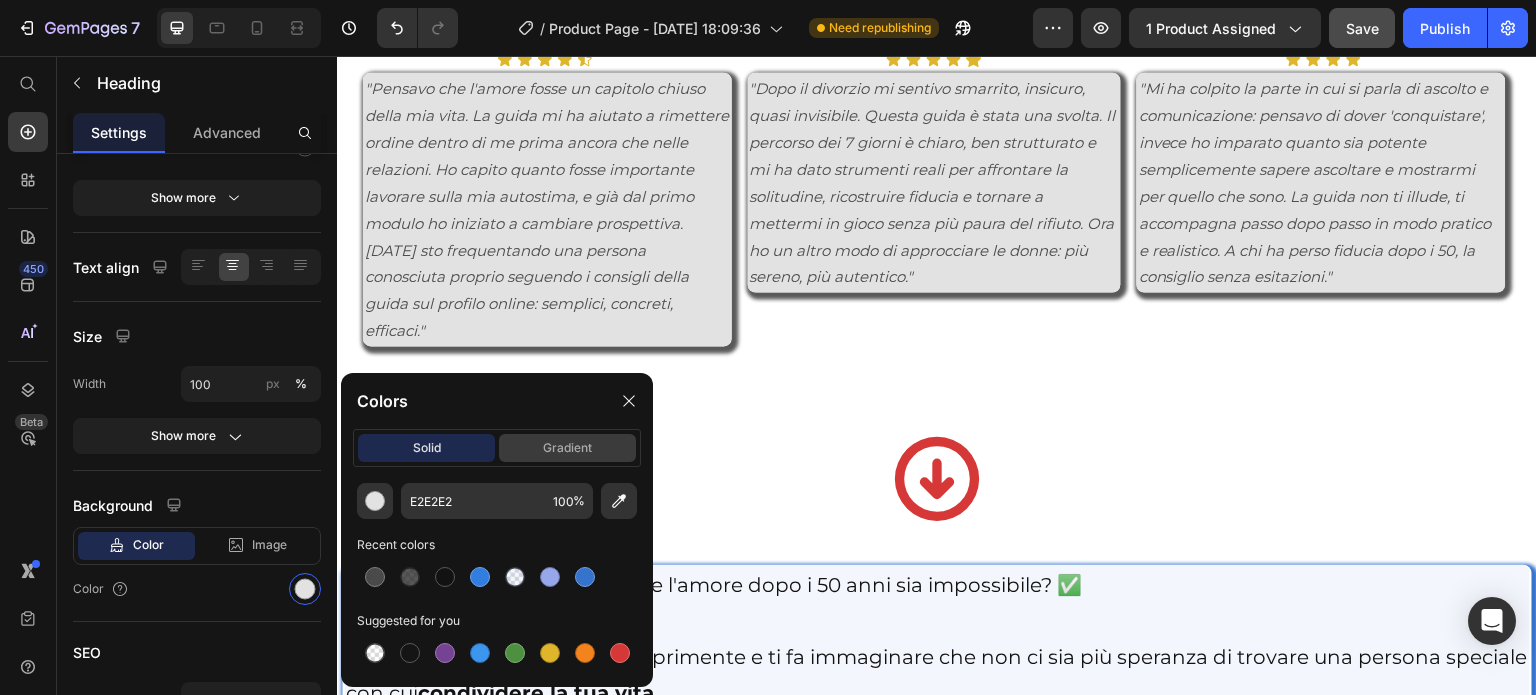 click on "gradient" 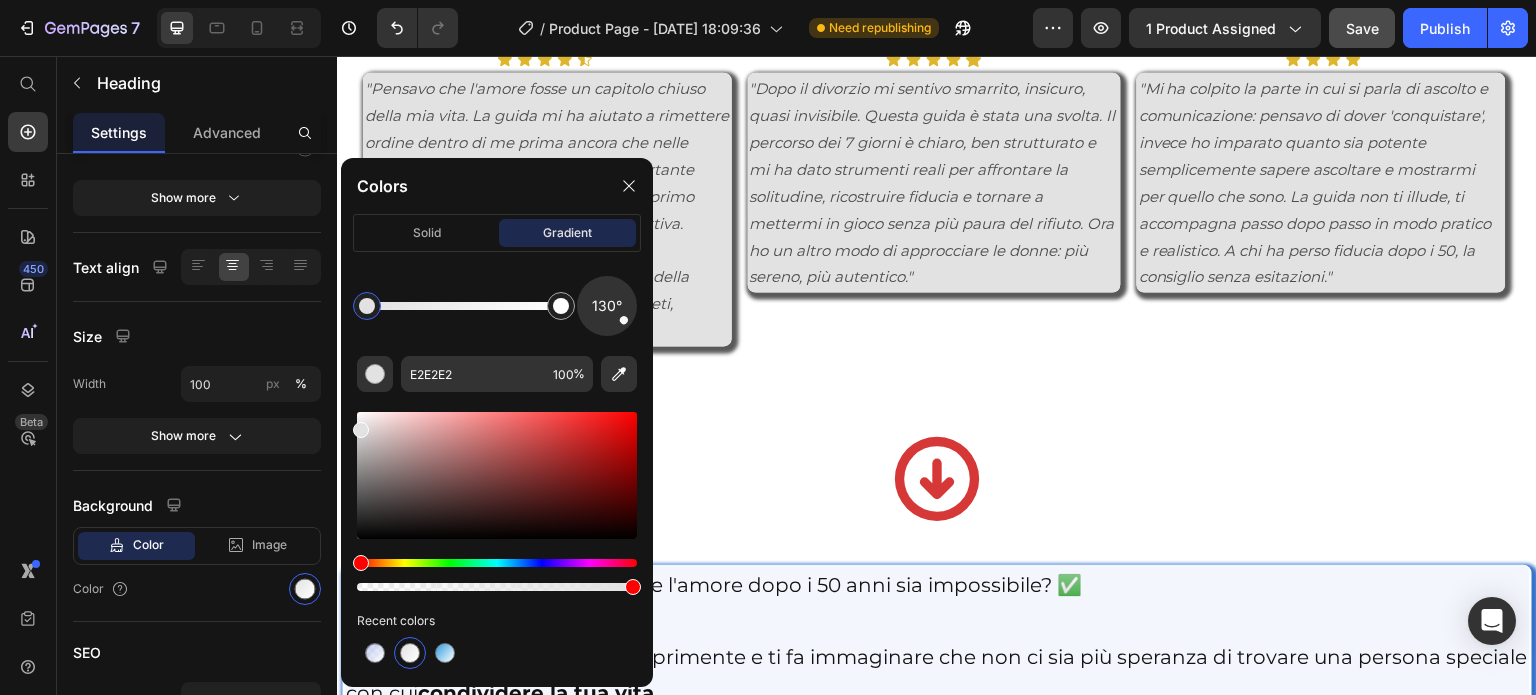 click on "Ti baserai solo su  tentativi  sporadici e momentanei Continuerai ad approcciare  senza sapere  cosa dire e quando tacerе Non costruirai  relazioni reali" at bounding box center [1231, -203] 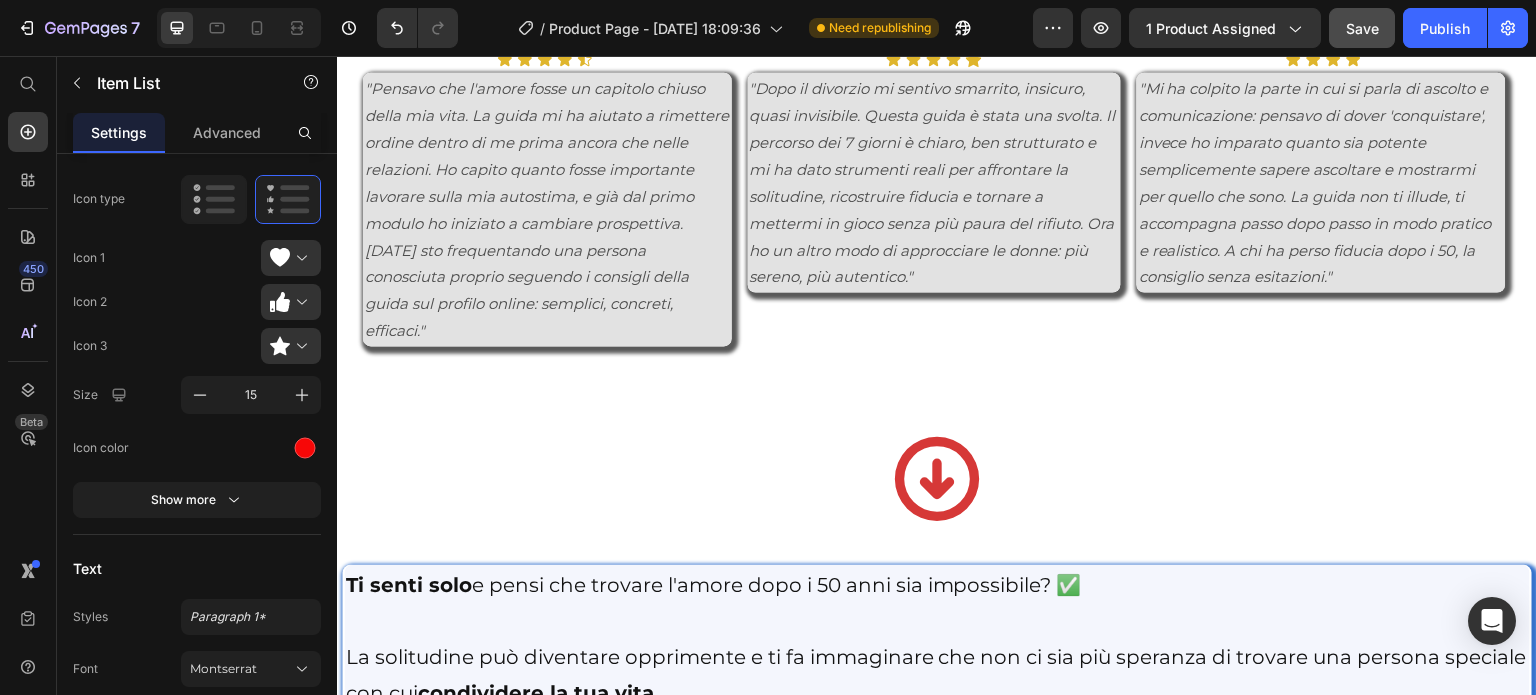 scroll, scrollTop: 0, scrollLeft: 0, axis: both 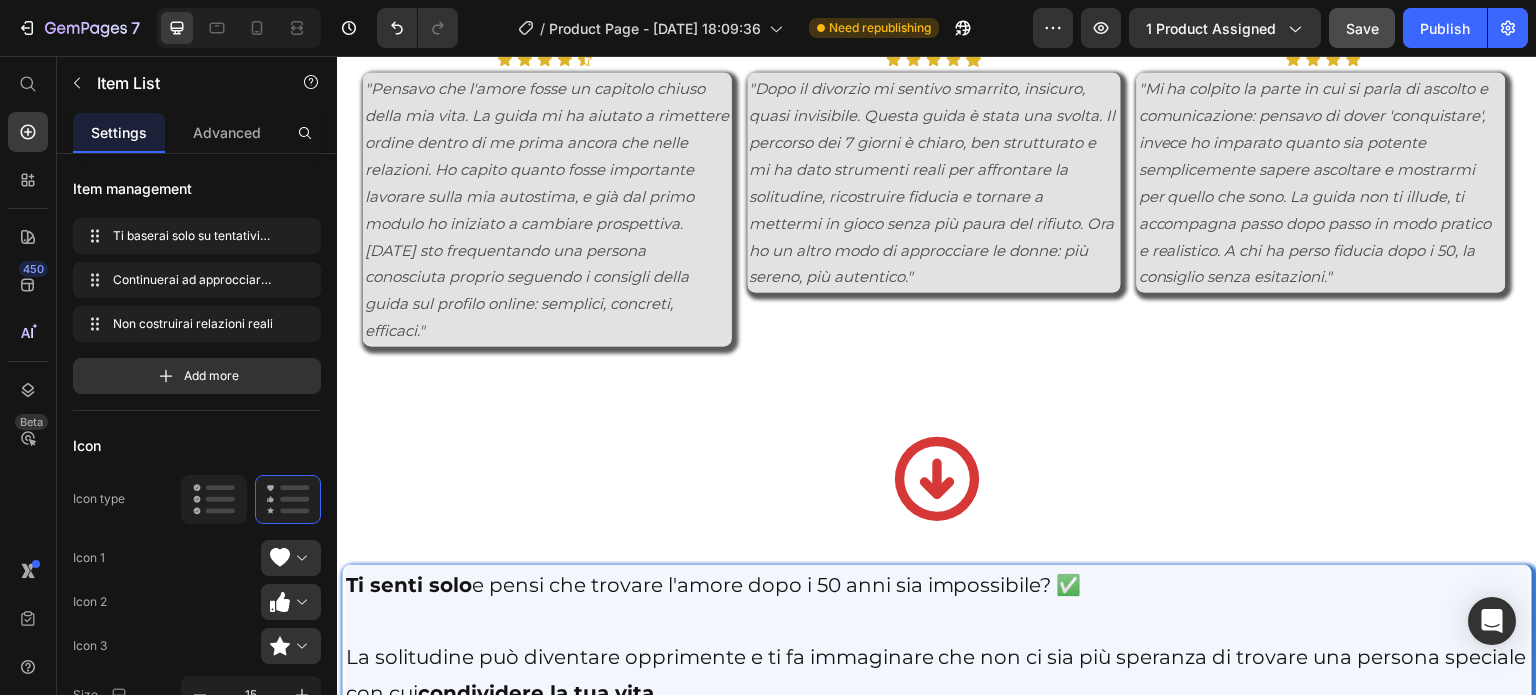 click on "Ti baserai solo su  tentativi  sporadici e momentanei Continuerai ad approcciare  senza sapere  cosa dire e quando tacerе Non costruirai  relazioni reali" at bounding box center (1231, -203) 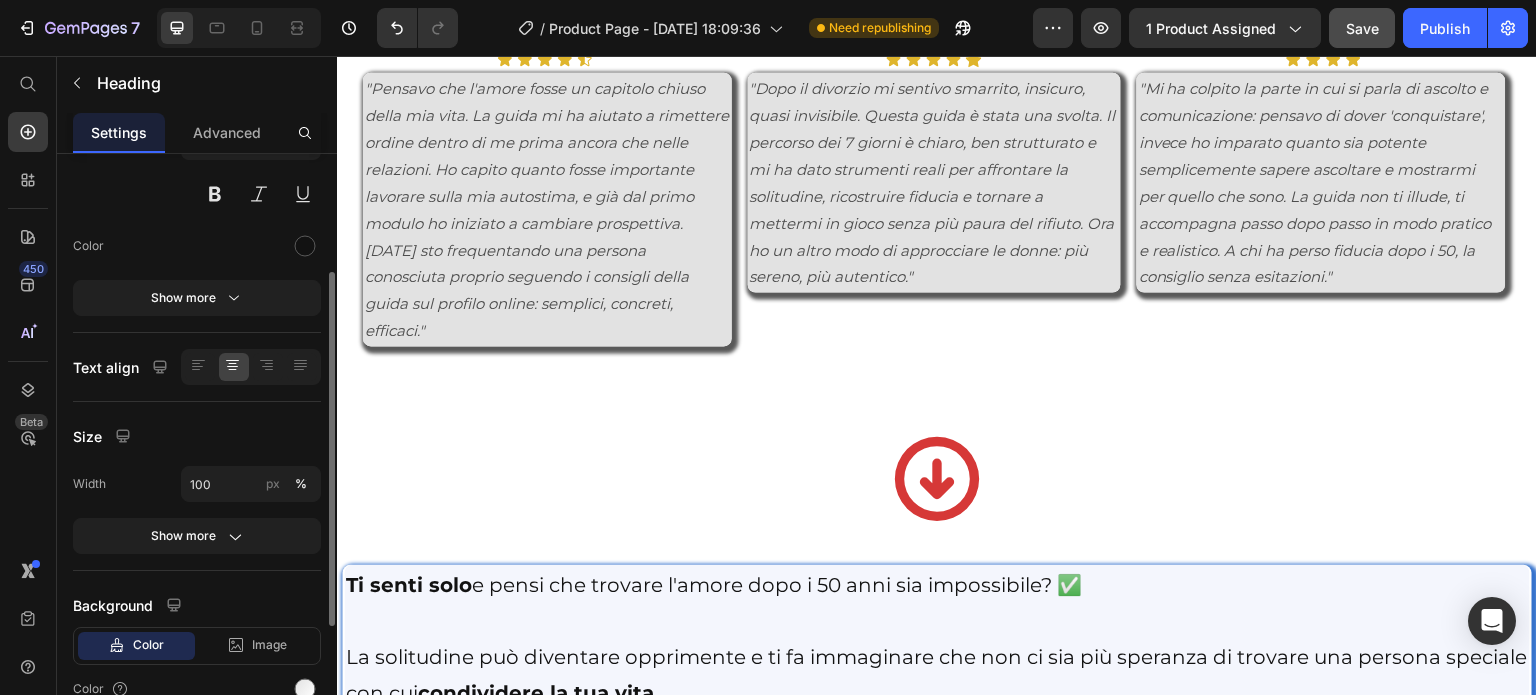 scroll, scrollTop: 300, scrollLeft: 0, axis: vertical 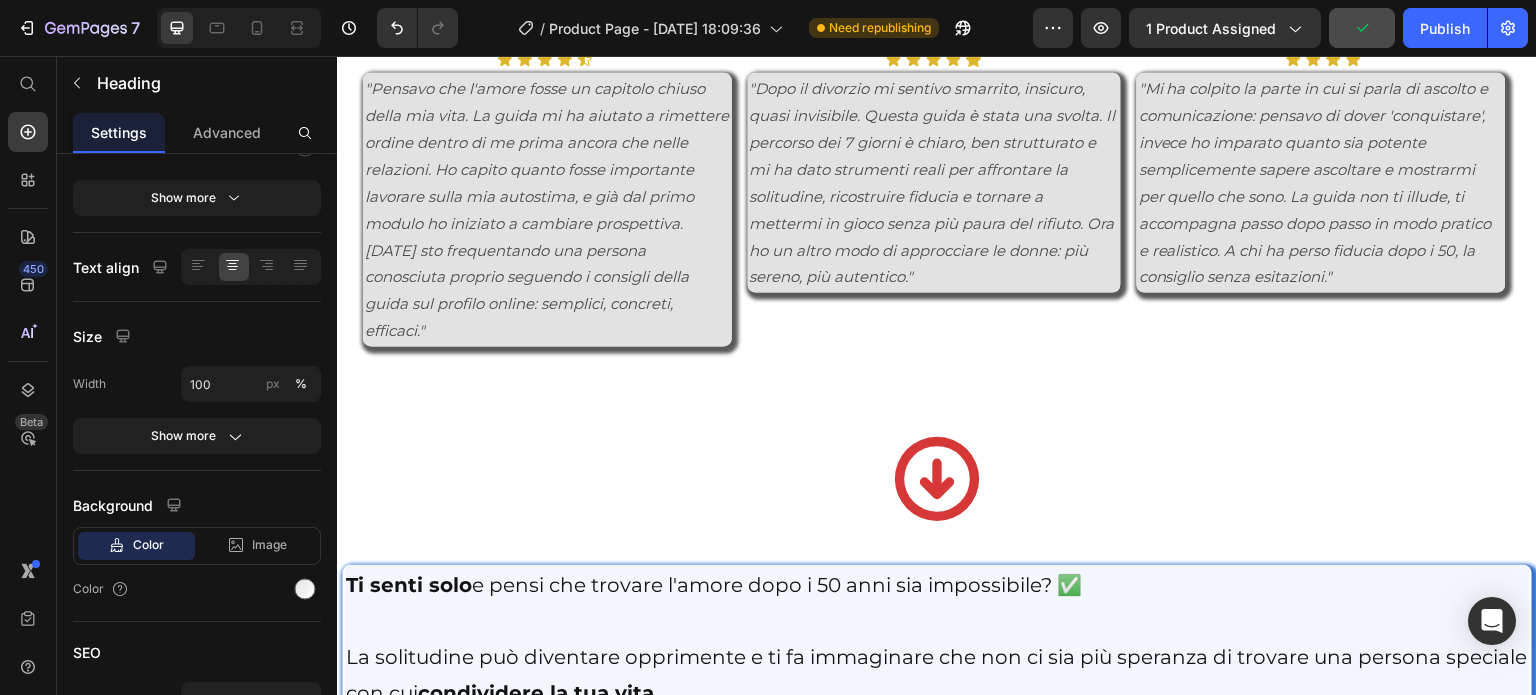 click on "Dopo soli 7 Giorni:" at bounding box center [643, -301] 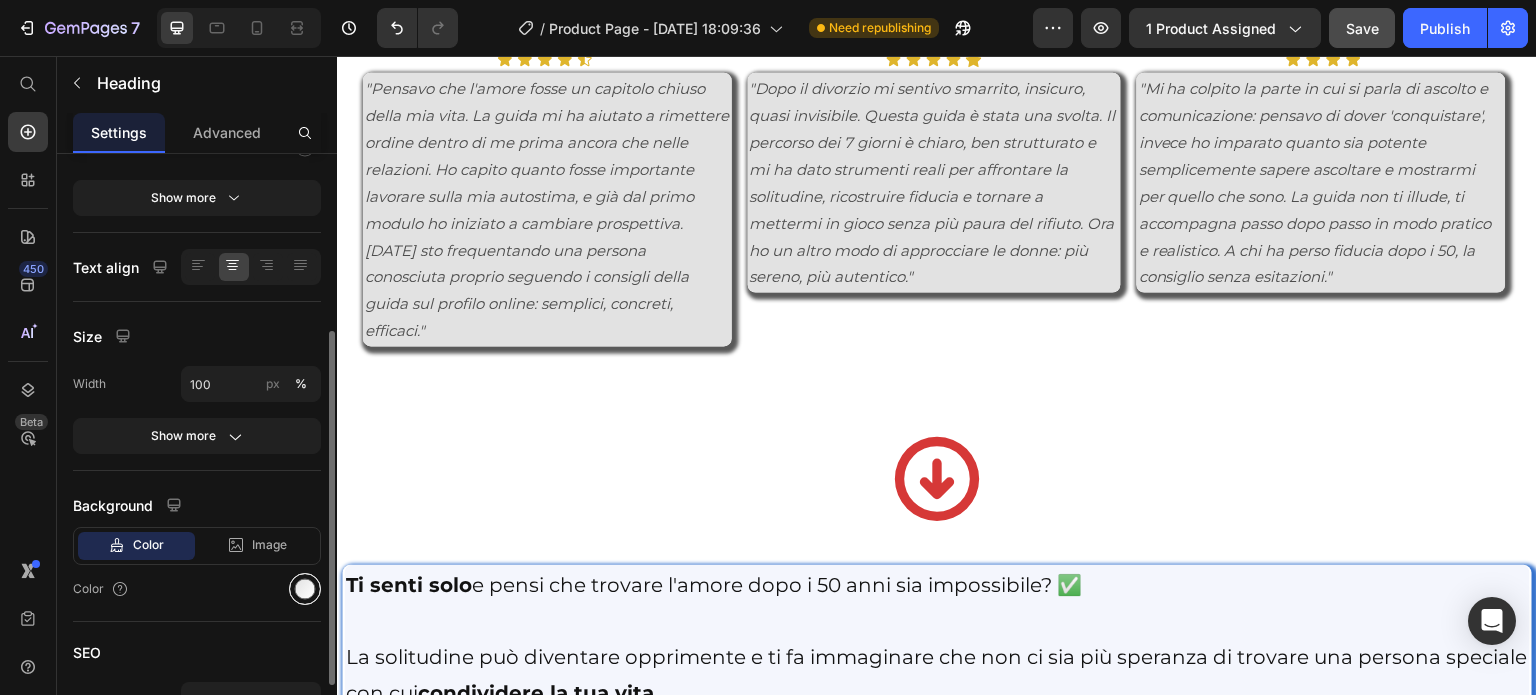 click at bounding box center [305, 589] 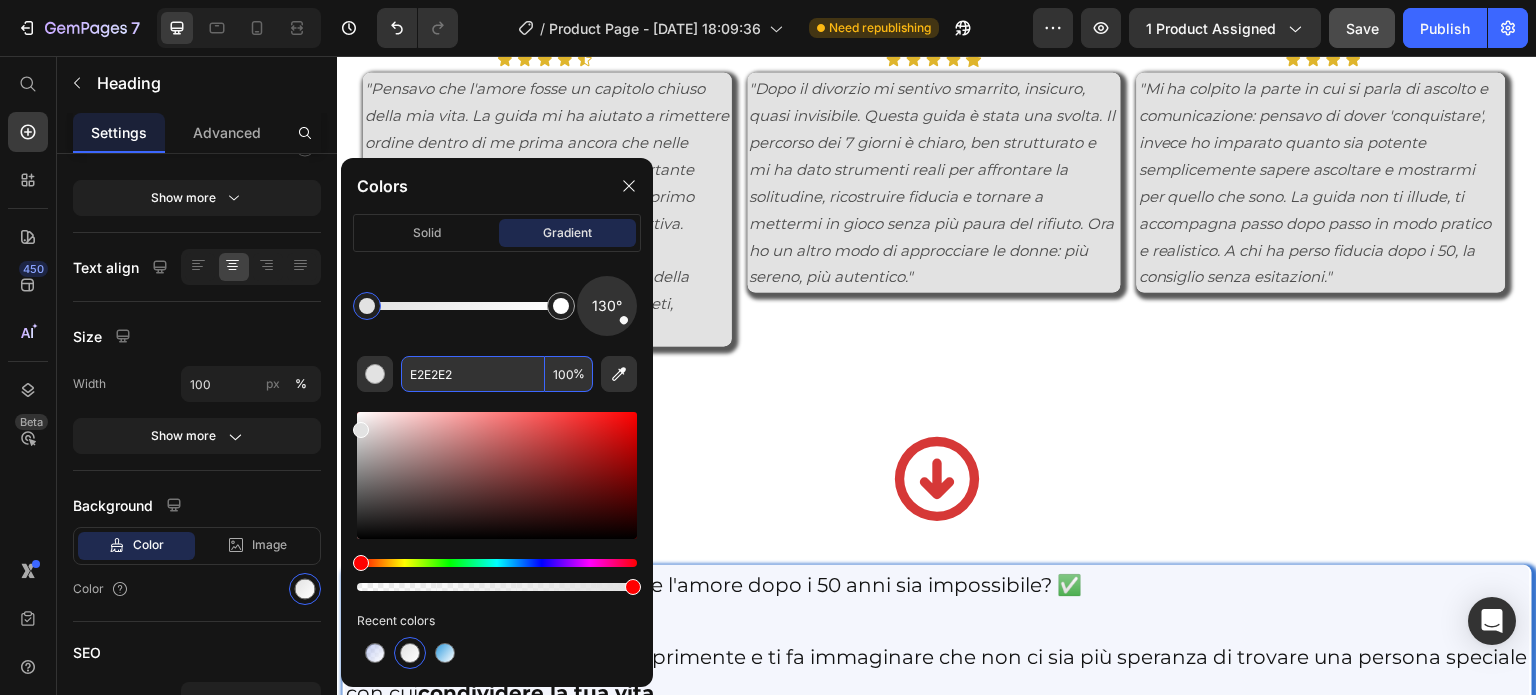 click on "E2E2E2" at bounding box center (473, 374) 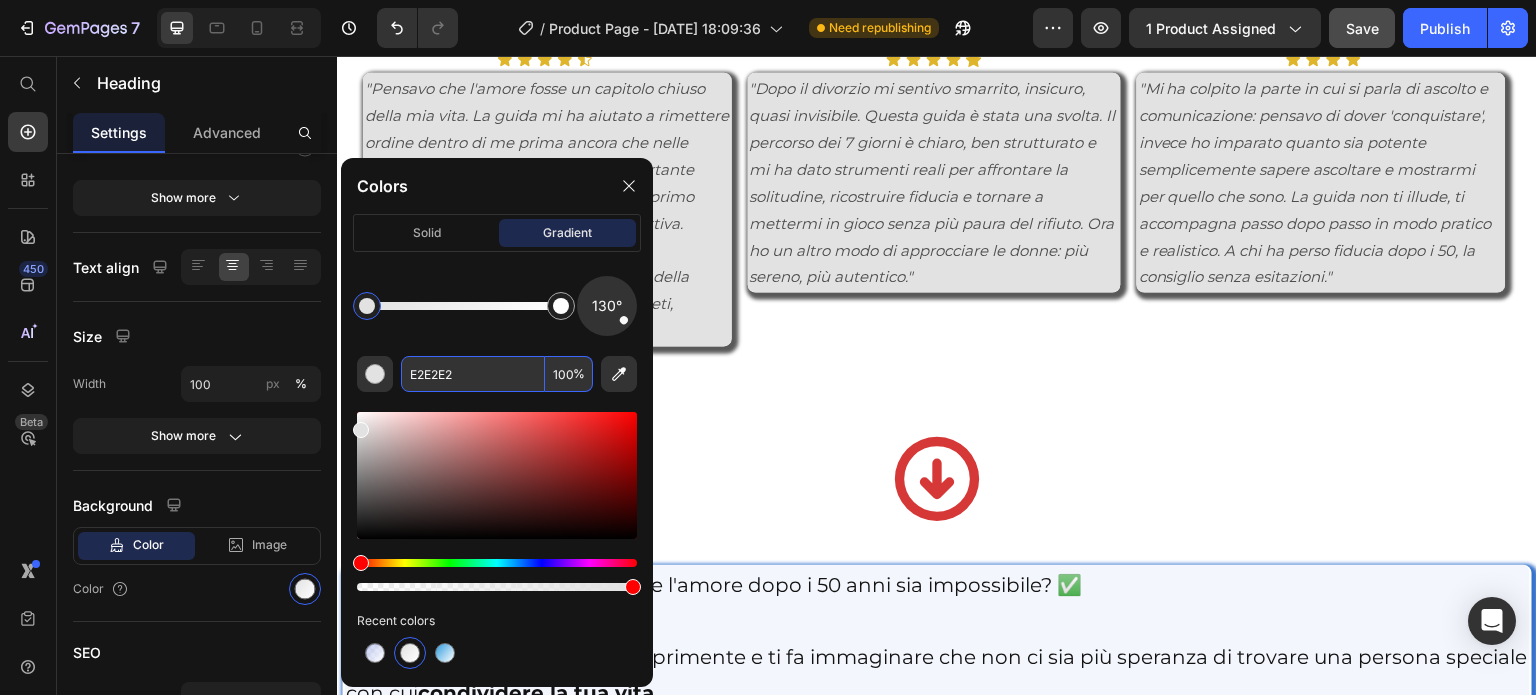 click on "In alternativa..." at bounding box center [1231, -301] 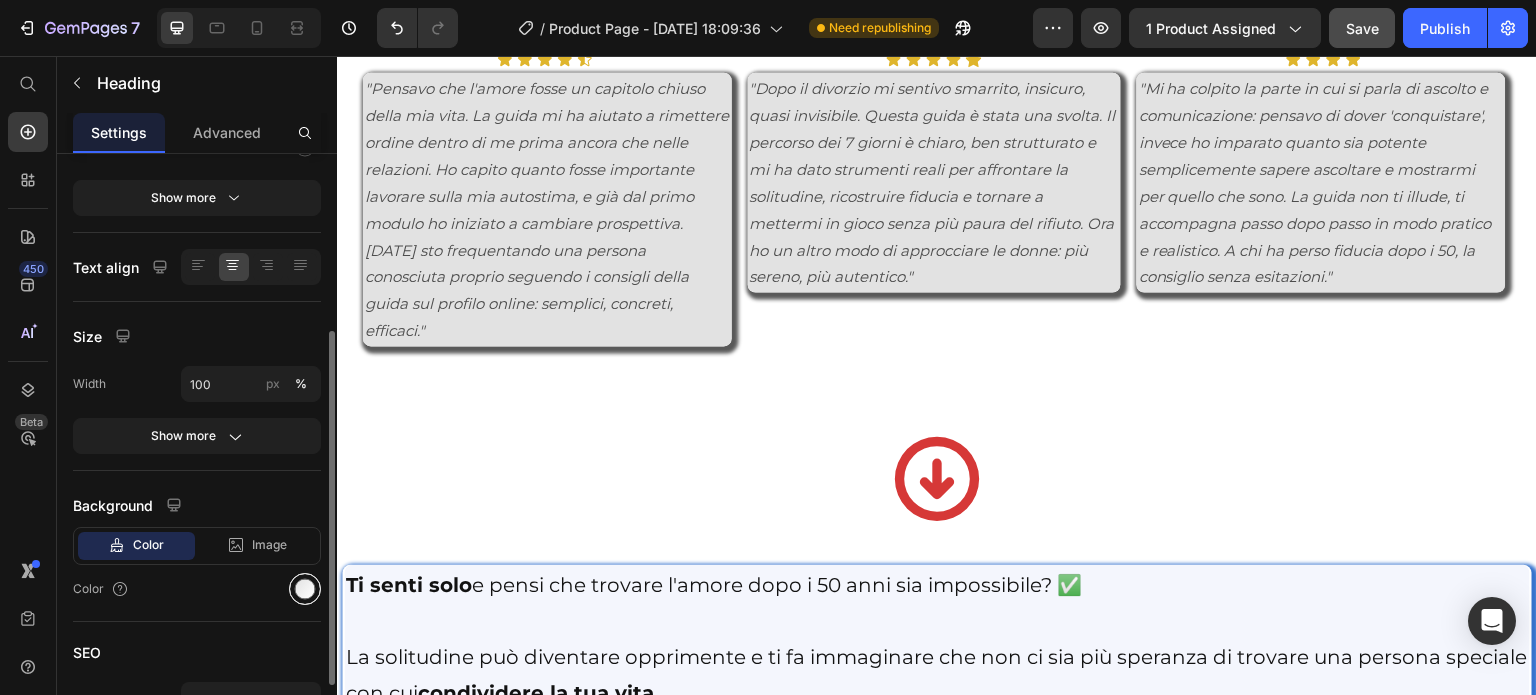 click at bounding box center [305, 589] 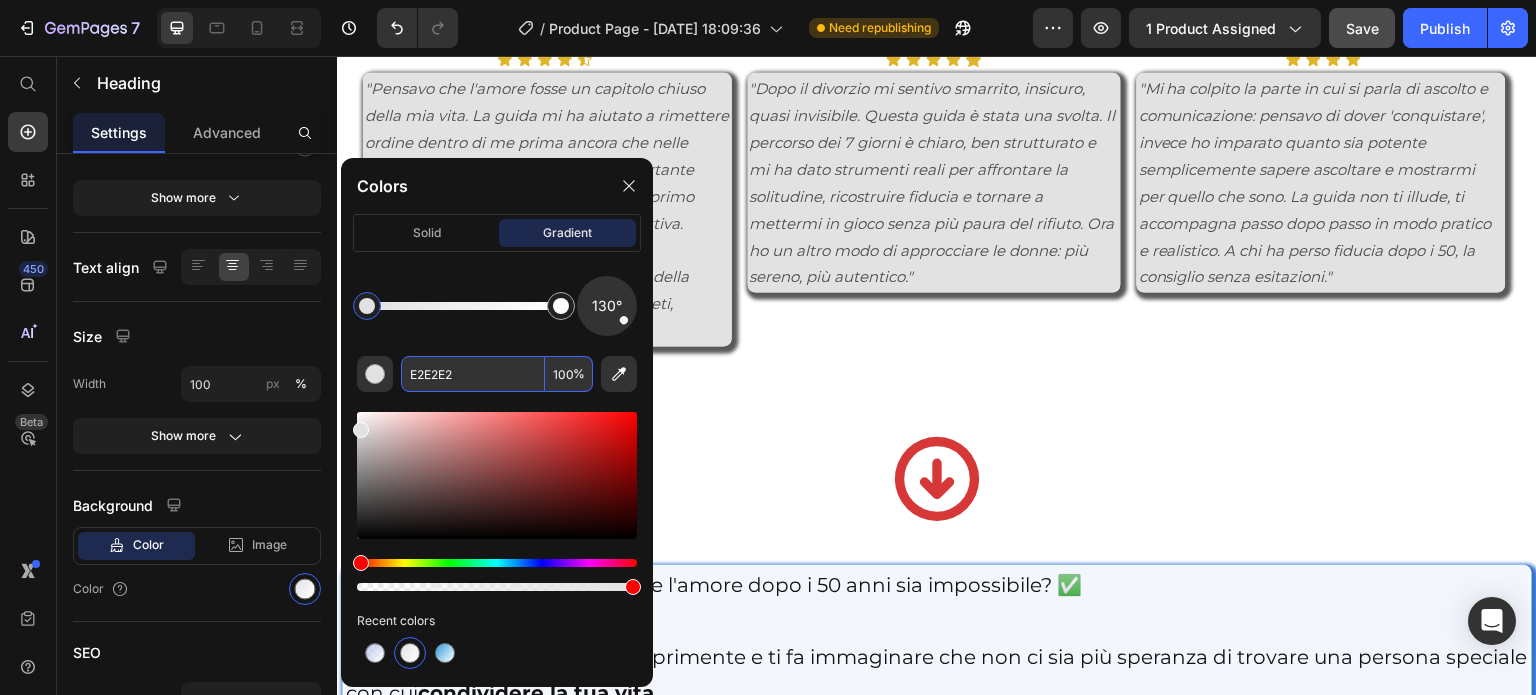 click on "E2E2E2" at bounding box center (473, 374) 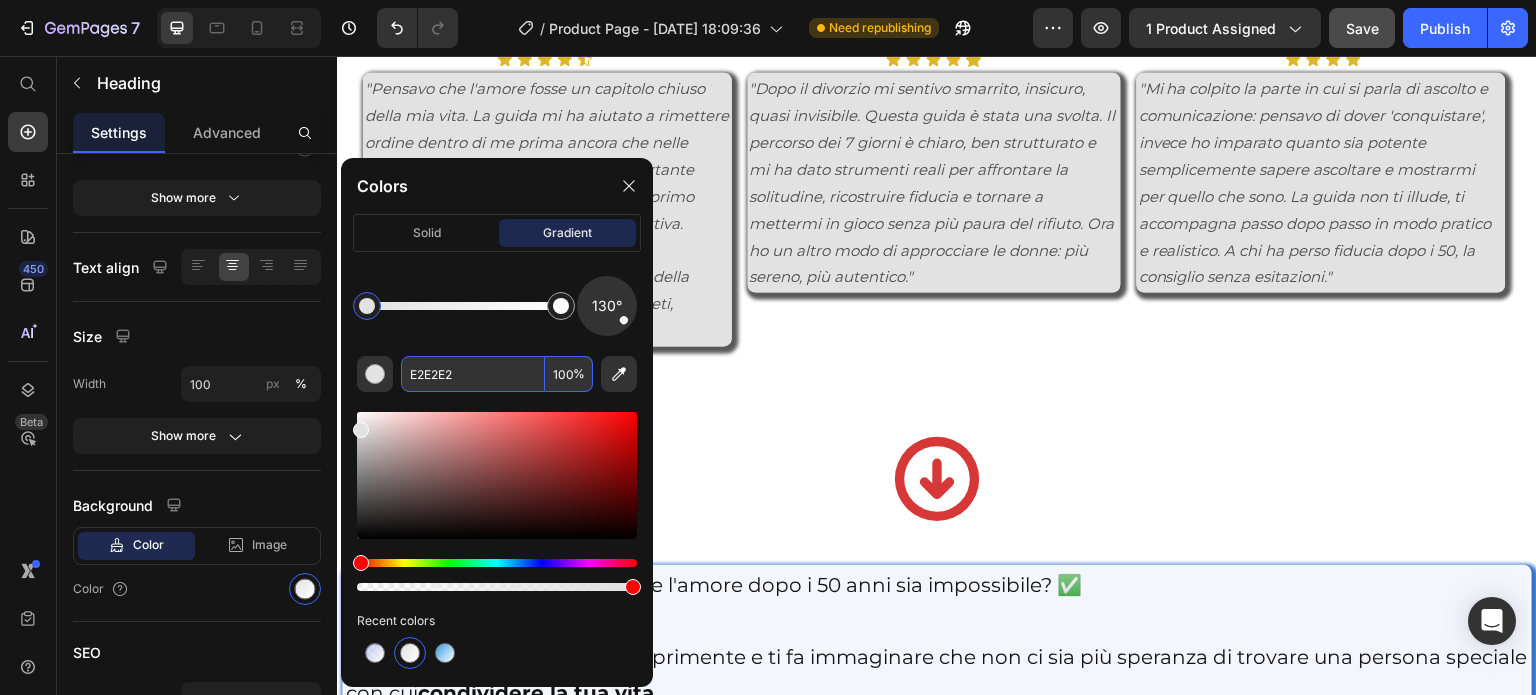 click on "100" at bounding box center [569, 374] 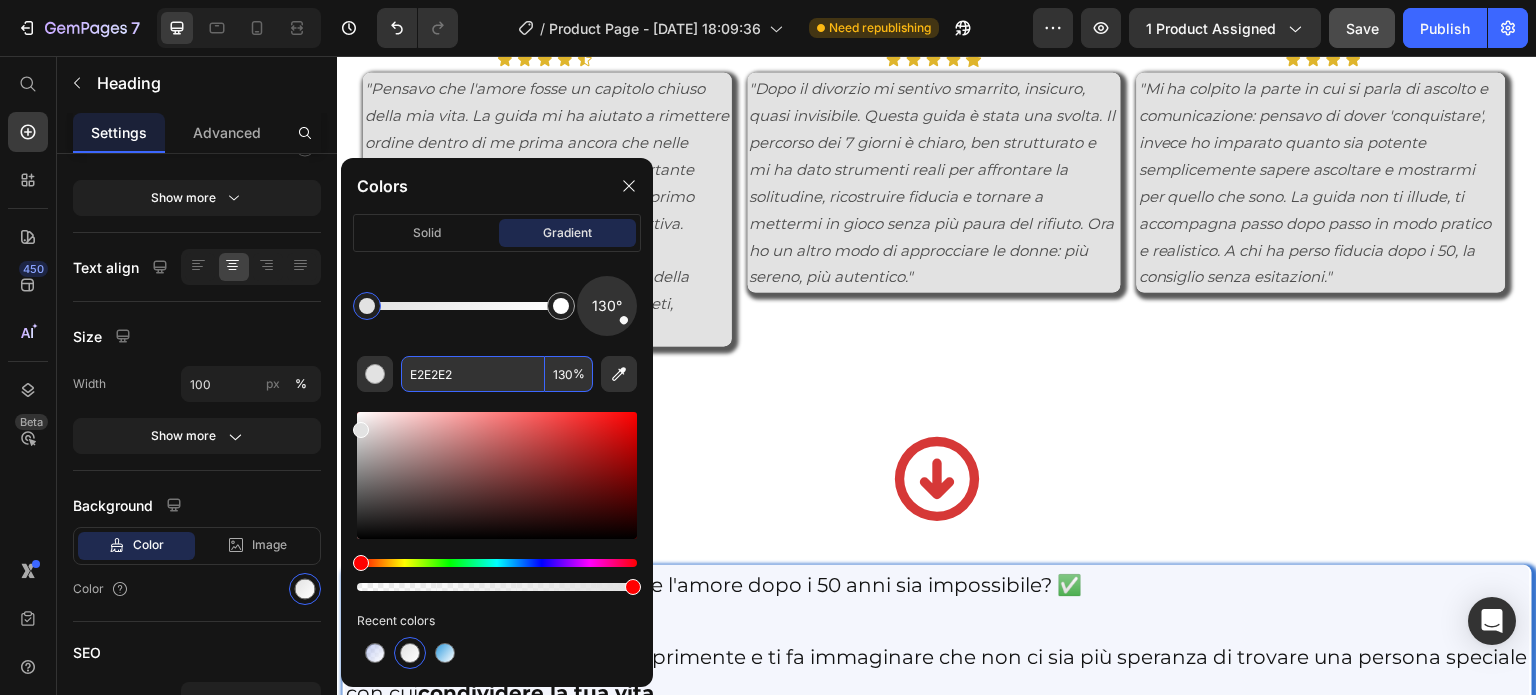 click on "130" at bounding box center (569, 374) 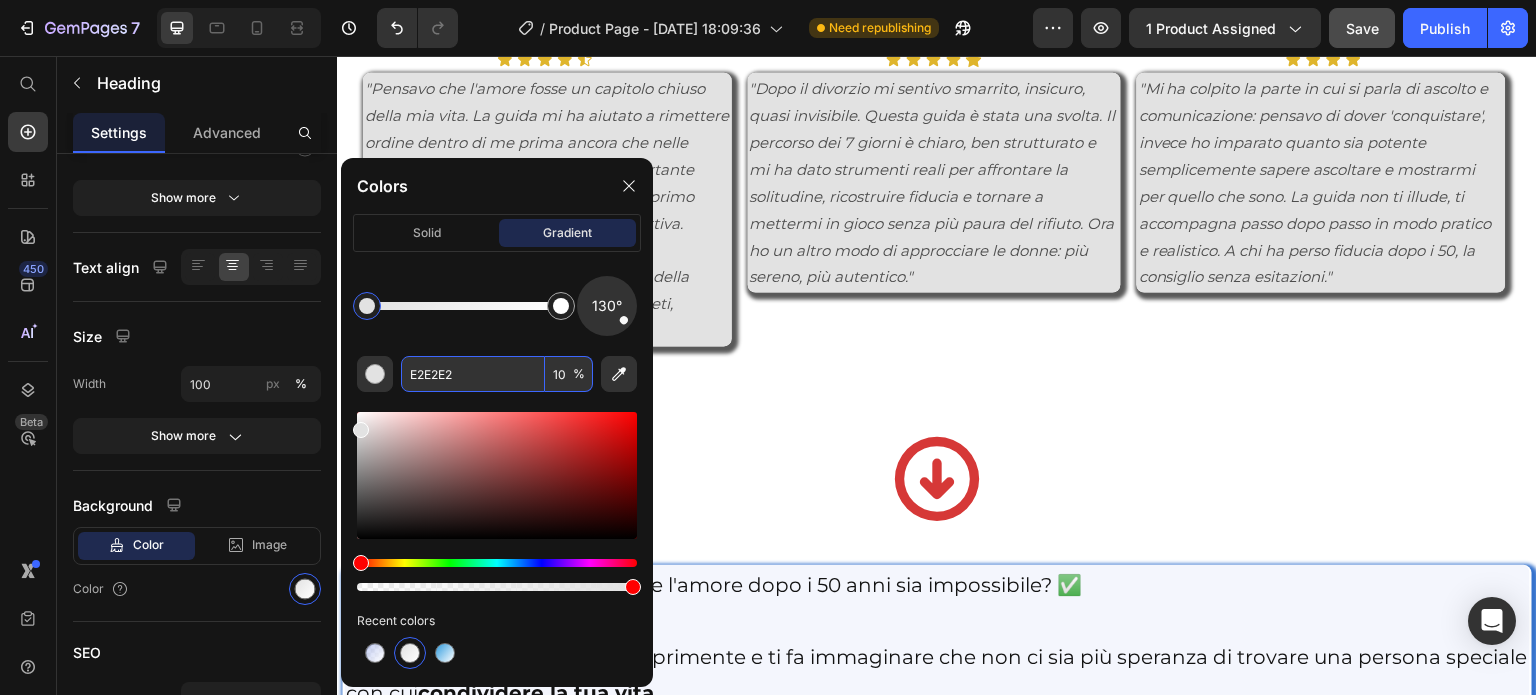 type on "100" 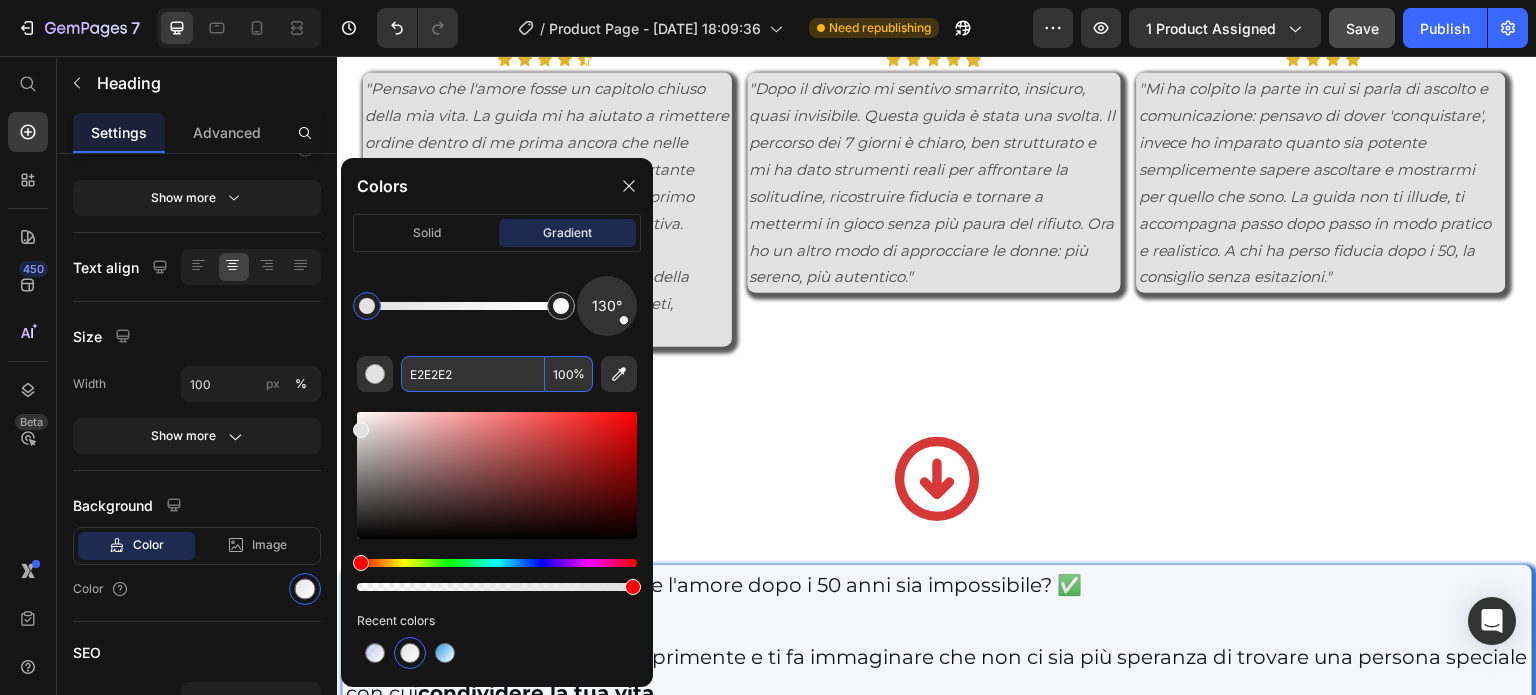 click on "Ti baserai solo su  tentativi  sporadici e momentanei Continuerai ad approcciare  senza sapere  cosa dire e quando tacerе Non costruirai  relazioni reali" at bounding box center [1231, -203] 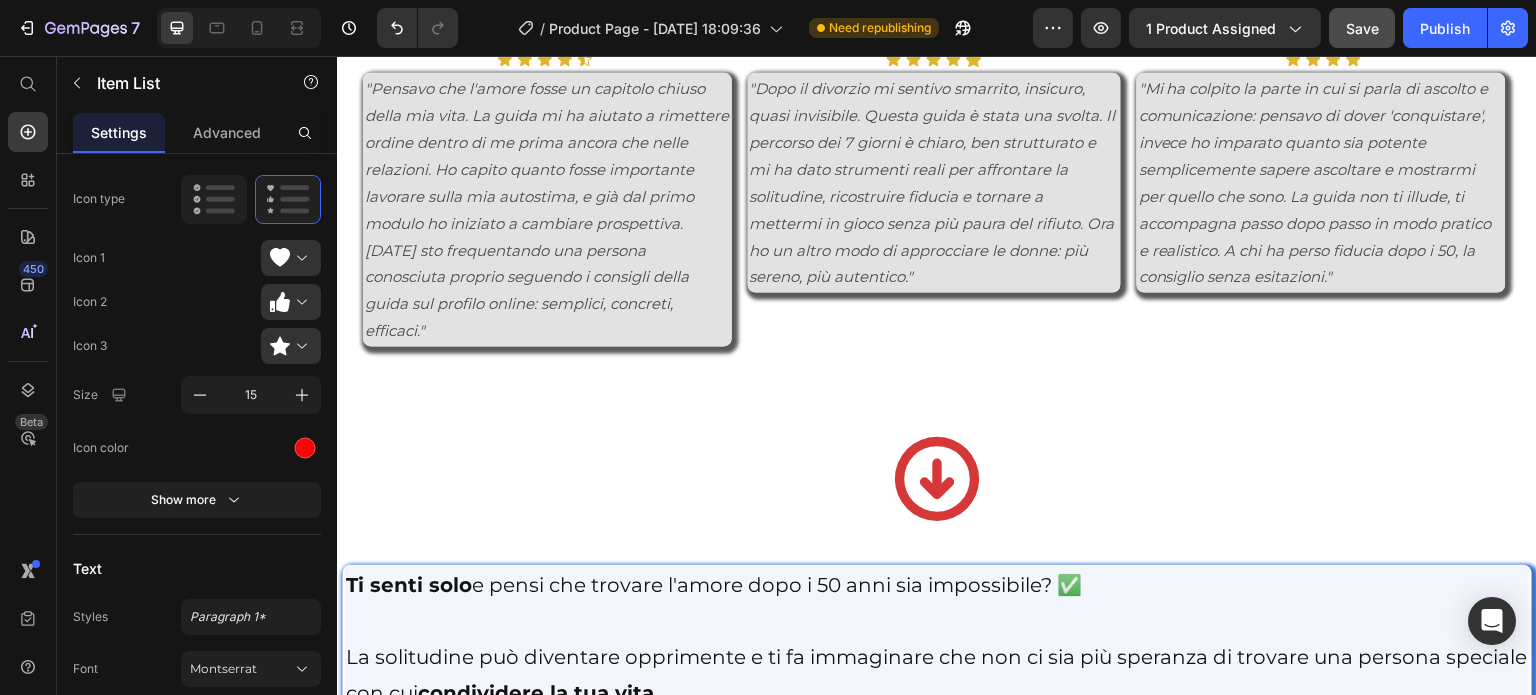 scroll, scrollTop: 0, scrollLeft: 0, axis: both 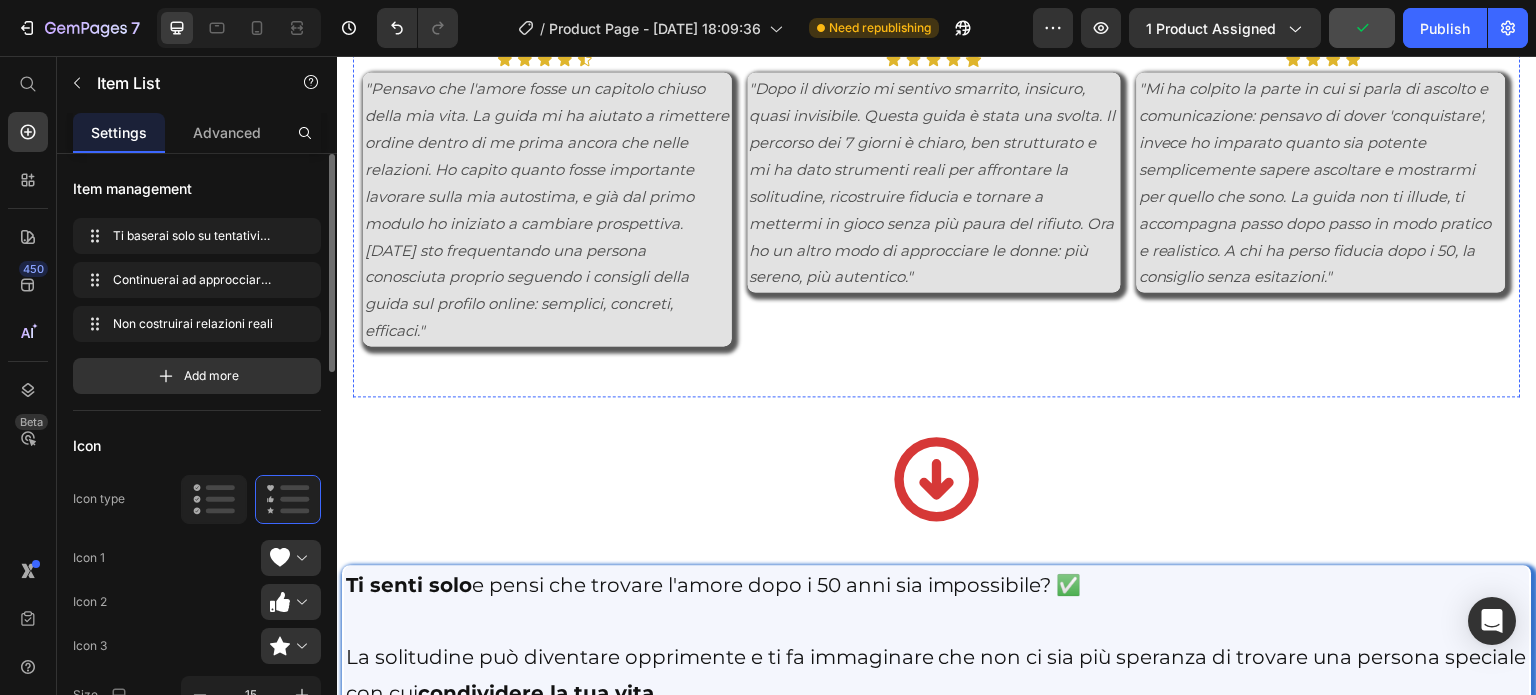 click at bounding box center [937, -346] 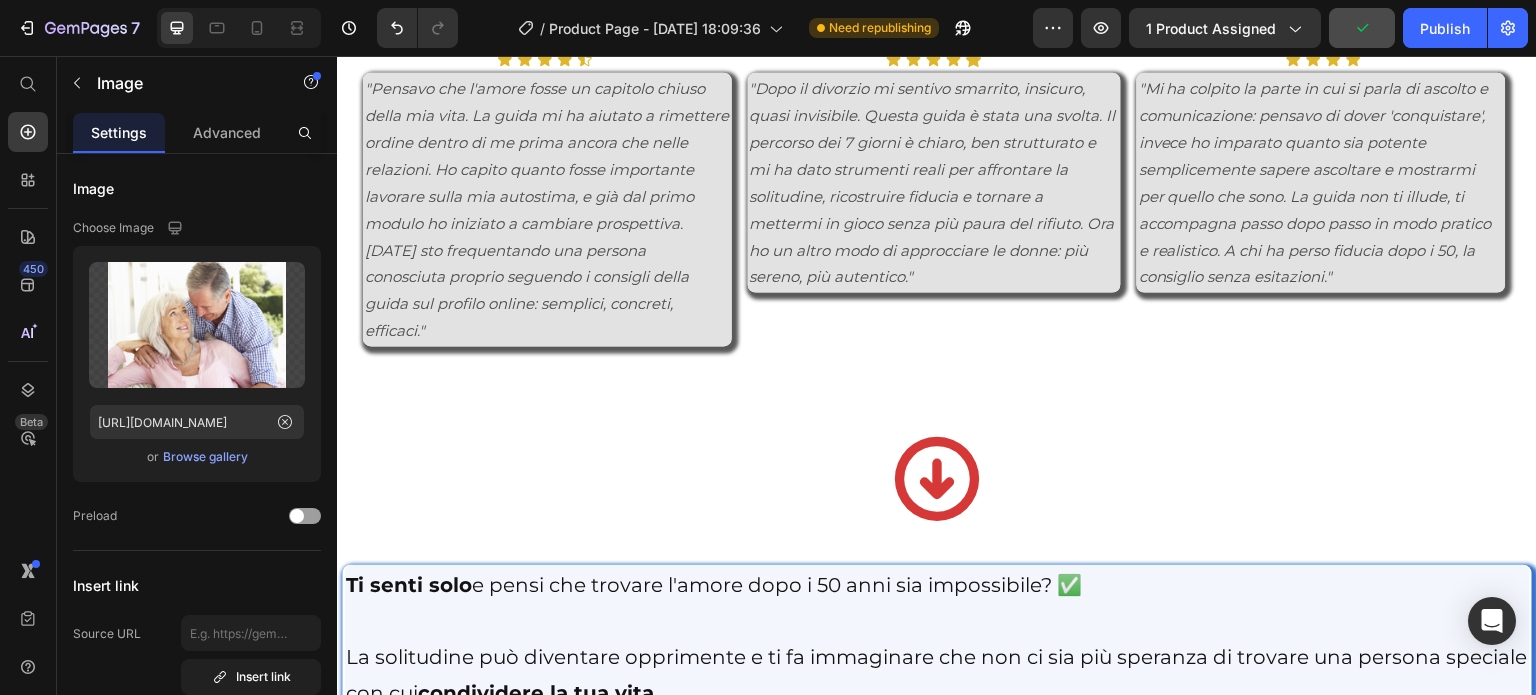 click on "Ritroverai  fiducia  e  sicurezza  in te stesso [PERSON_NAME] ad  approcciare  e  comunicare con naturalezza Attirerai  relazioni vere , non solo appuntamenti" at bounding box center [643, -203] 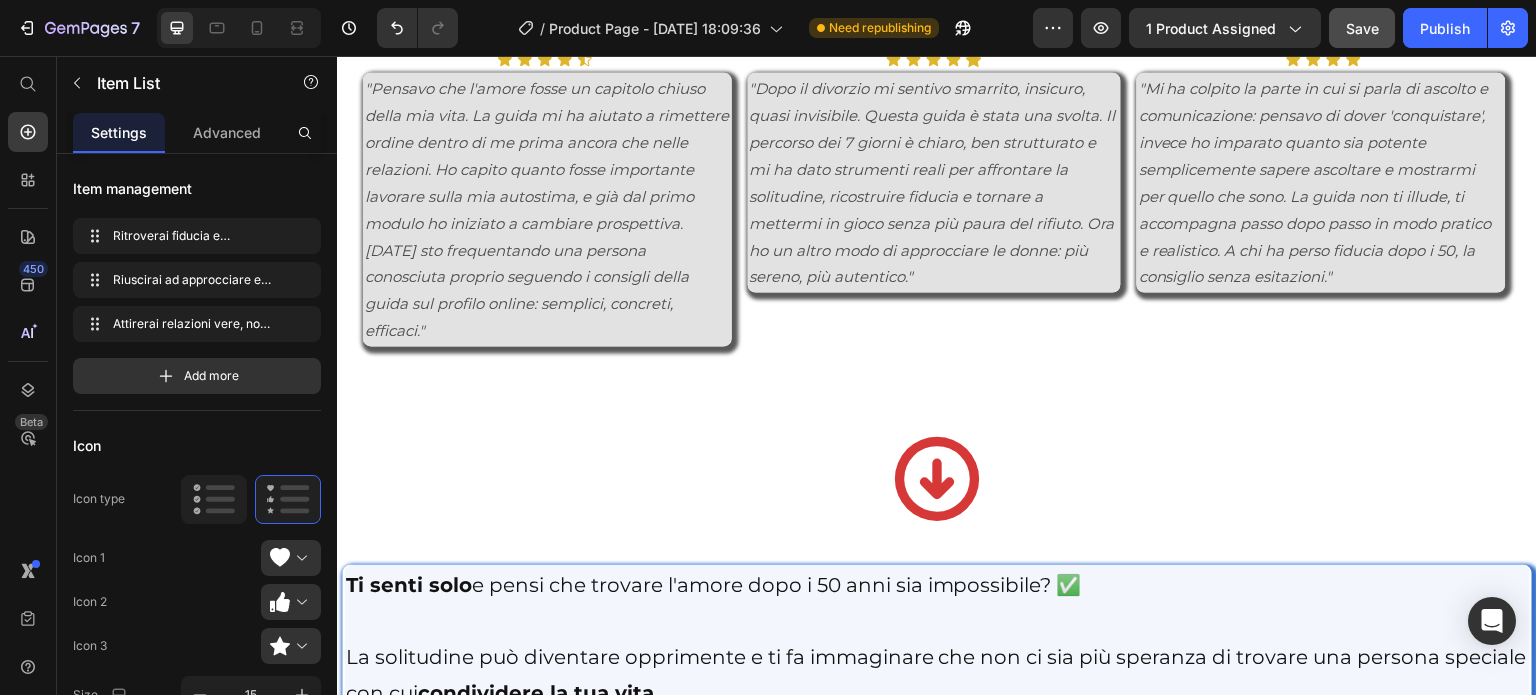 click on "In alternativa..." at bounding box center (1231, -301) 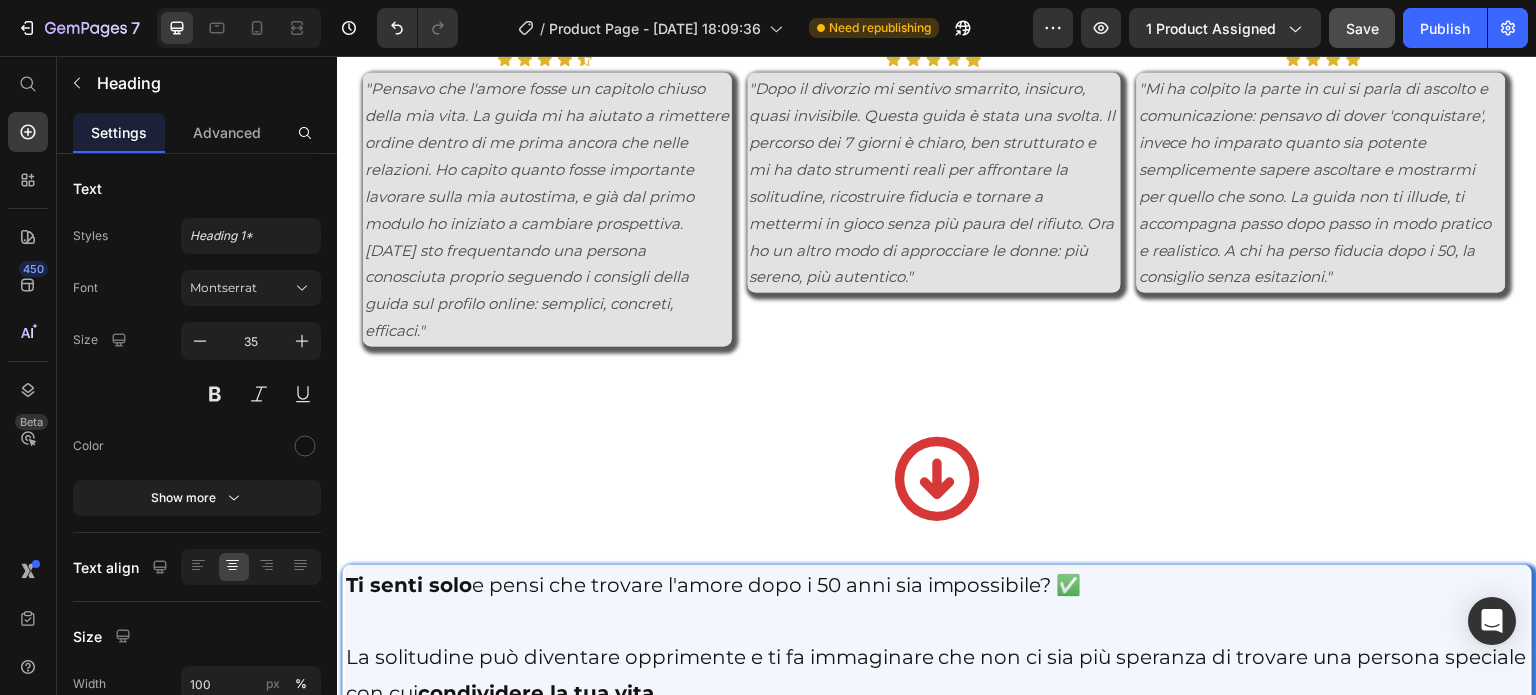 click on "Dopo soli 7 Giorni:" at bounding box center [643, -301] 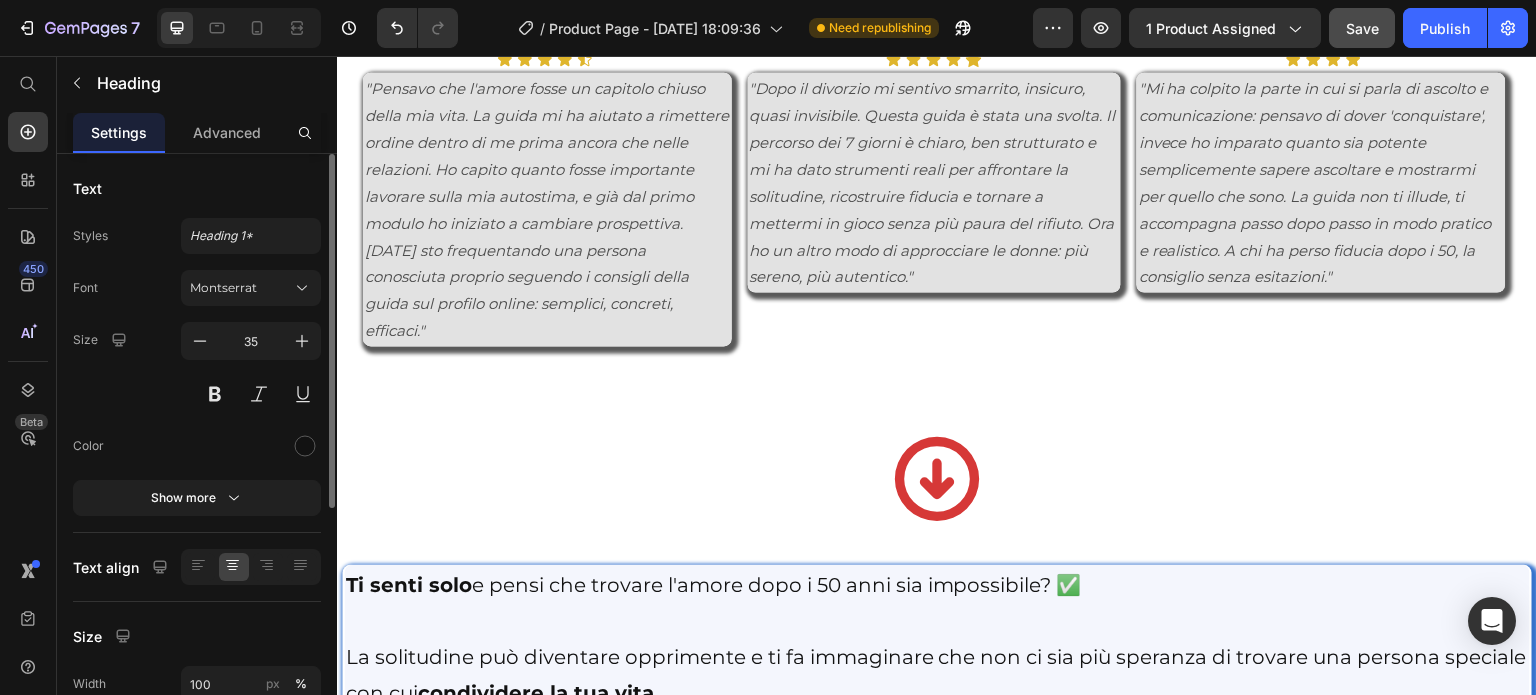 scroll, scrollTop: 200, scrollLeft: 0, axis: vertical 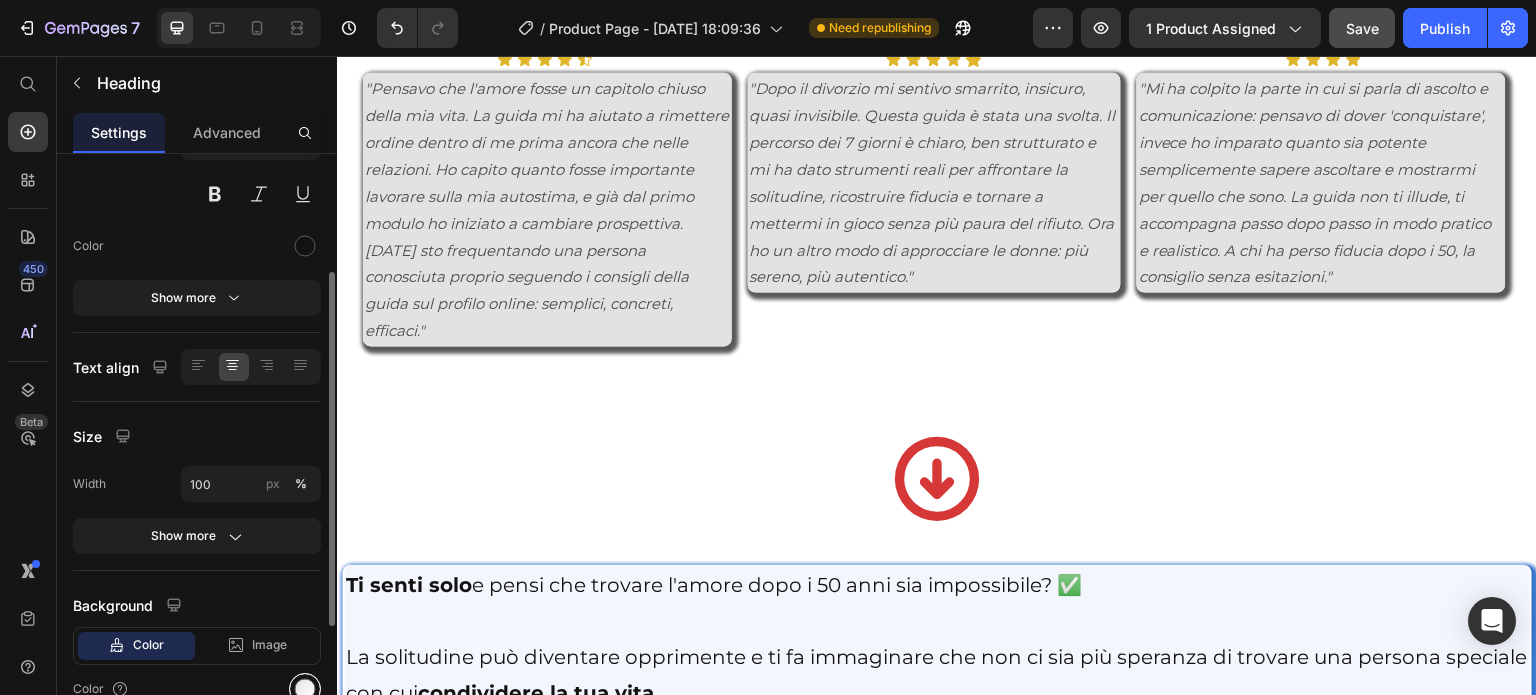 click at bounding box center (305, 689) 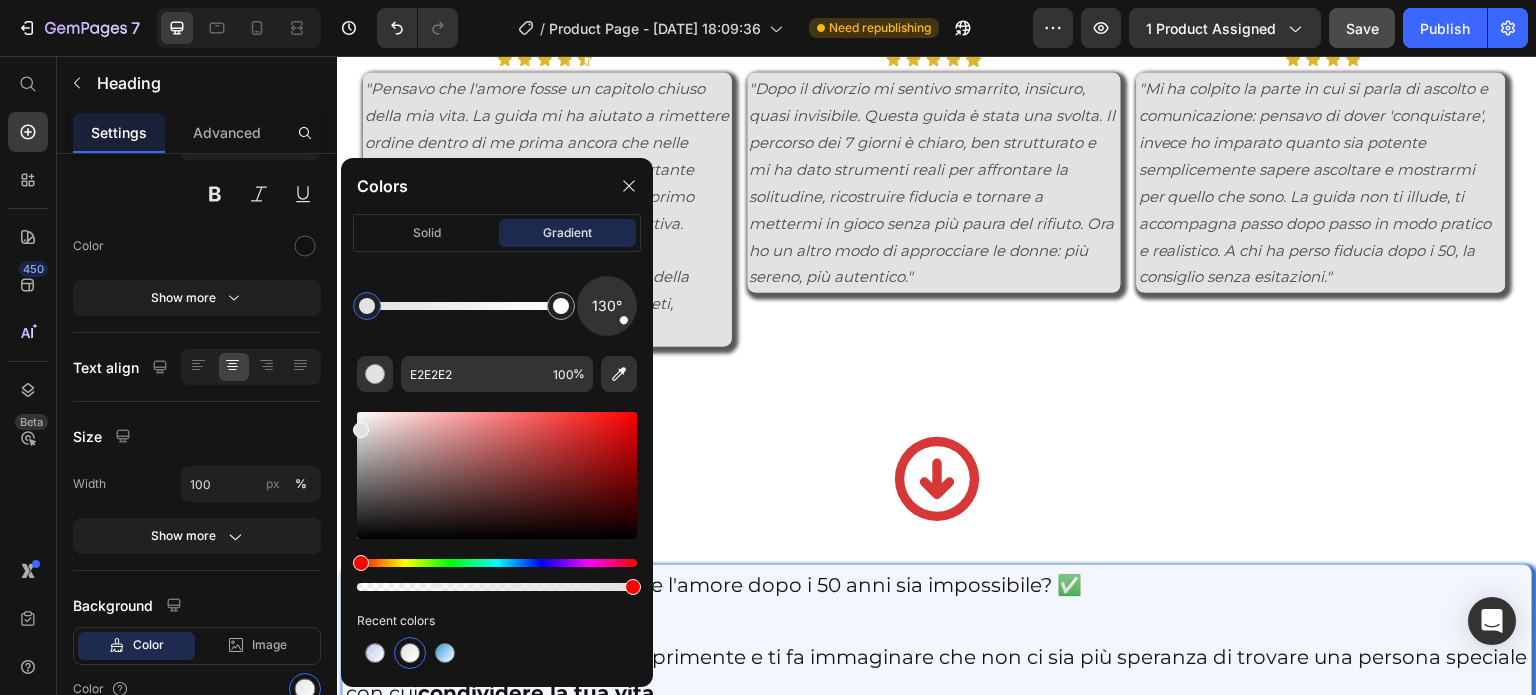 click on "Continuerai ad approcciare  senza sapere  cosa dire e quando tacerе" at bounding box center (1244, -203) 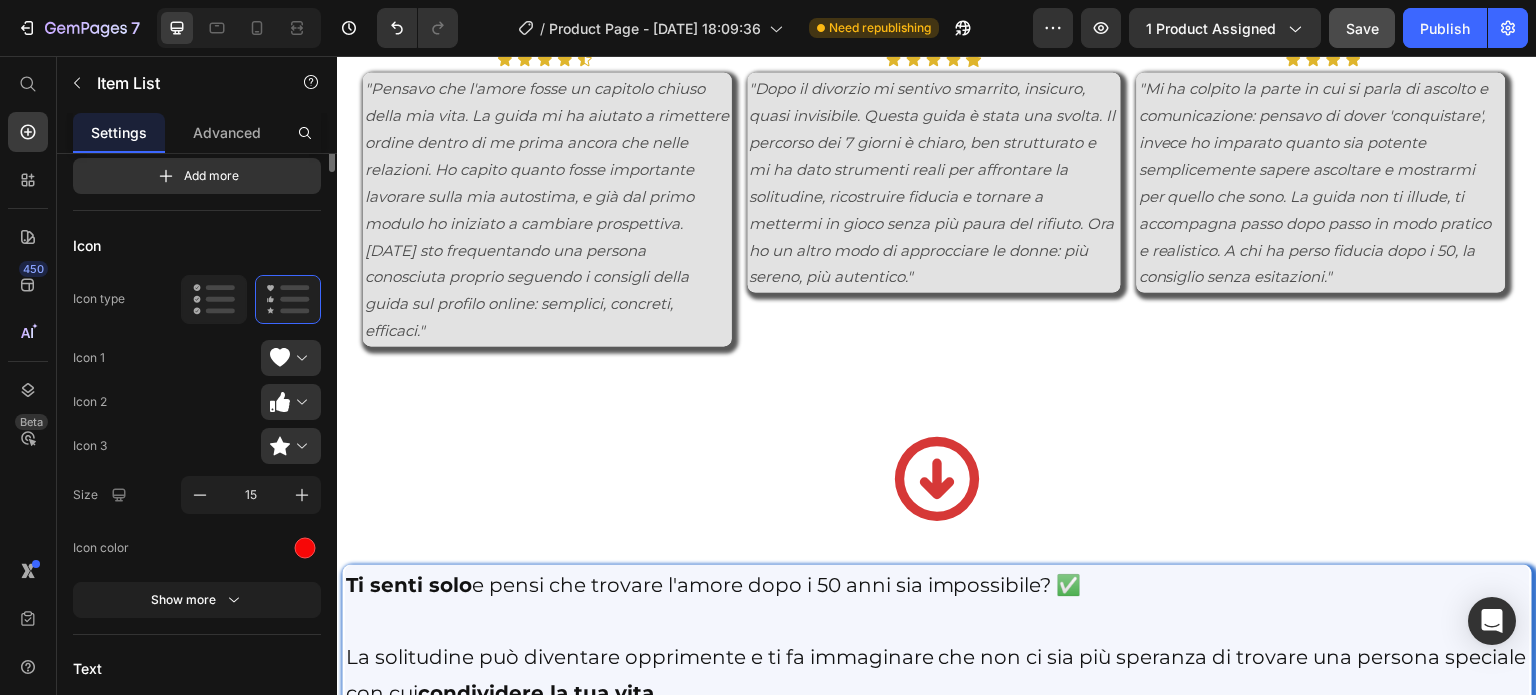 scroll, scrollTop: 0, scrollLeft: 0, axis: both 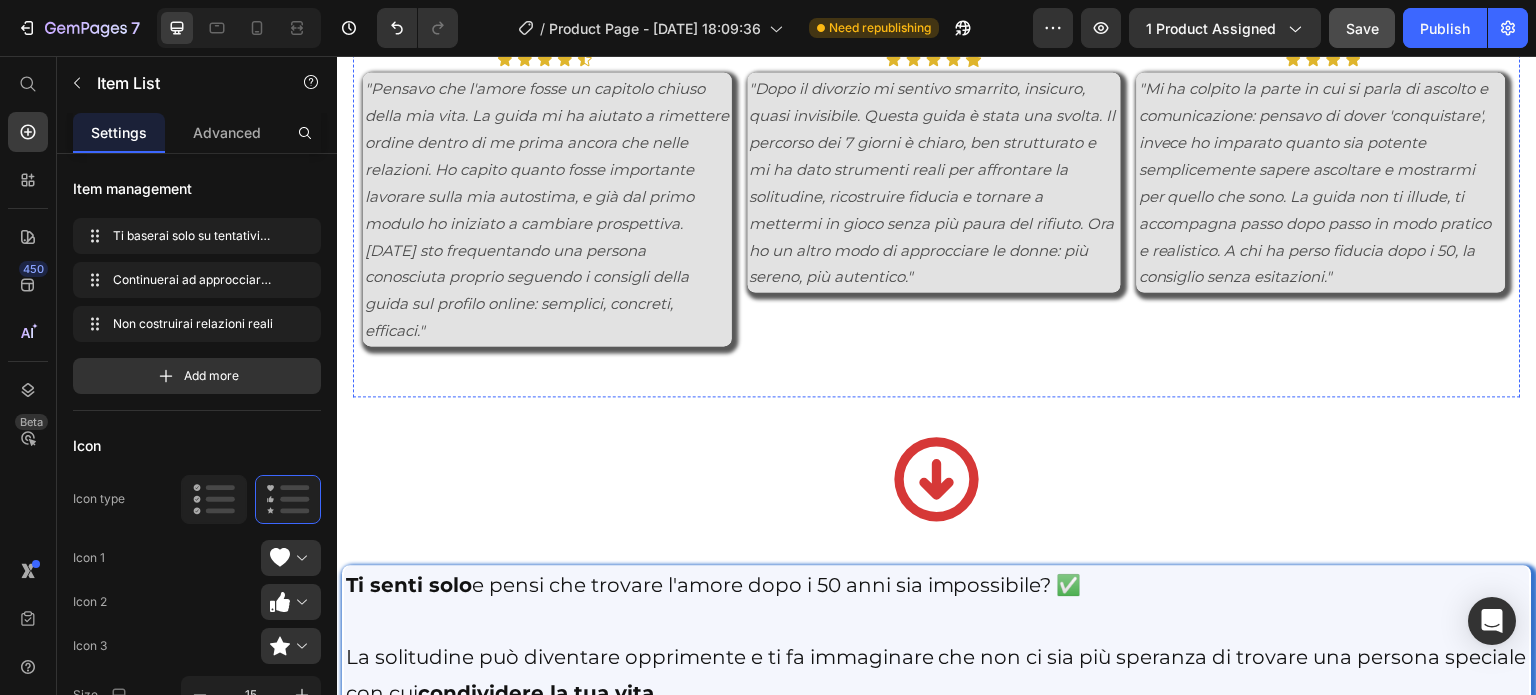 click at bounding box center [937, -346] 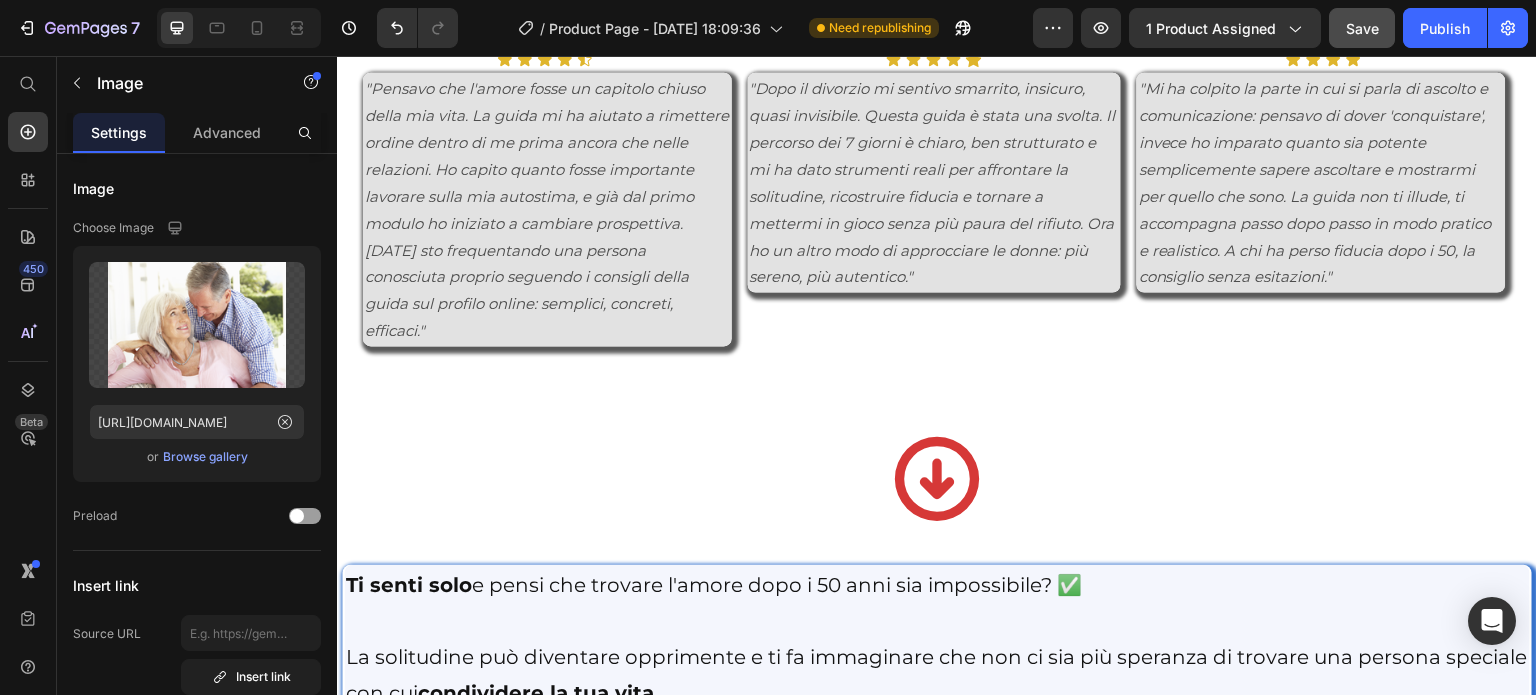 click on "Ti baserai solo su  tentativi  sporadici e momentanei Continuerai ad approcciare  senza sapere  cosa dire e quando tacerе Non costruirai  relazioni reali" at bounding box center (1231, -203) 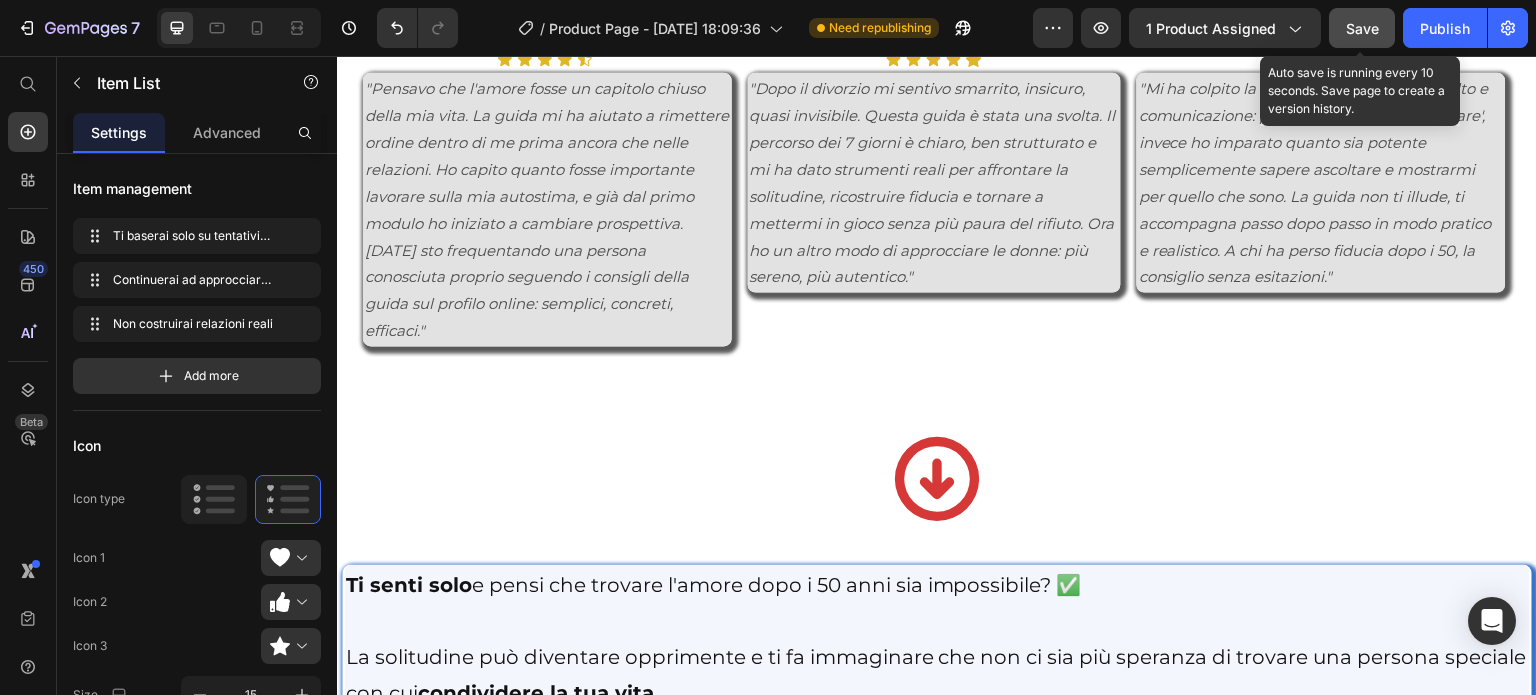 click on "Save" 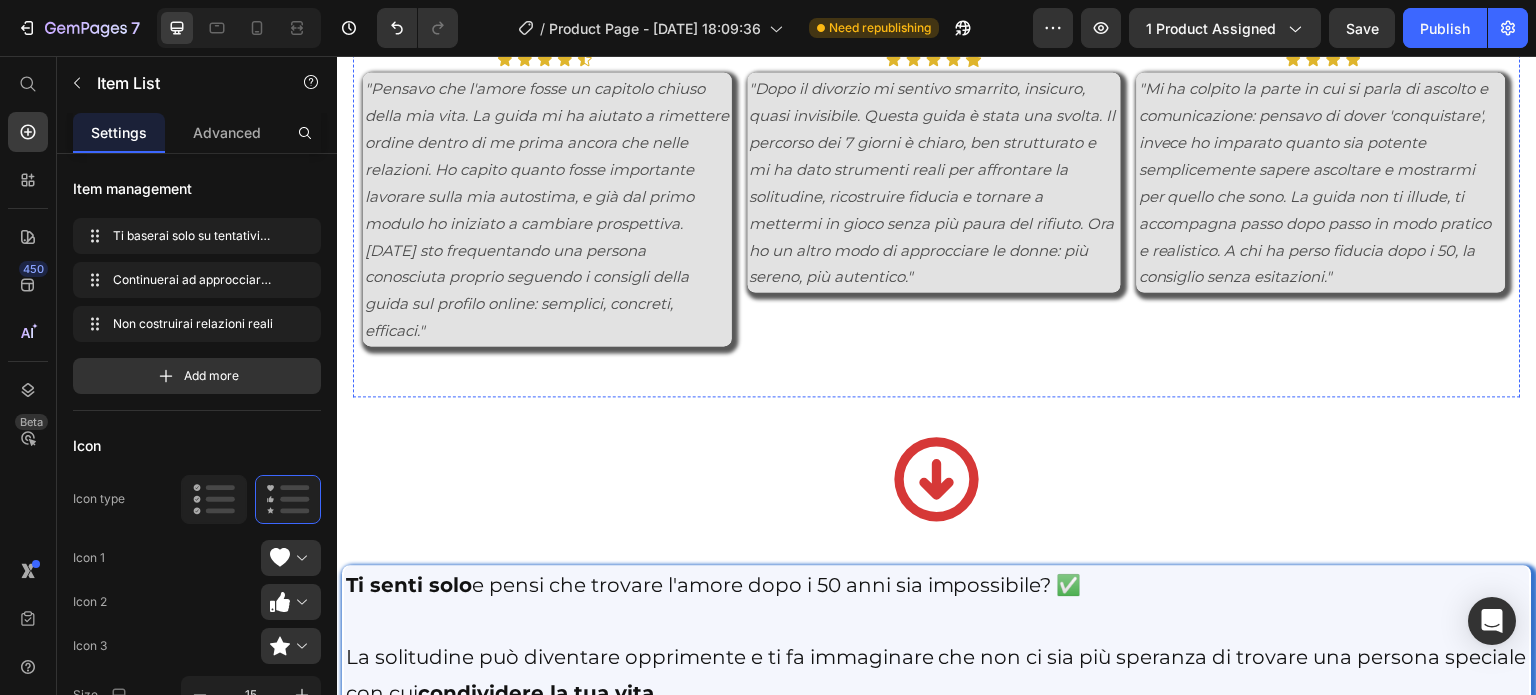 click at bounding box center (937, -346) 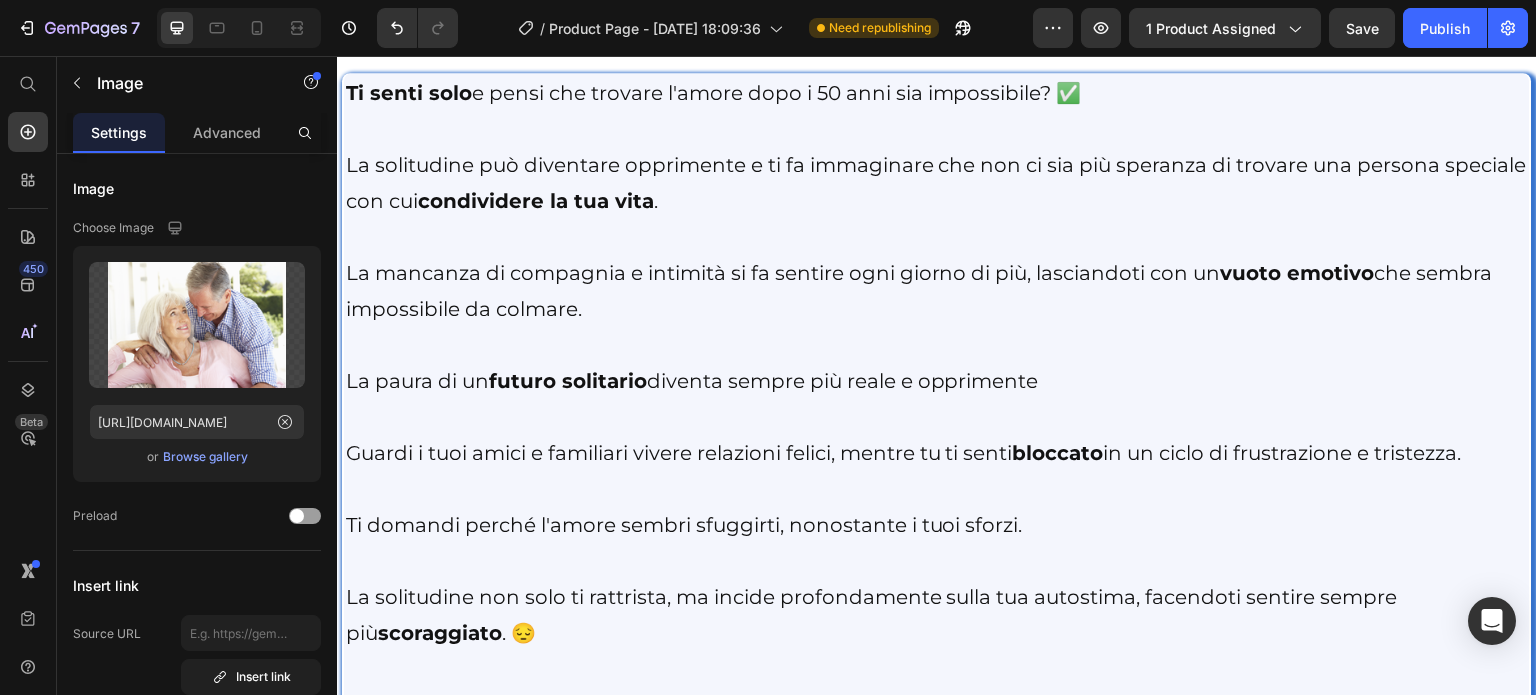 scroll, scrollTop: 3300, scrollLeft: 0, axis: vertical 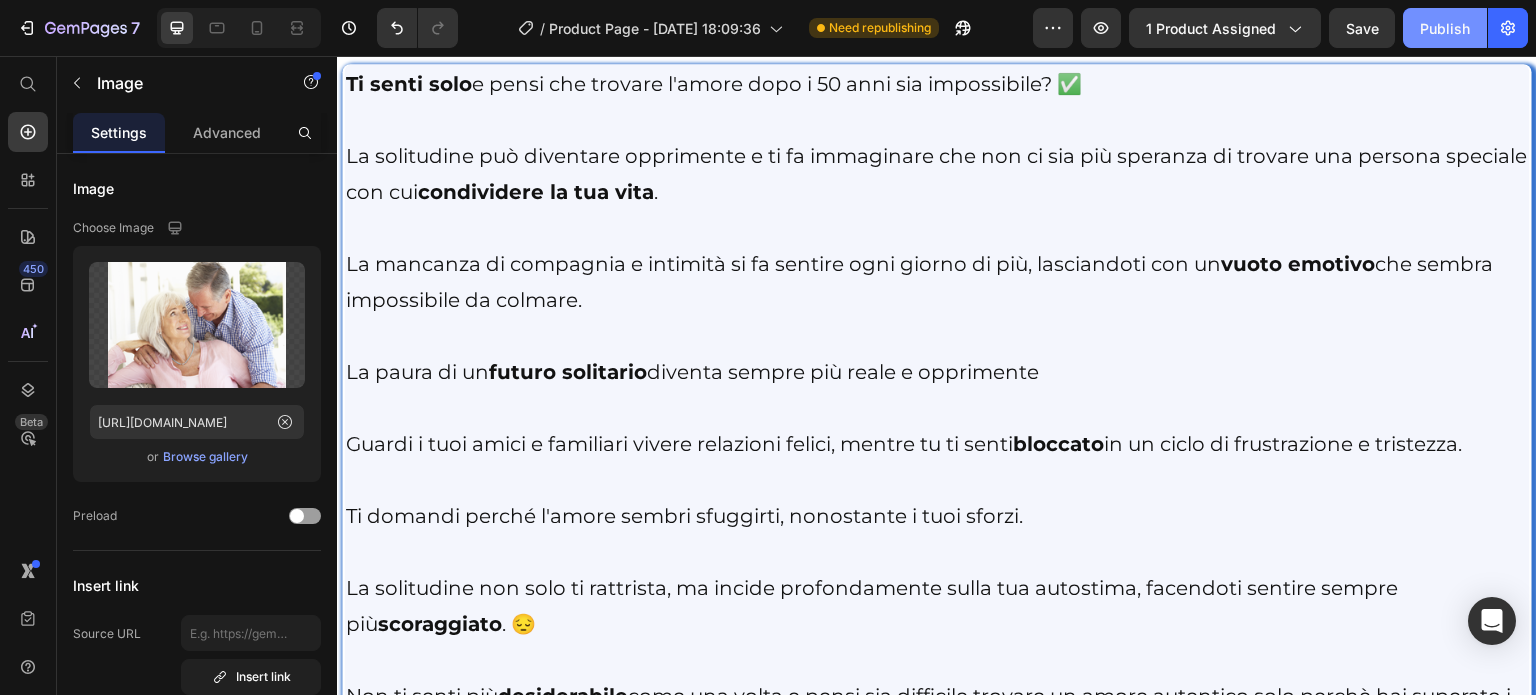 click on "Publish" at bounding box center [1445, 28] 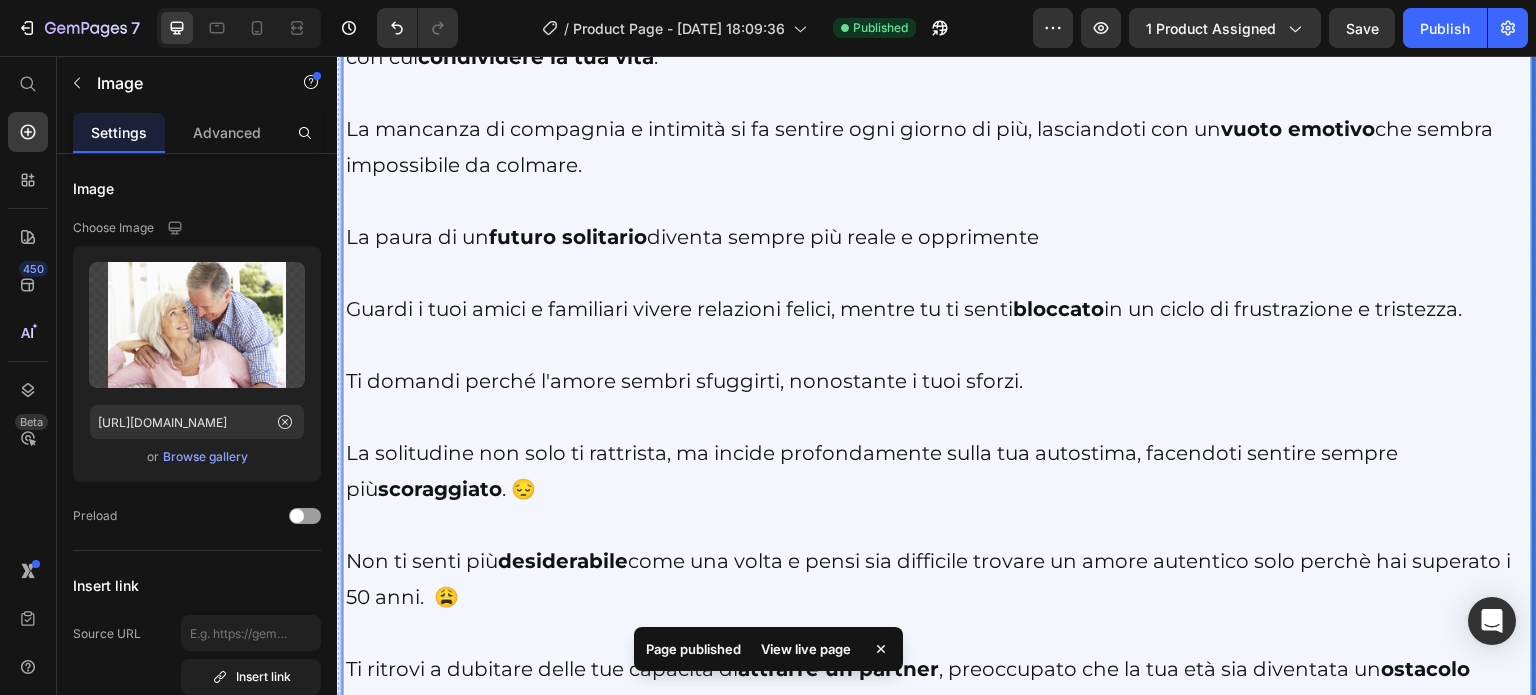scroll, scrollTop: 3800, scrollLeft: 0, axis: vertical 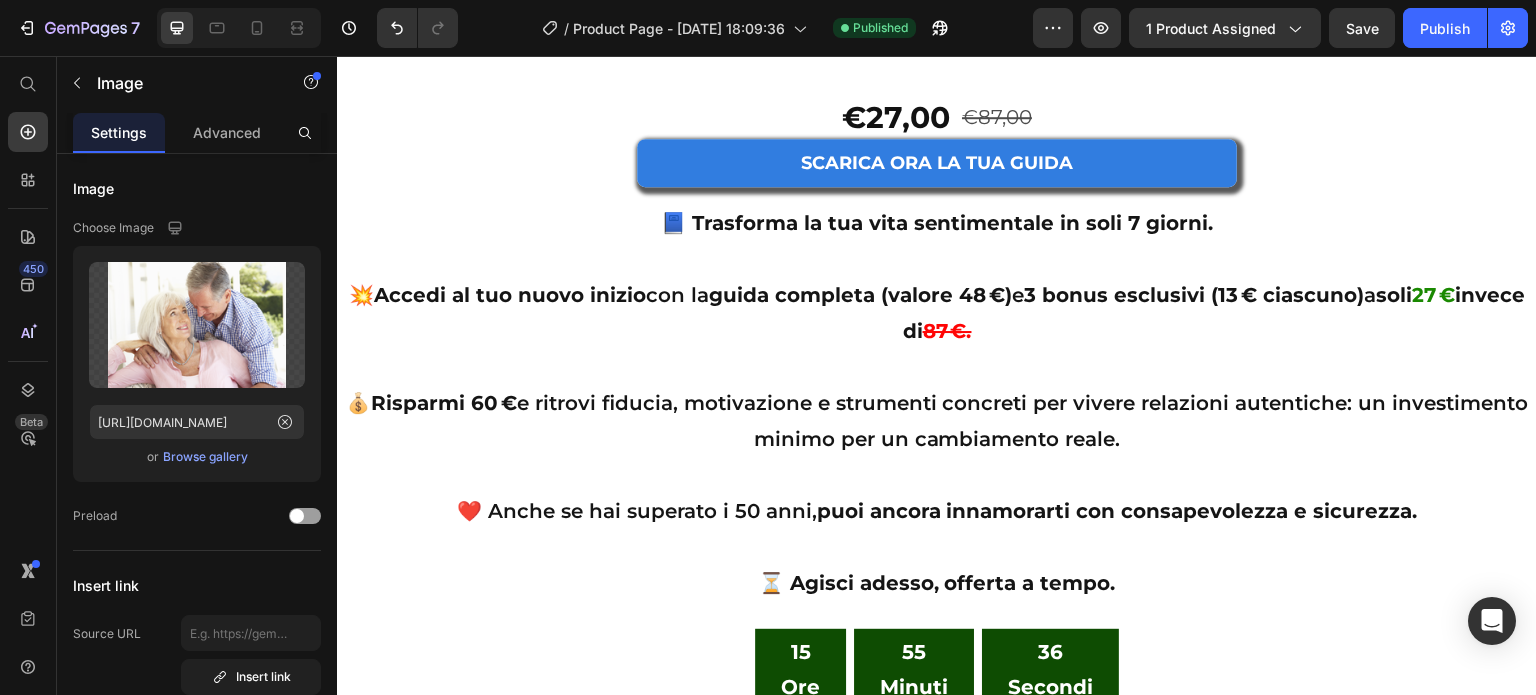 click at bounding box center (629, -12) 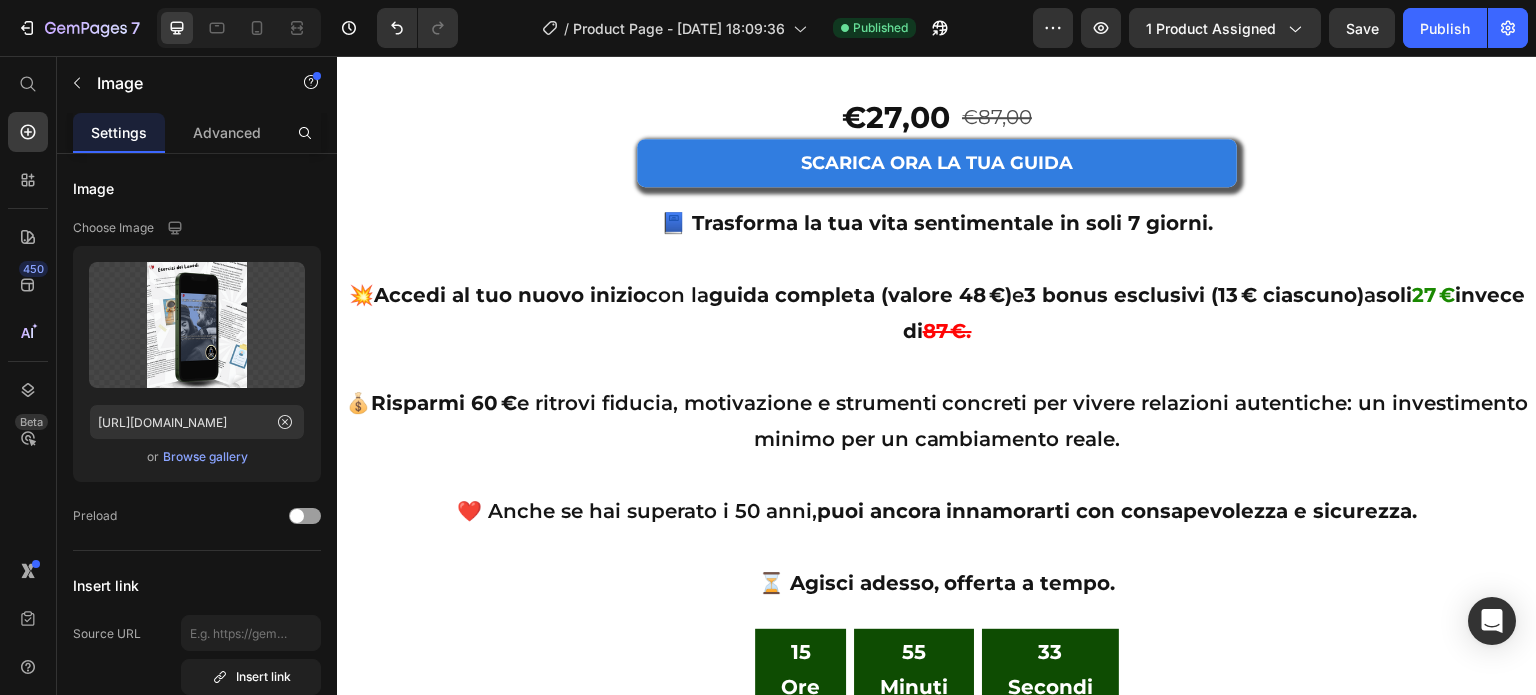 click at bounding box center [1229, -12] 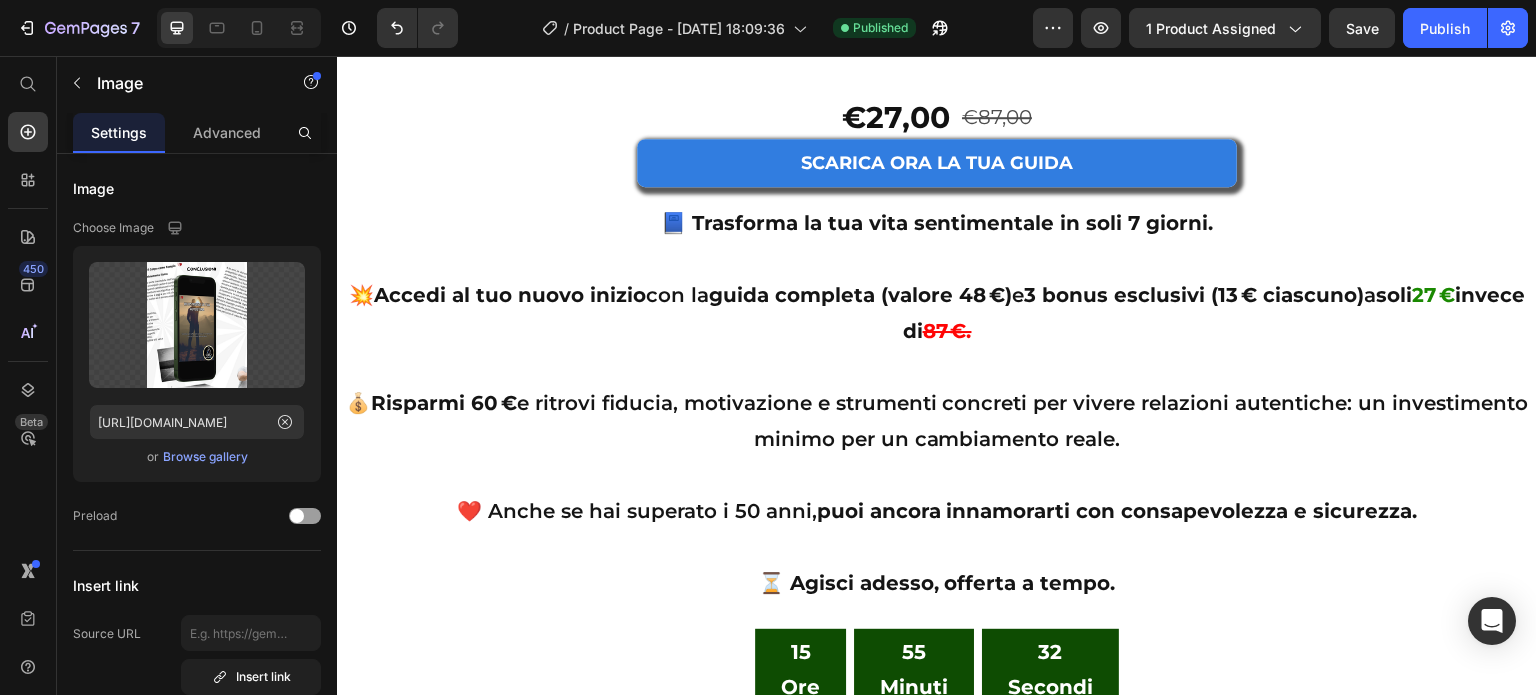 click at bounding box center [629, -12] 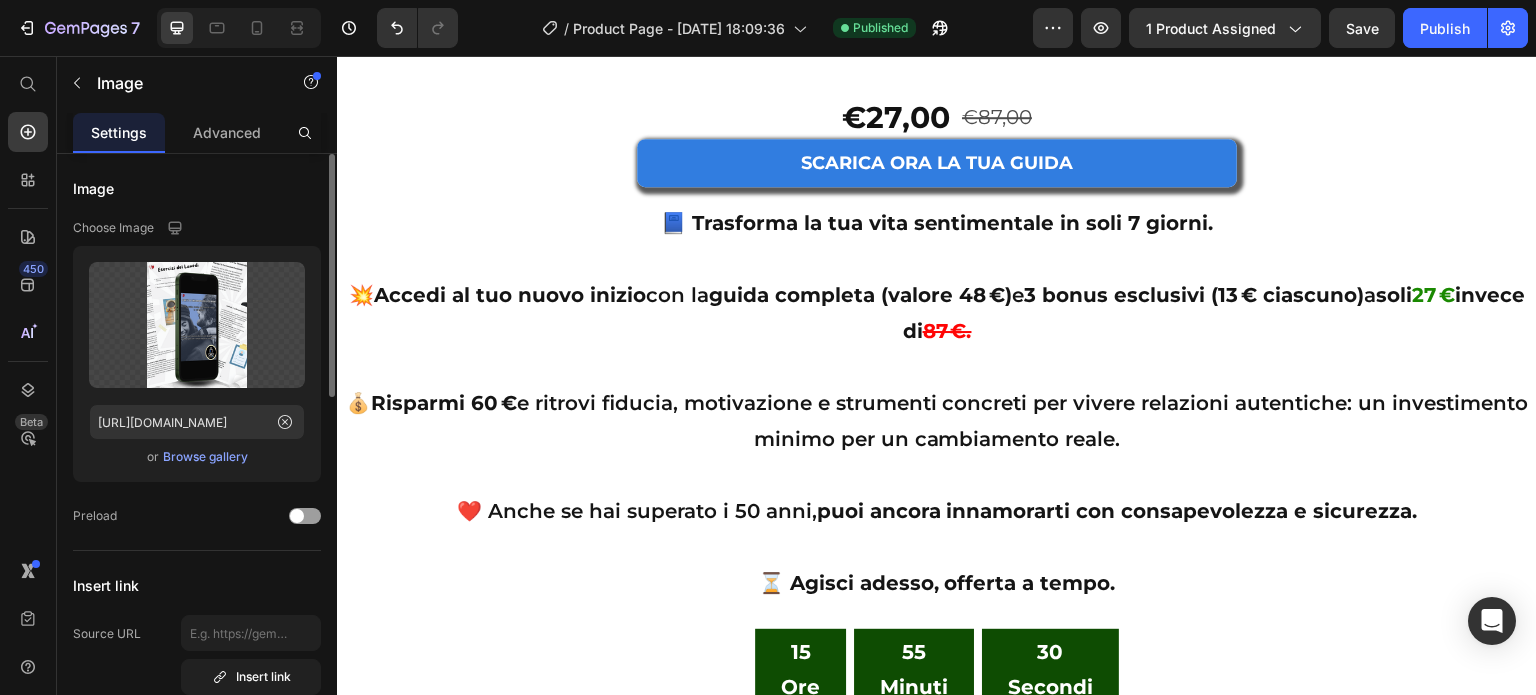 click on "Browse gallery" at bounding box center (205, 457) 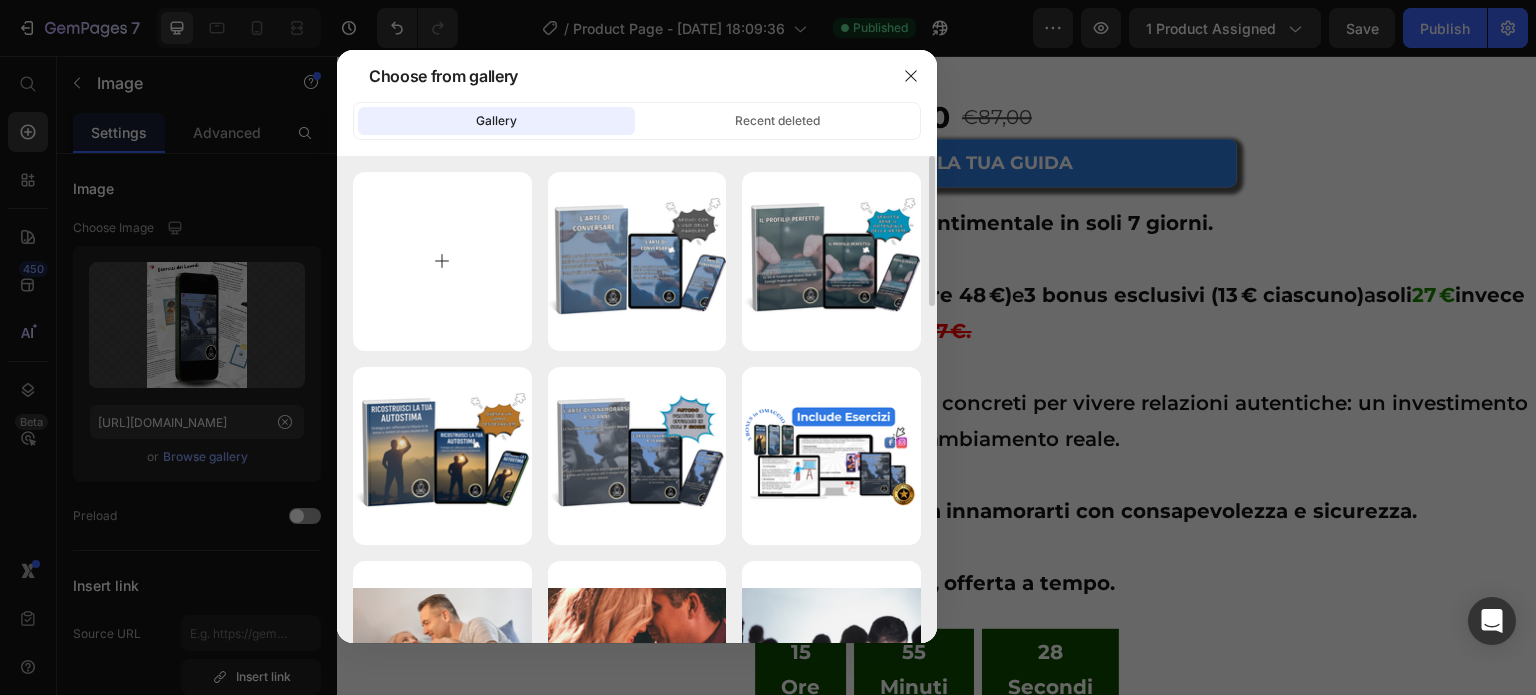 click at bounding box center (442, 261) 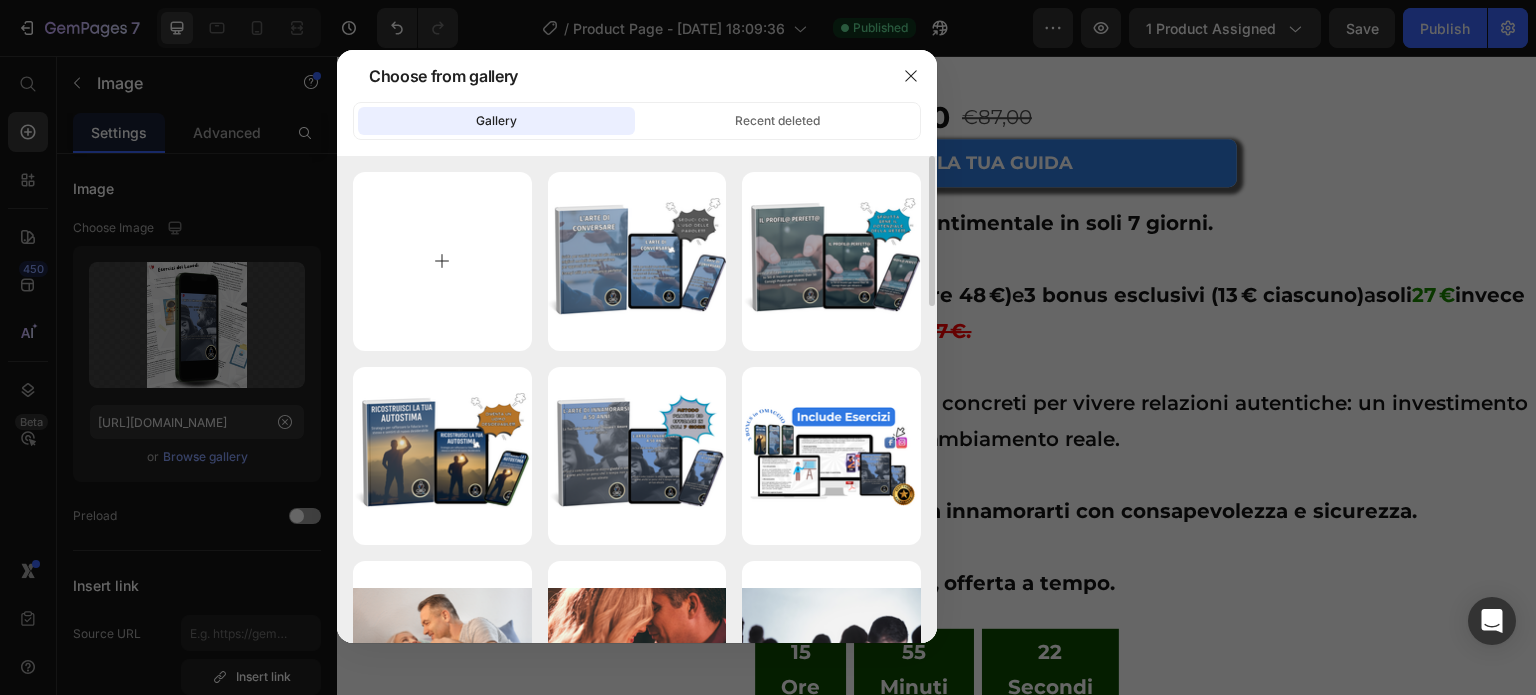 type on "C:\fakepath\1.png" 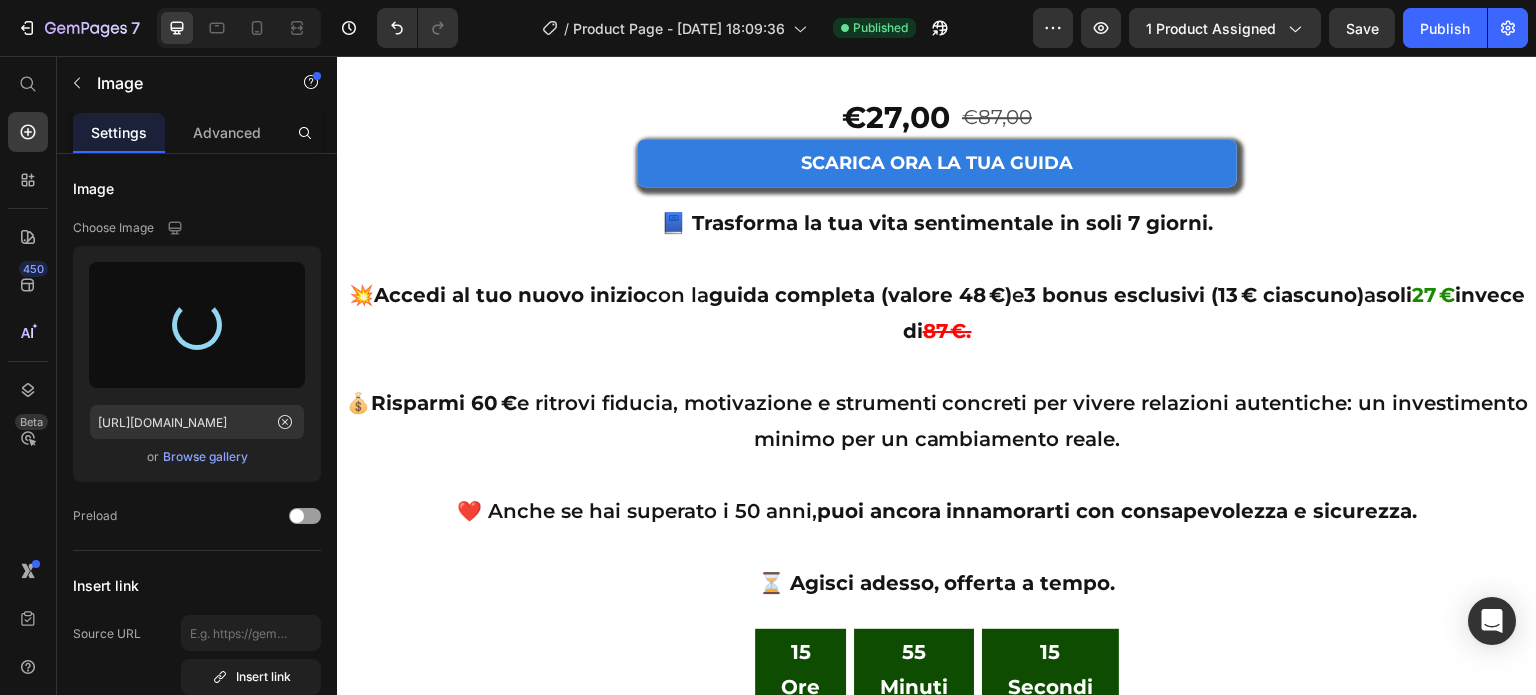 type on "[URL][DOMAIN_NAME]" 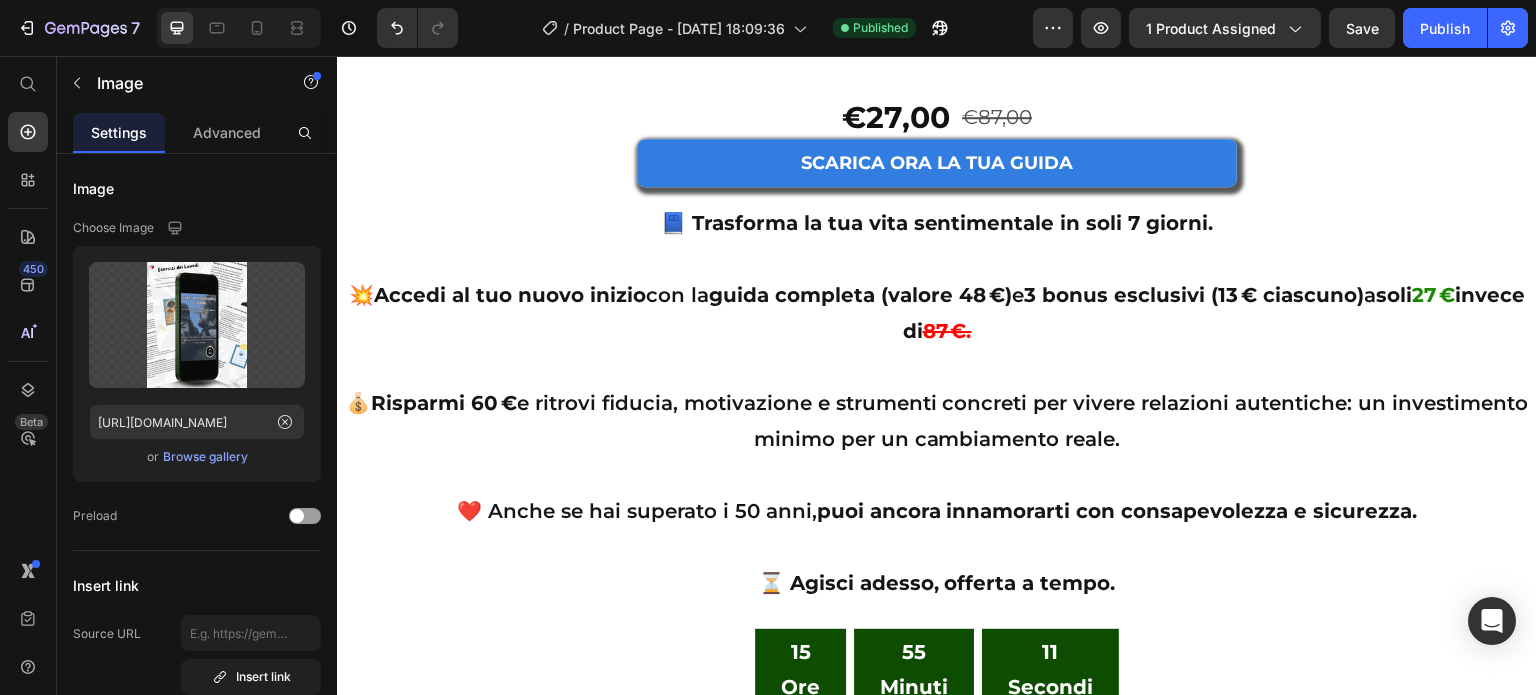 click at bounding box center [1229, -12] 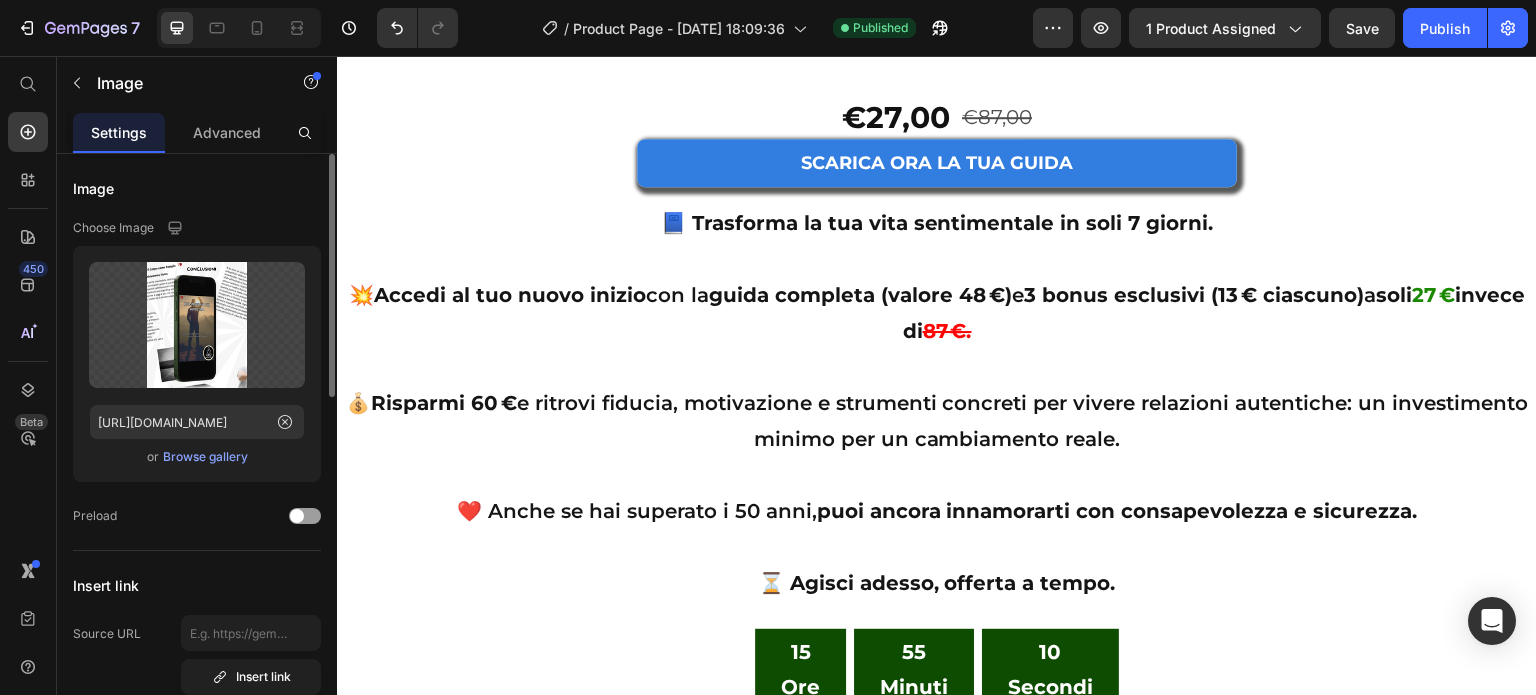 click on "Upload Image [URL][DOMAIN_NAME]  or   Browse gallery" 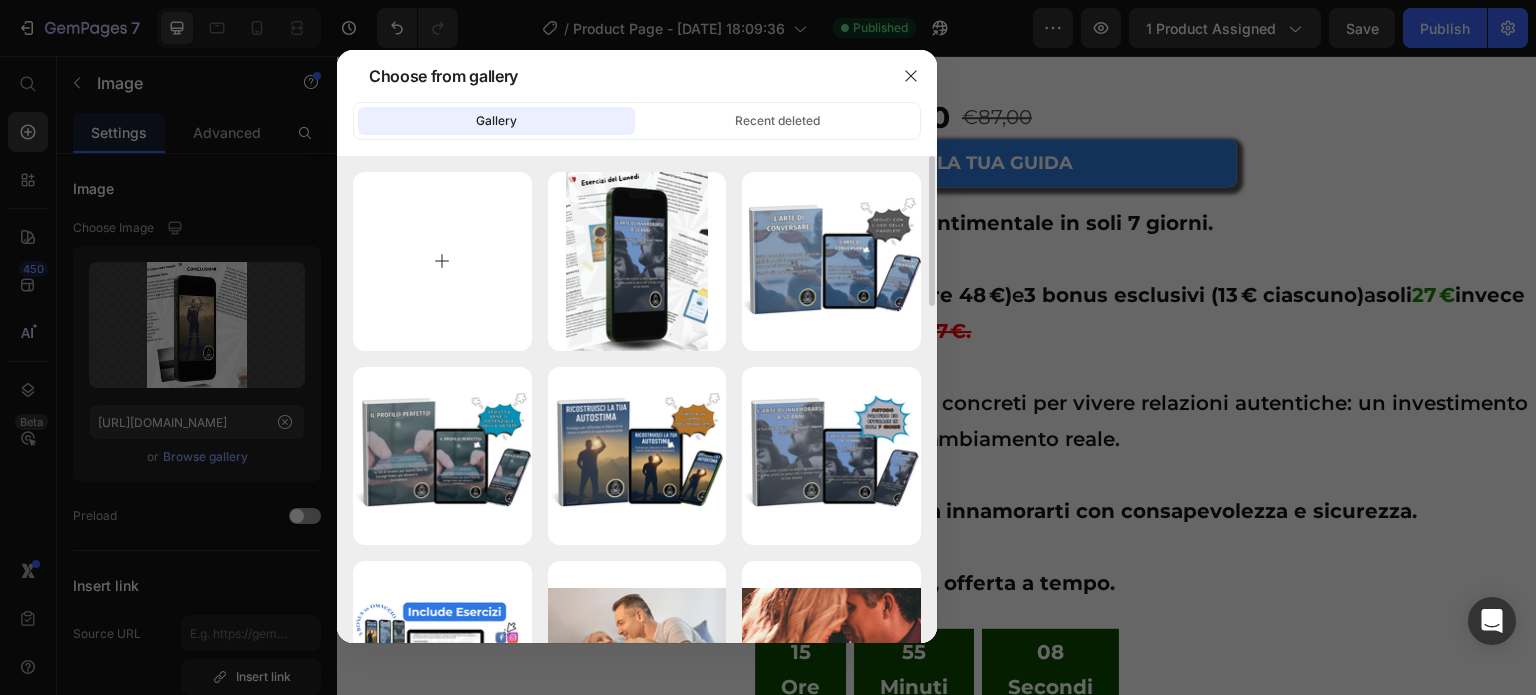 click at bounding box center [442, 261] 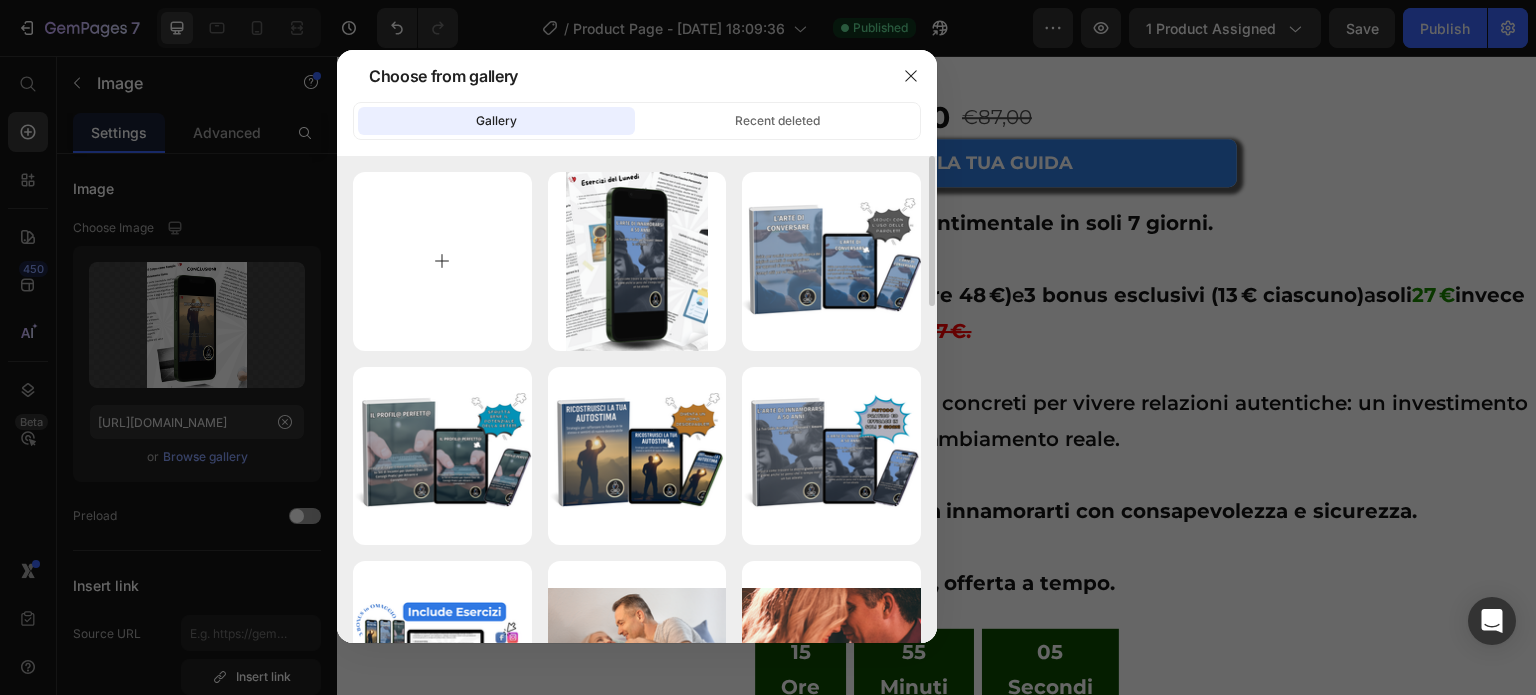 type on "C:\fakepath\2.png" 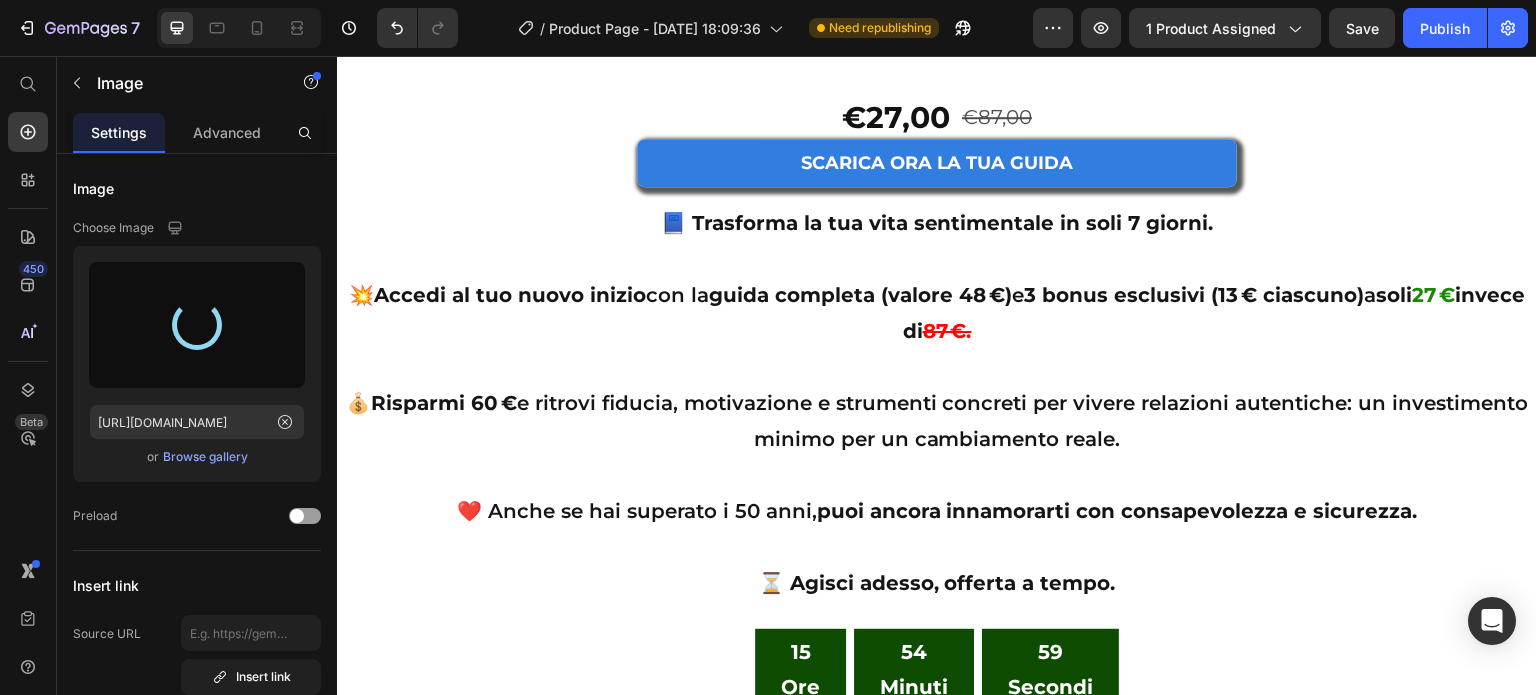 type on "[URL][DOMAIN_NAME]" 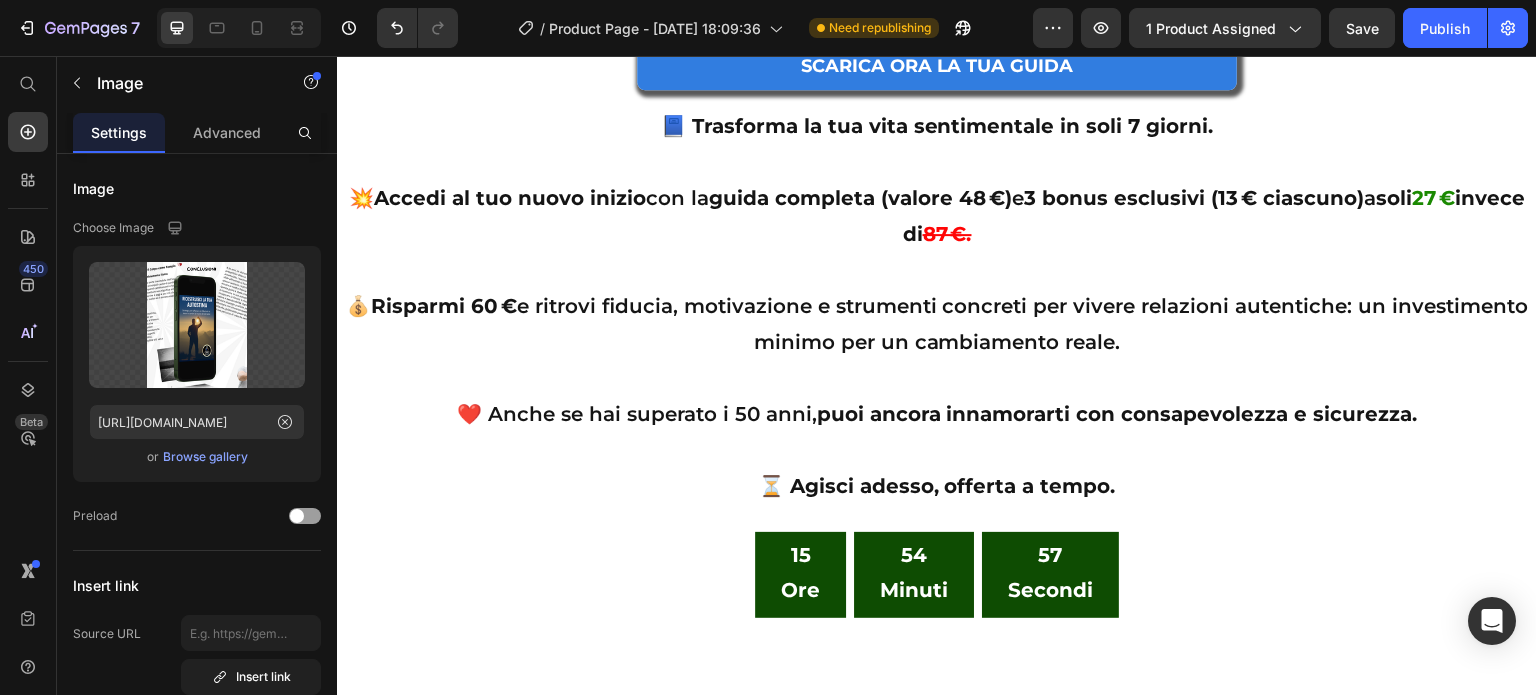 scroll, scrollTop: 17500, scrollLeft: 0, axis: vertical 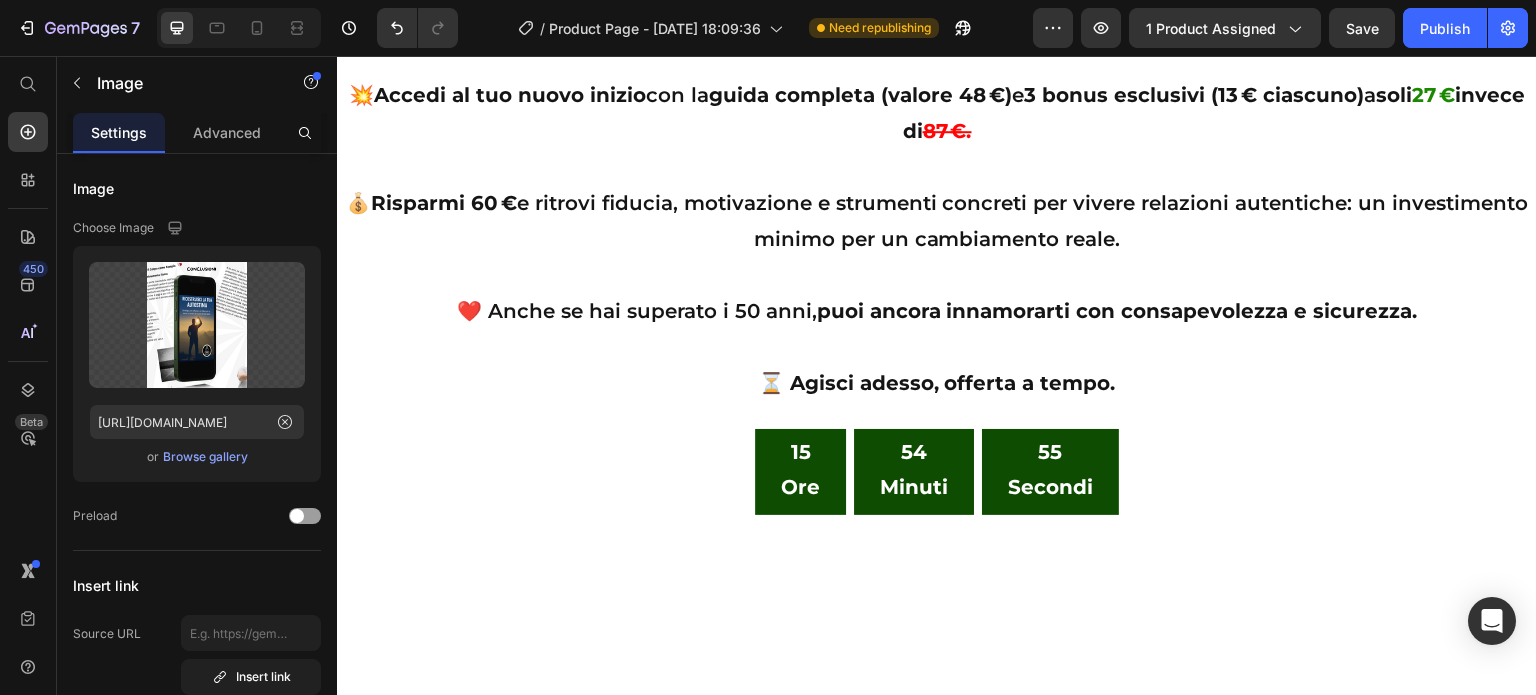 click on "Image Image   0 Image Image
[GEOGRAPHIC_DATA]" at bounding box center [937, -190] 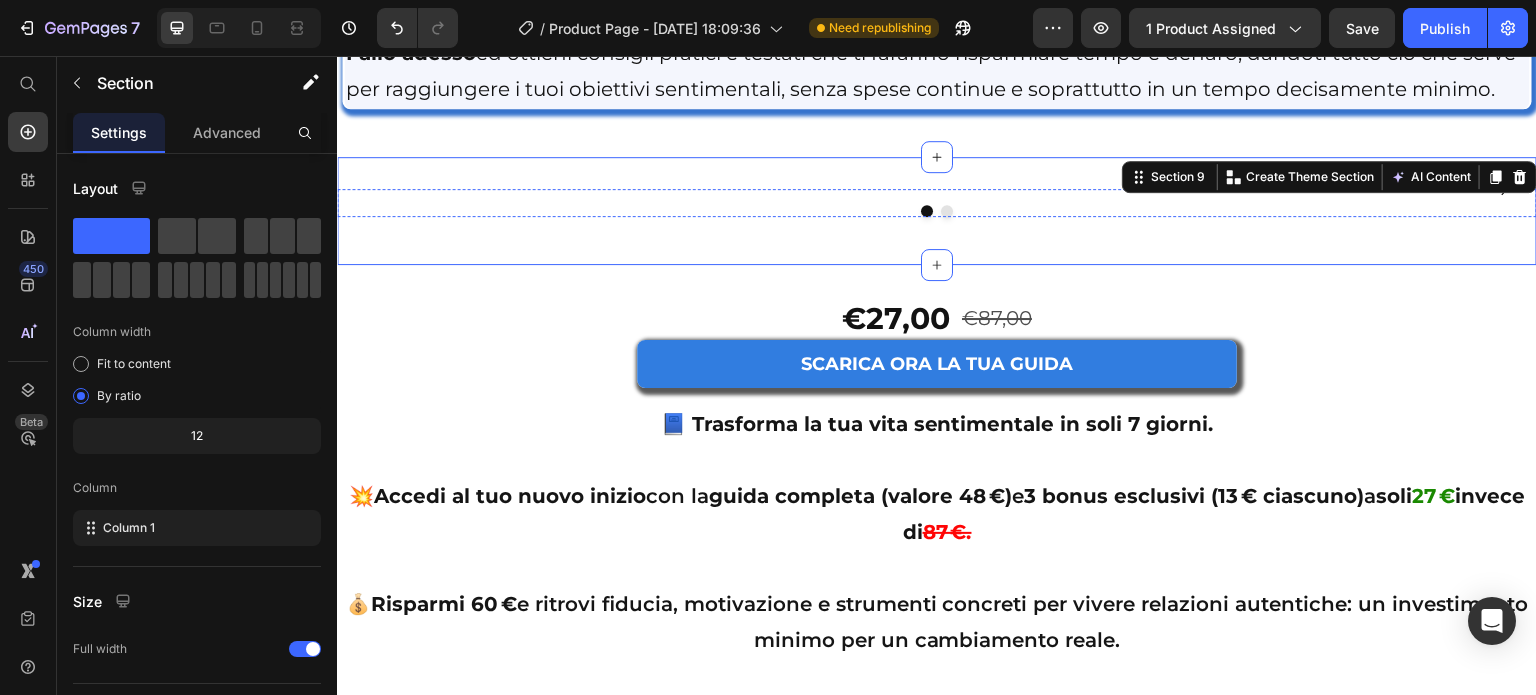 scroll, scrollTop: 17100, scrollLeft: 0, axis: vertical 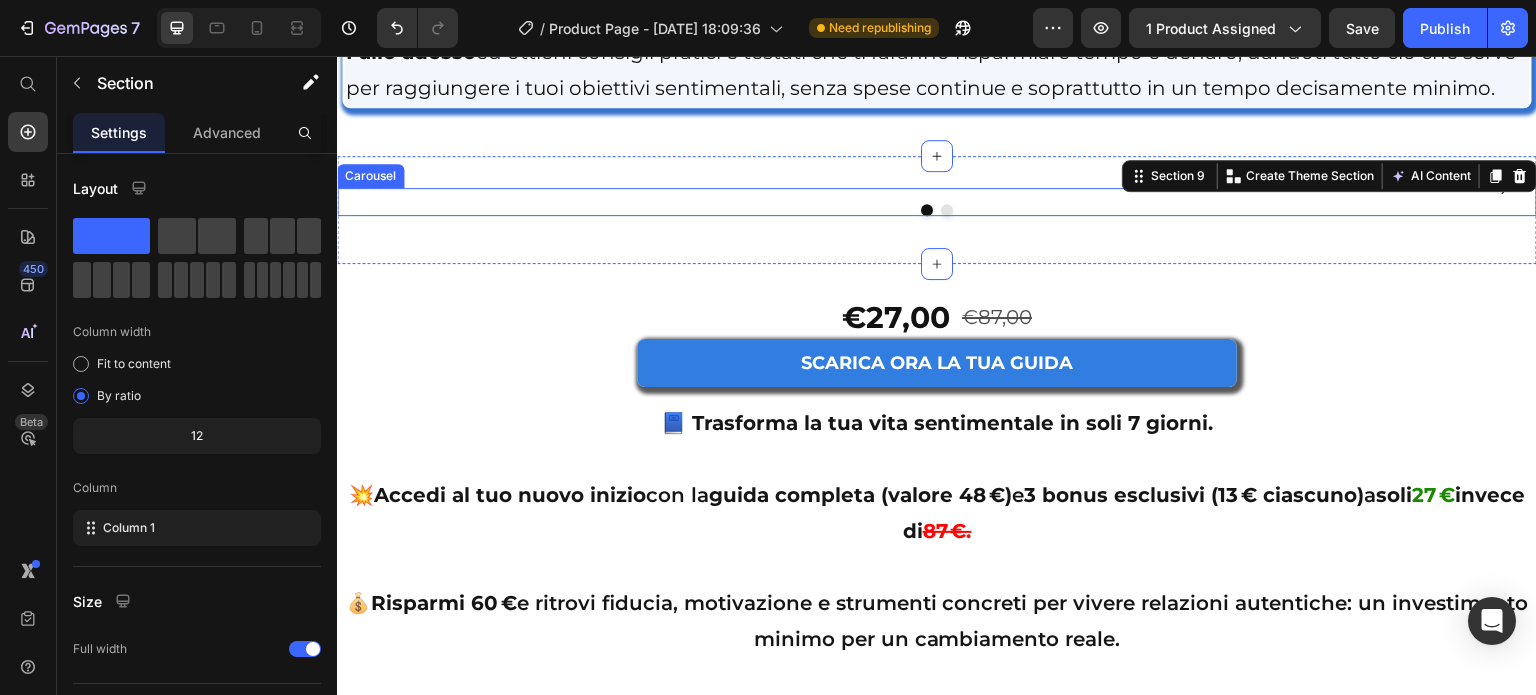 click 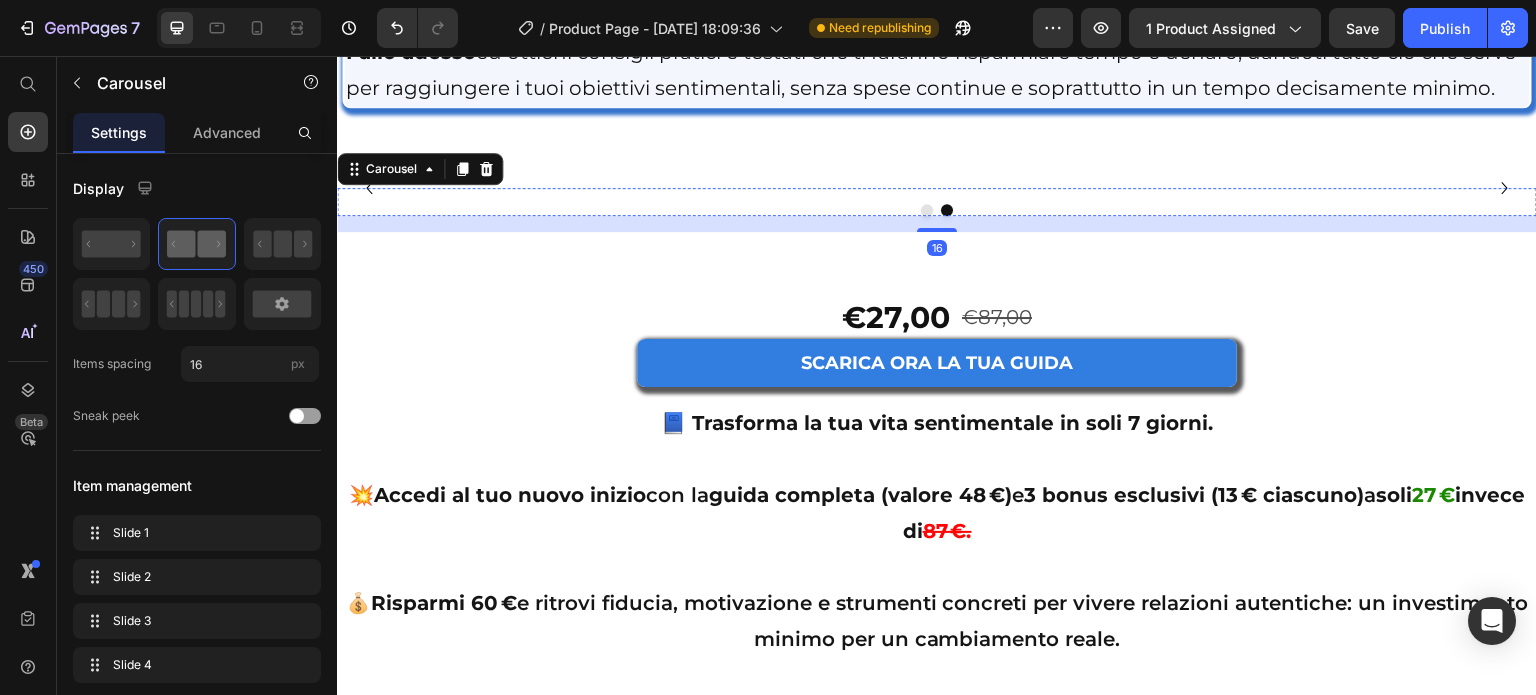 click at bounding box center (1229, 188) 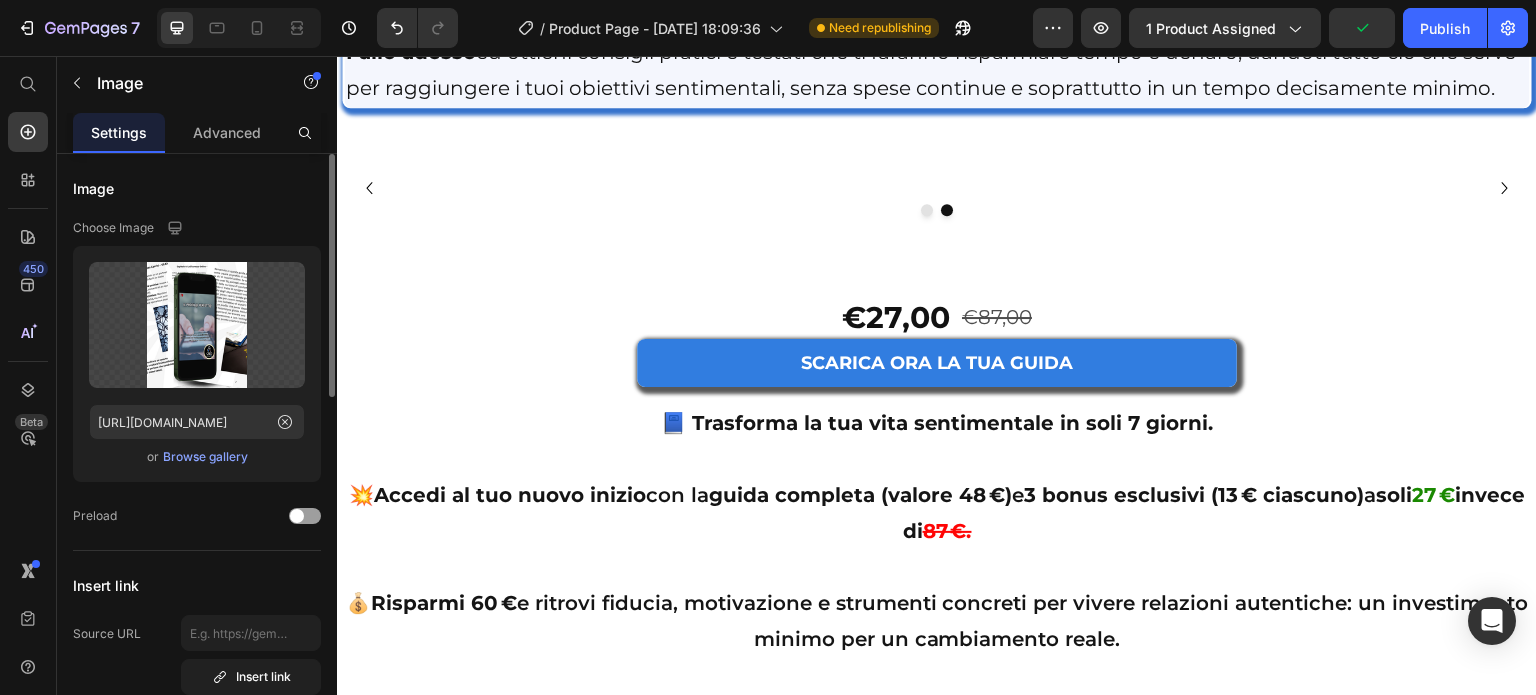 click on "Browse gallery" at bounding box center [205, 457] 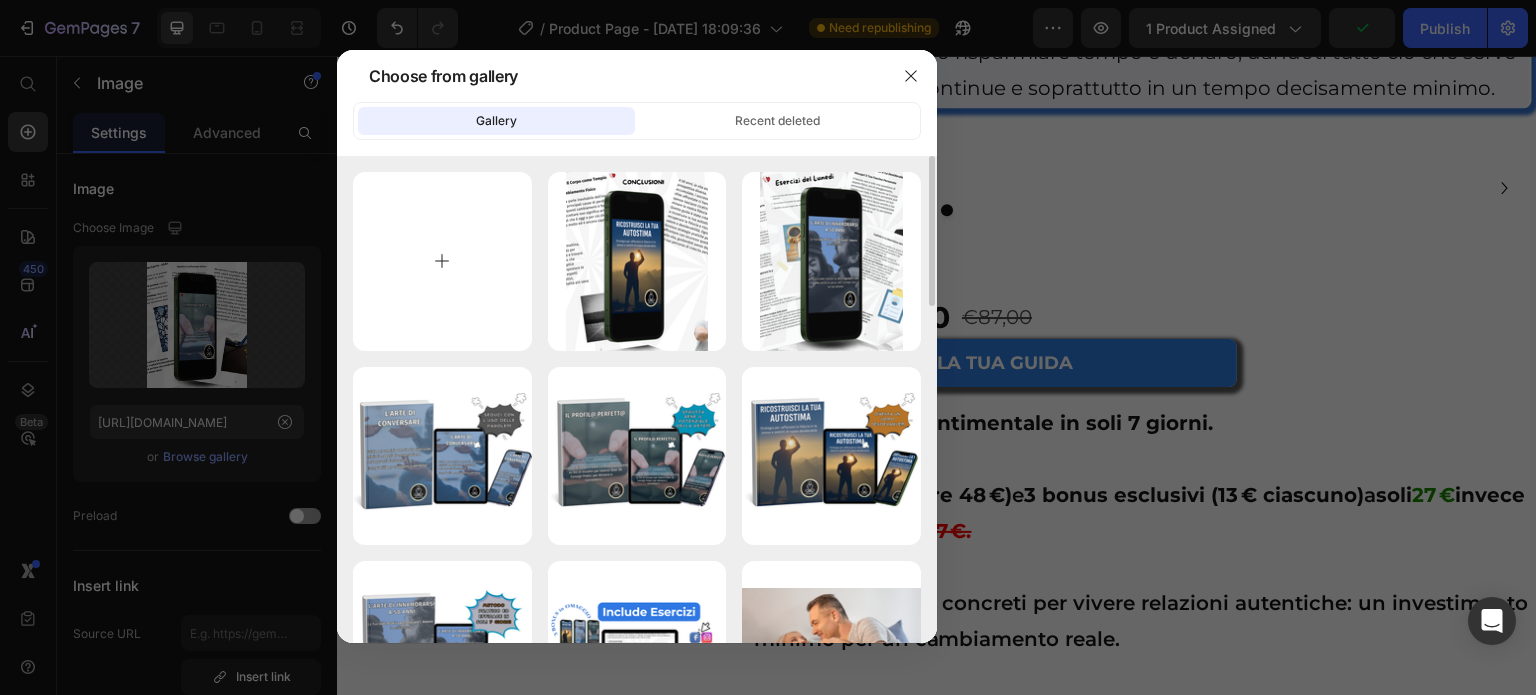click at bounding box center [442, 261] 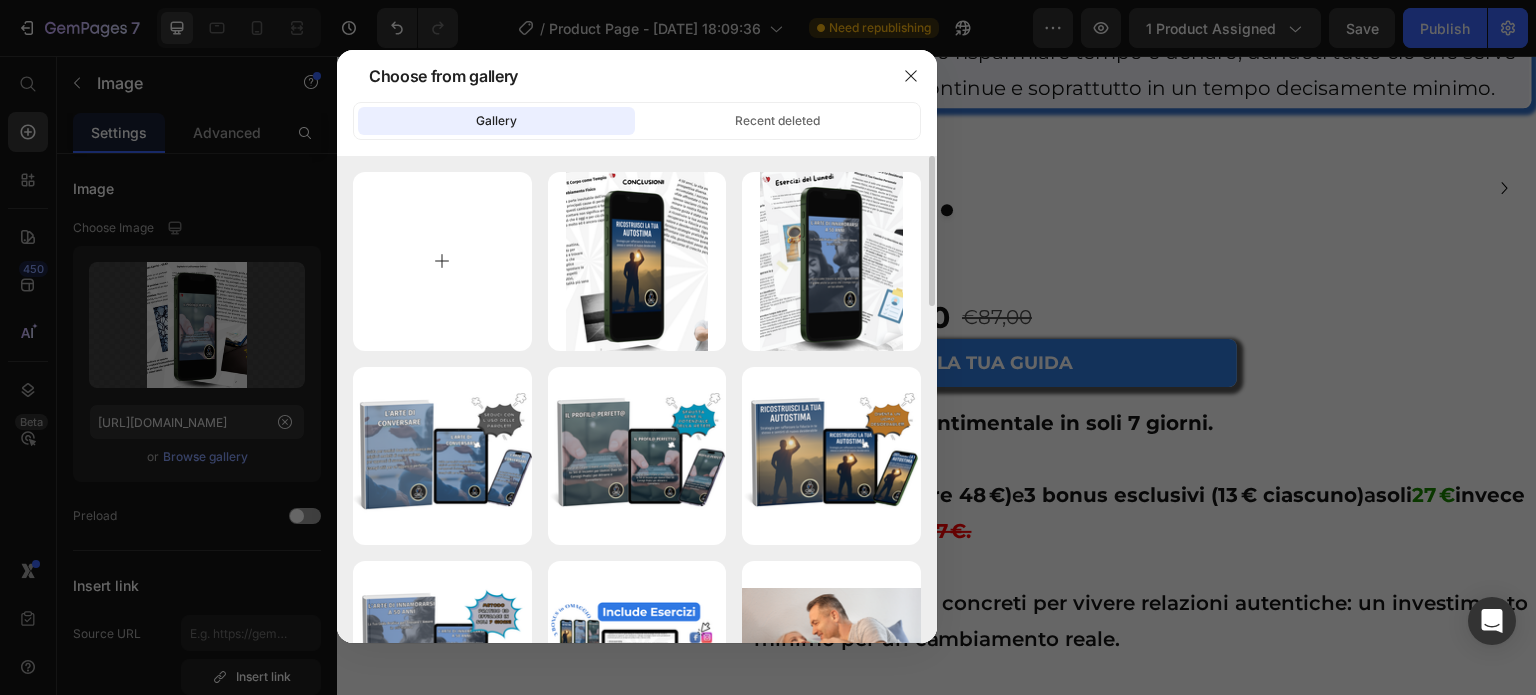 type on "C:\fakepath\3.png" 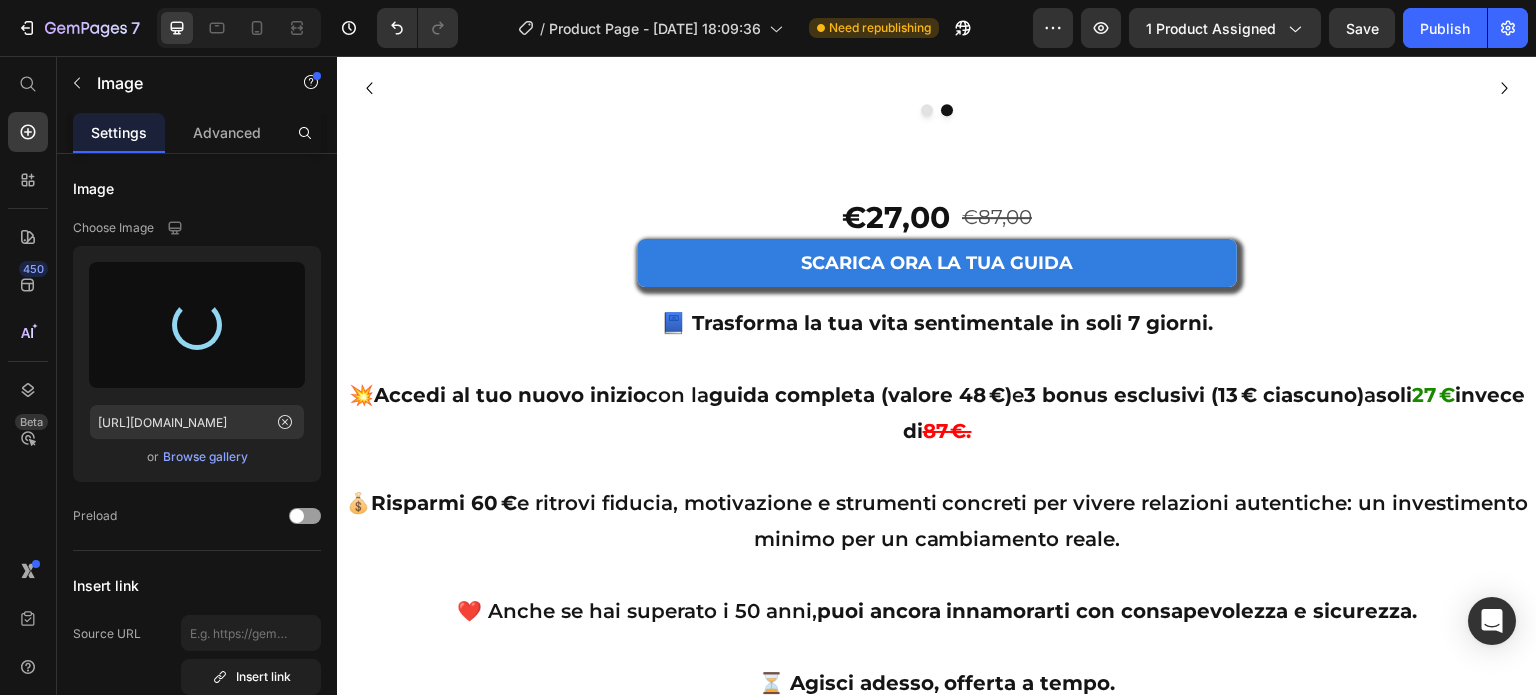 scroll, scrollTop: 17300, scrollLeft: 0, axis: vertical 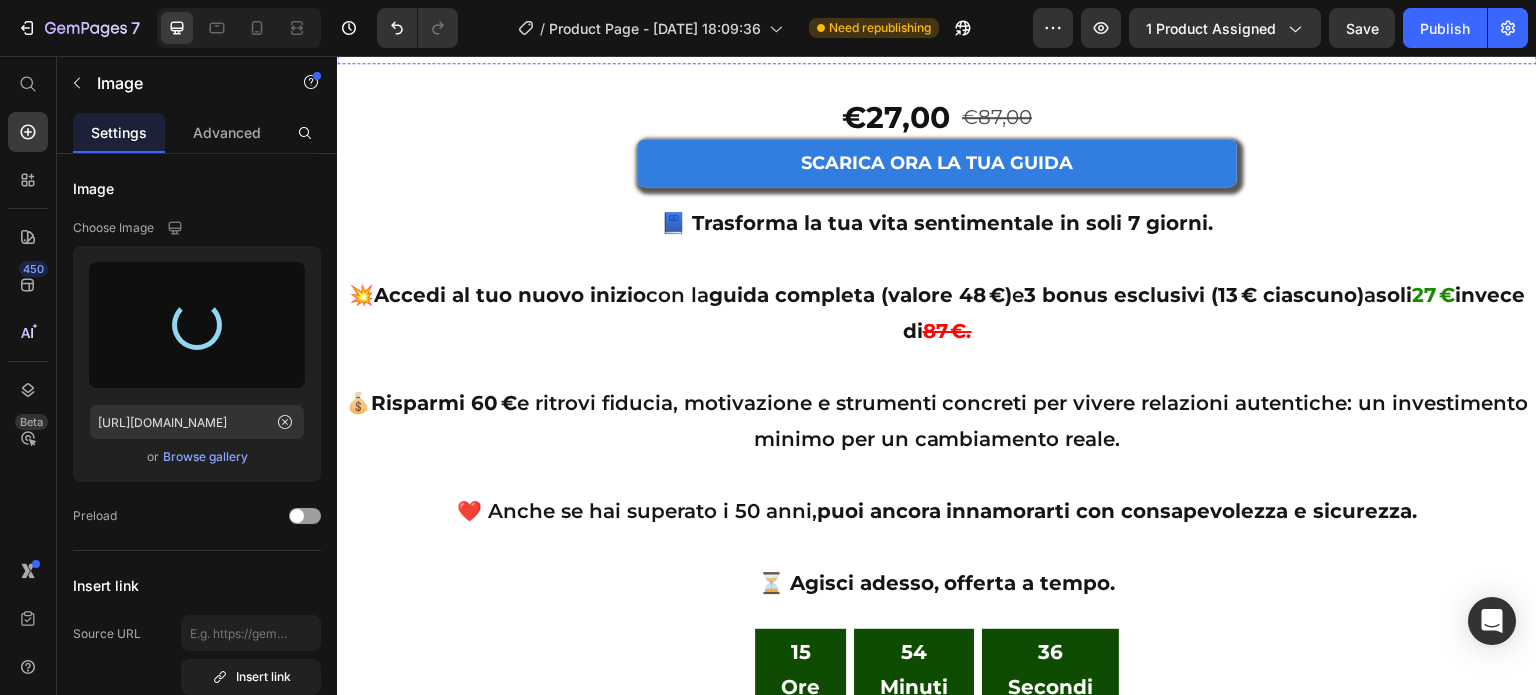 type on "[URL][DOMAIN_NAME]" 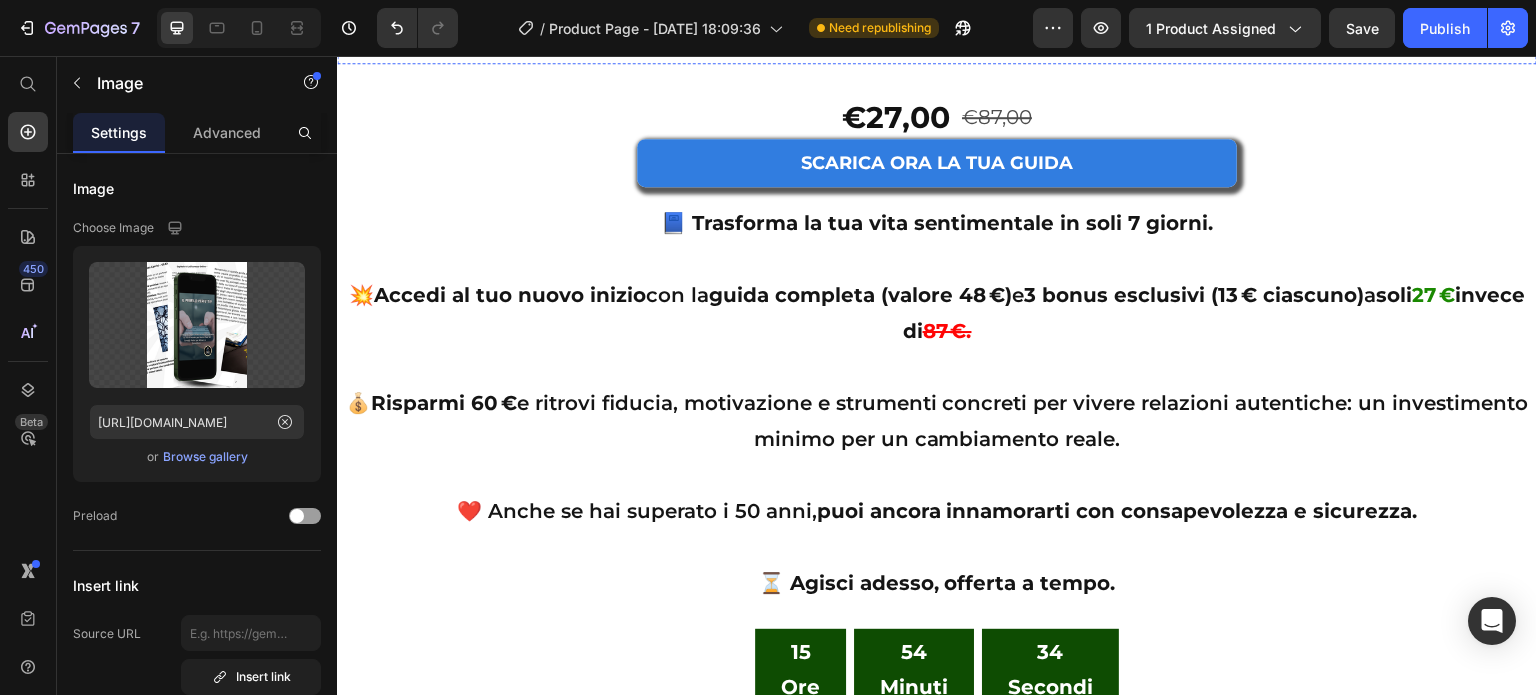 click 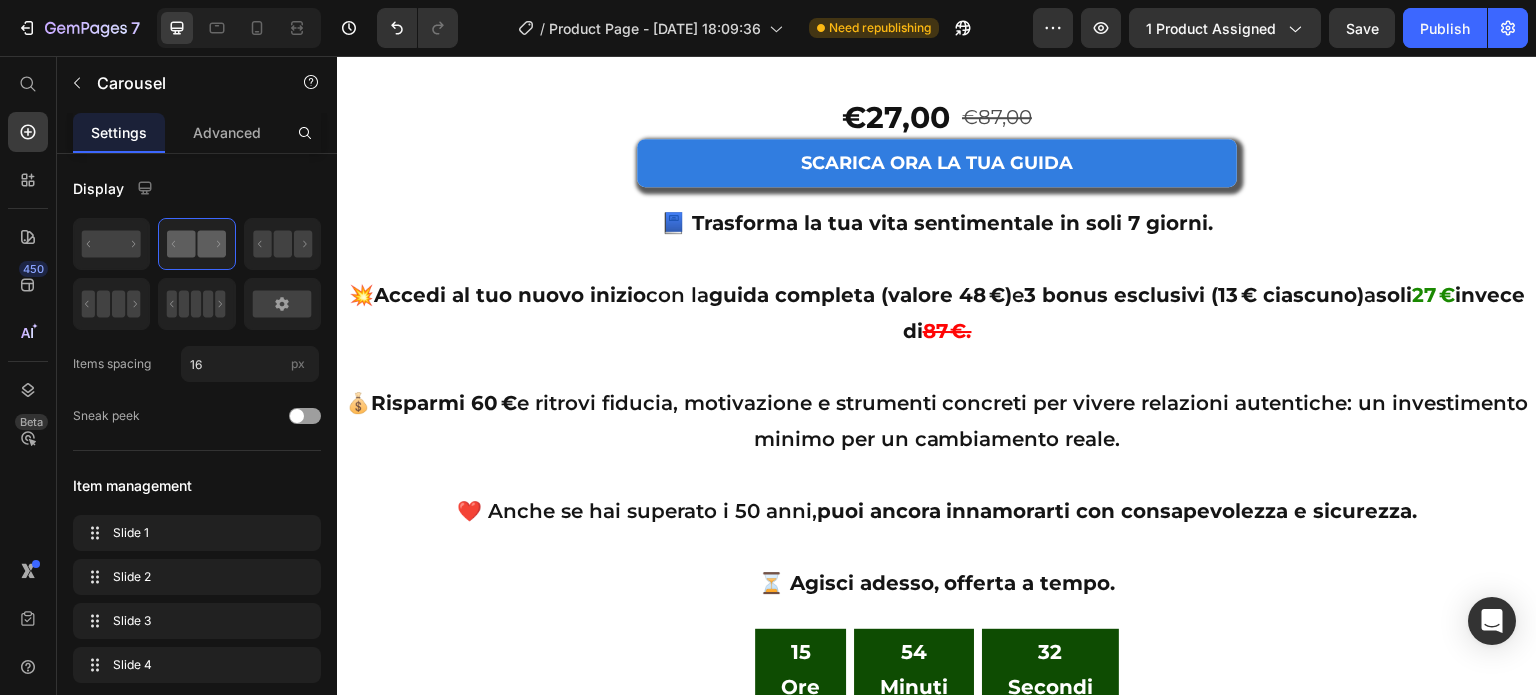 click at bounding box center [1229, -12] 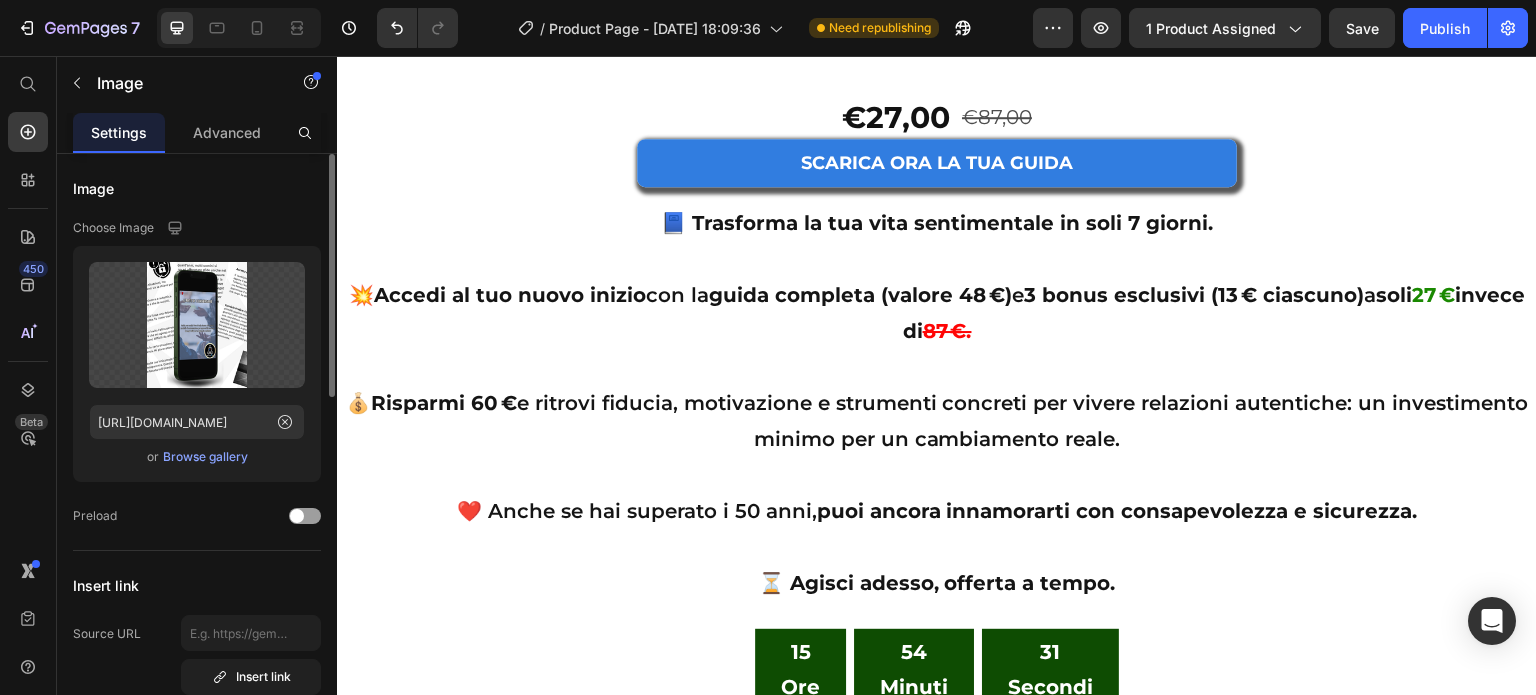 click on "Browse gallery" at bounding box center (205, 457) 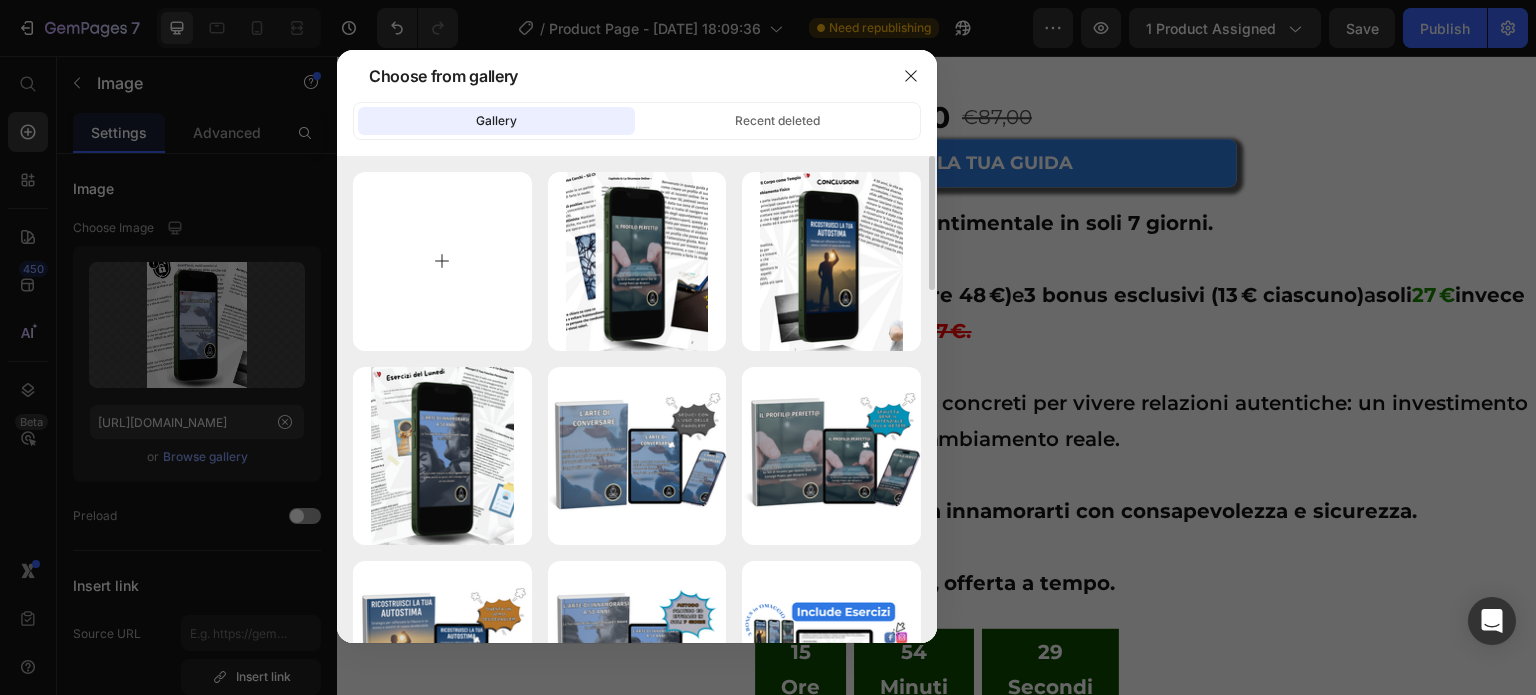click at bounding box center [442, 261] 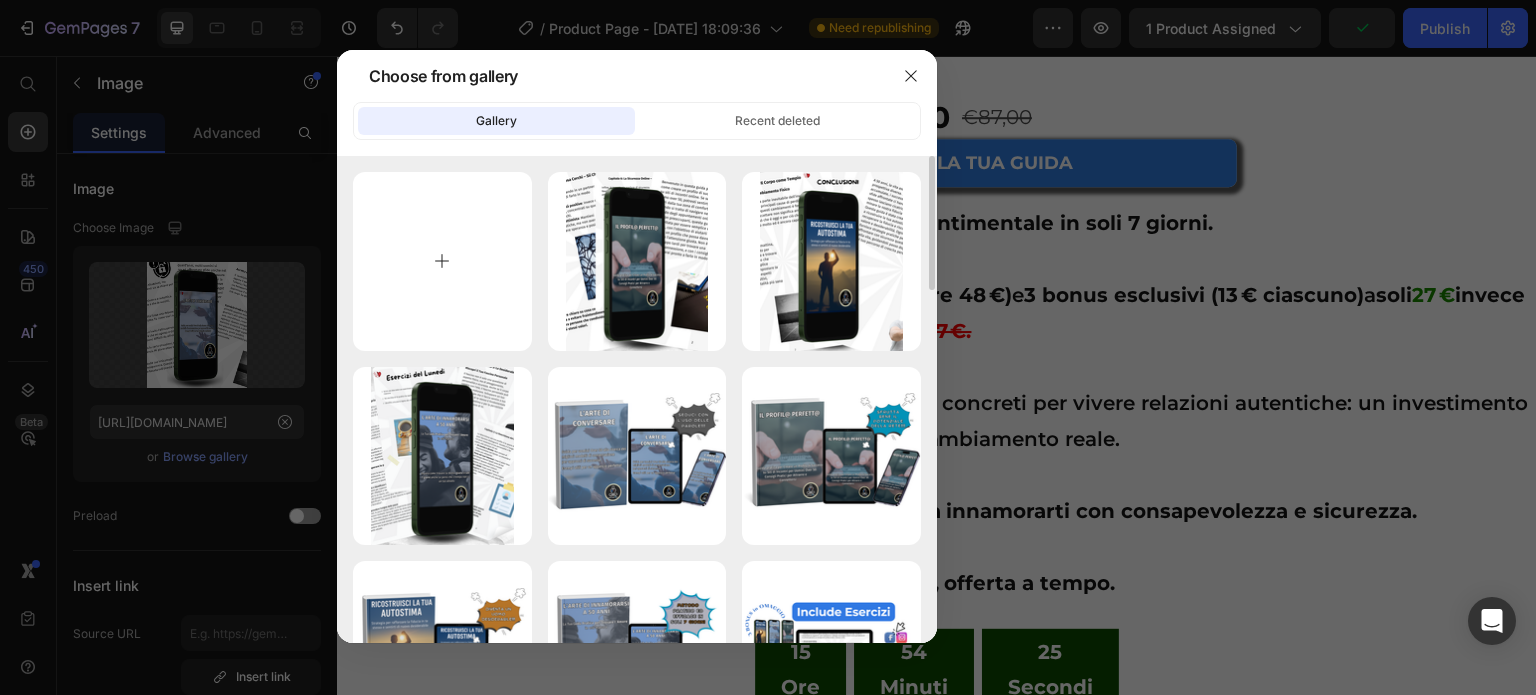 type on "C:\fakepath\4.png" 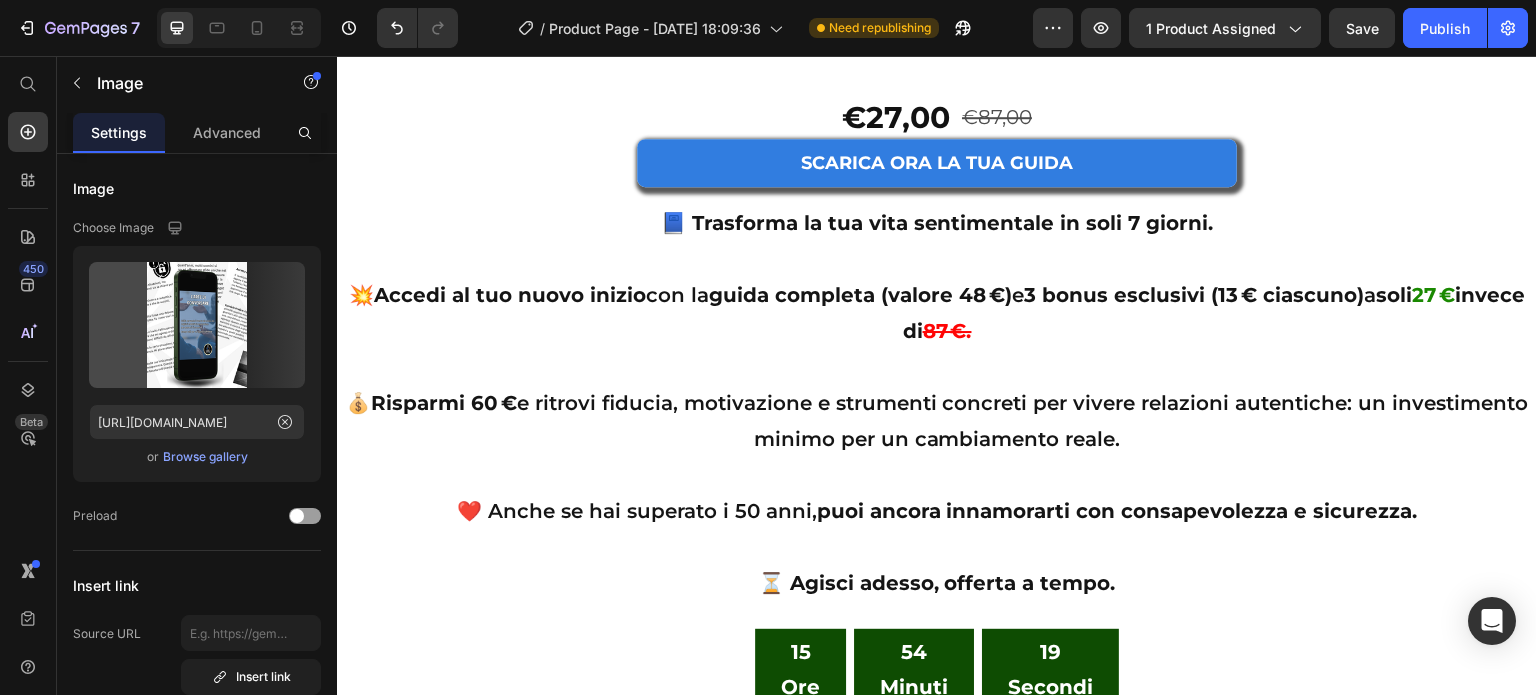 type on "[URL][DOMAIN_NAME]" 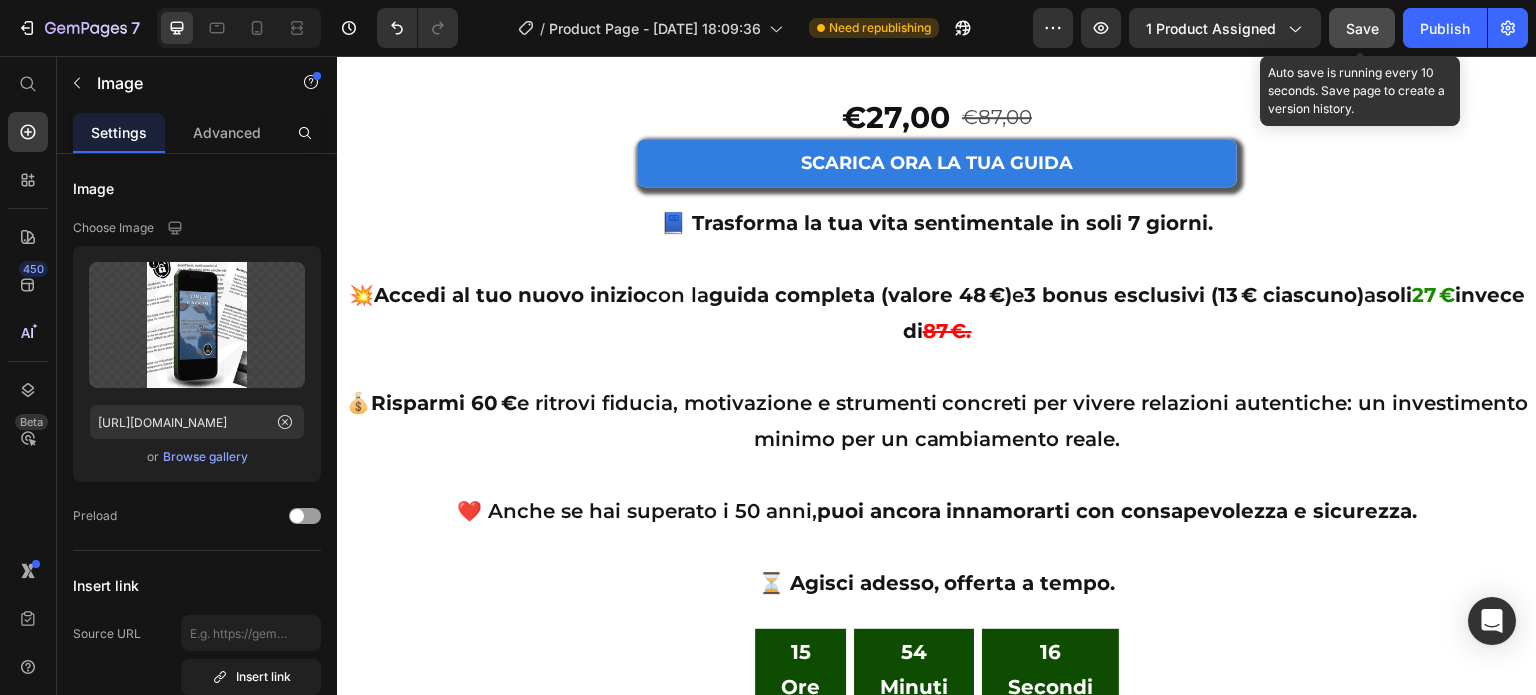 click on "Save" at bounding box center (1362, 28) 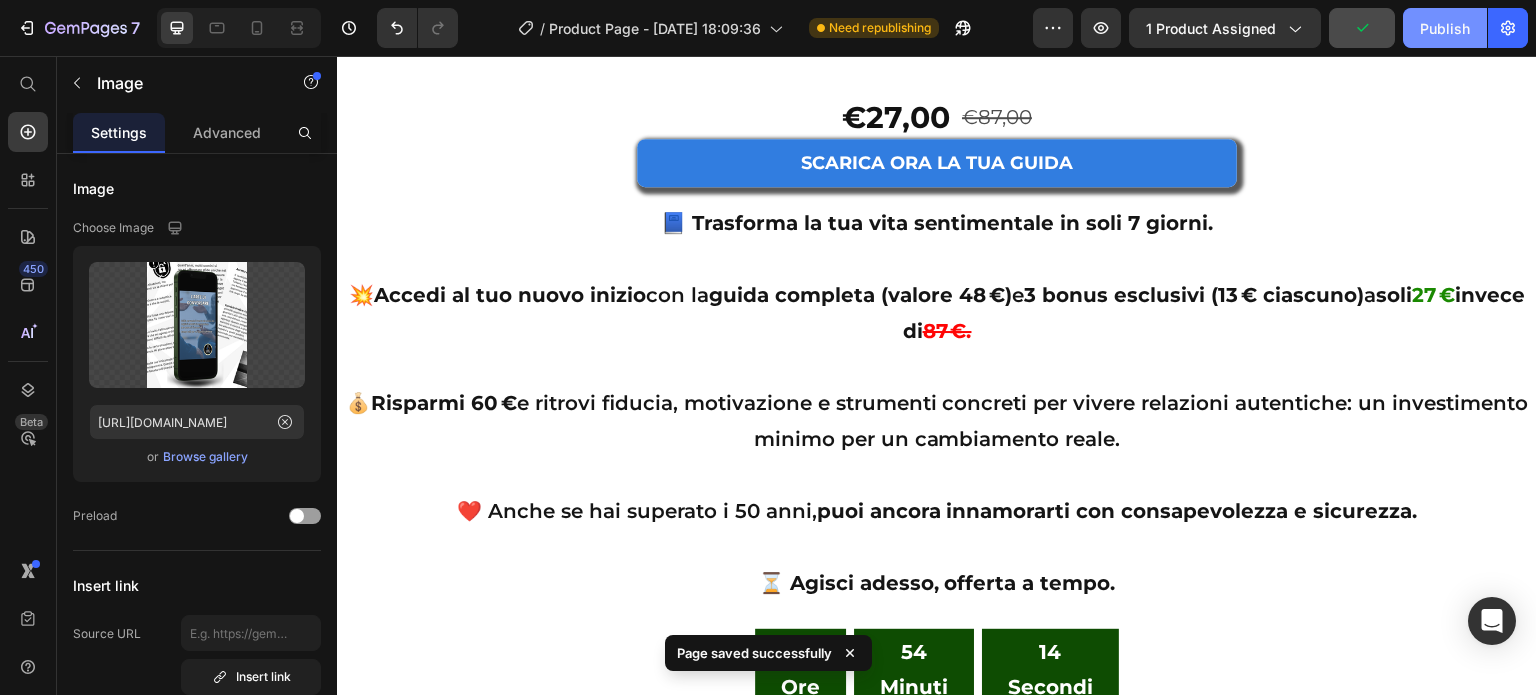 click on "Publish" 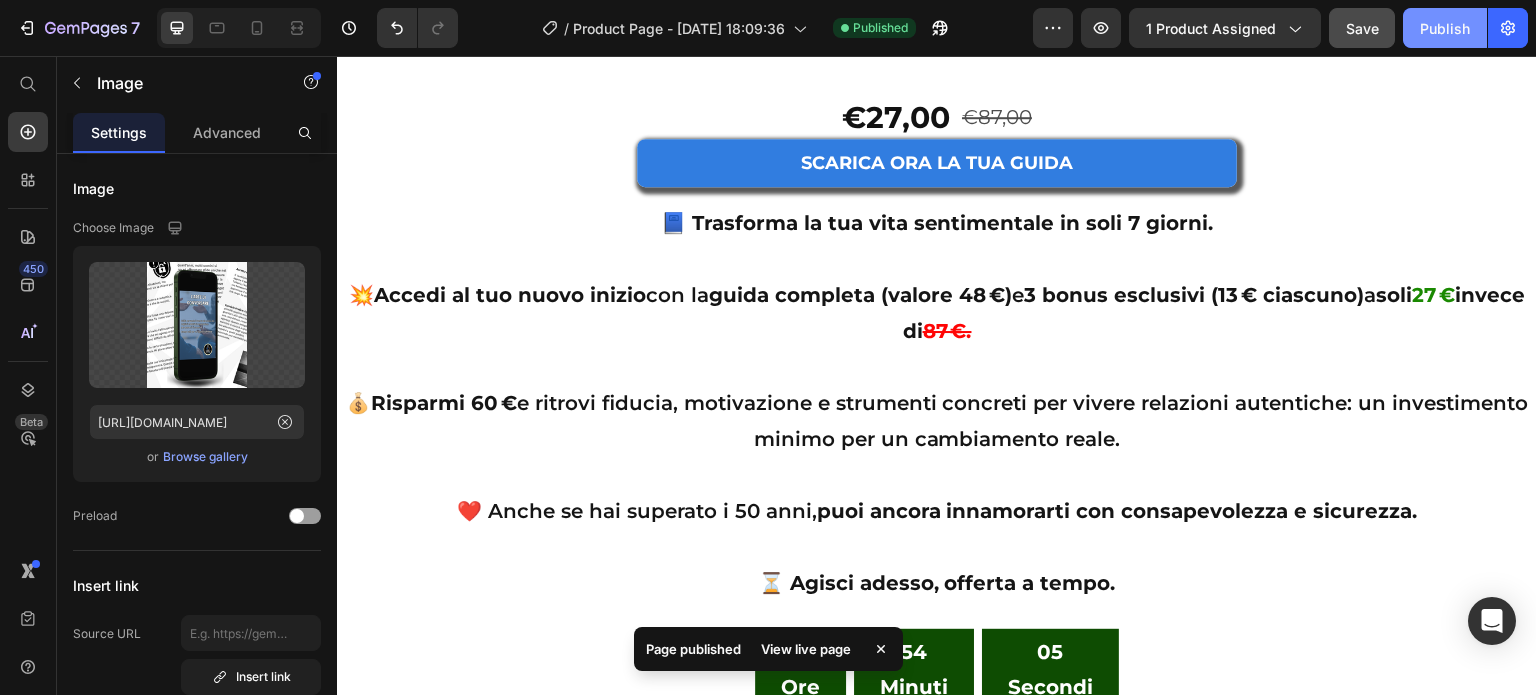 click on "Publish" at bounding box center [1445, 28] 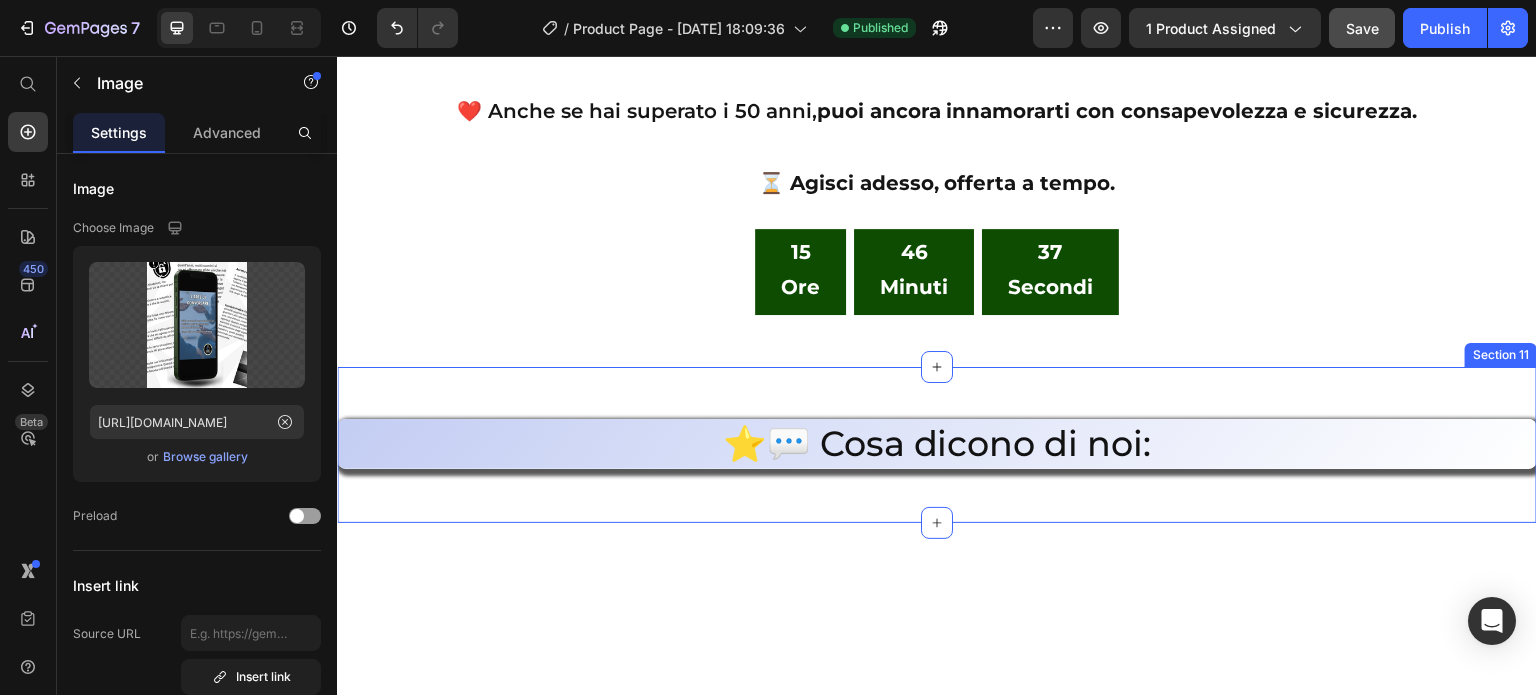scroll, scrollTop: 17200, scrollLeft: 0, axis: vertical 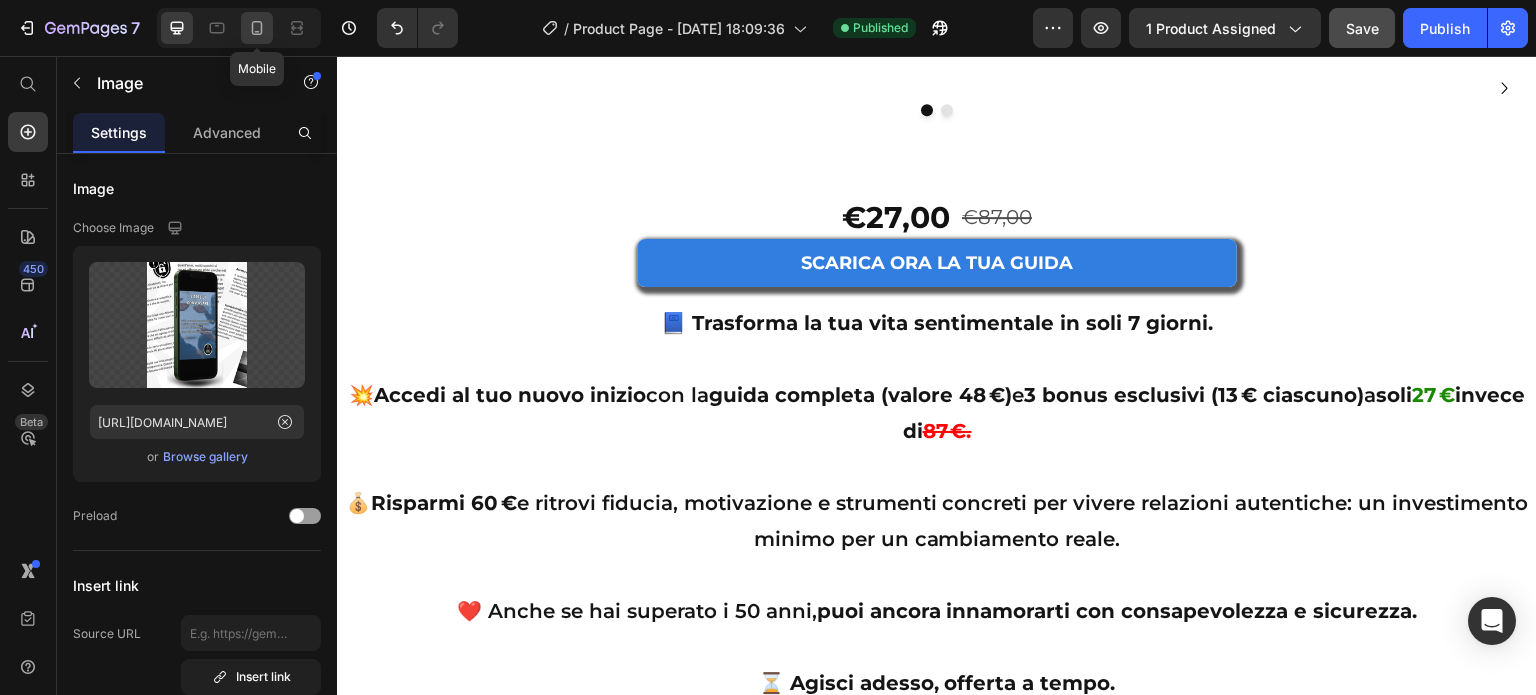 click 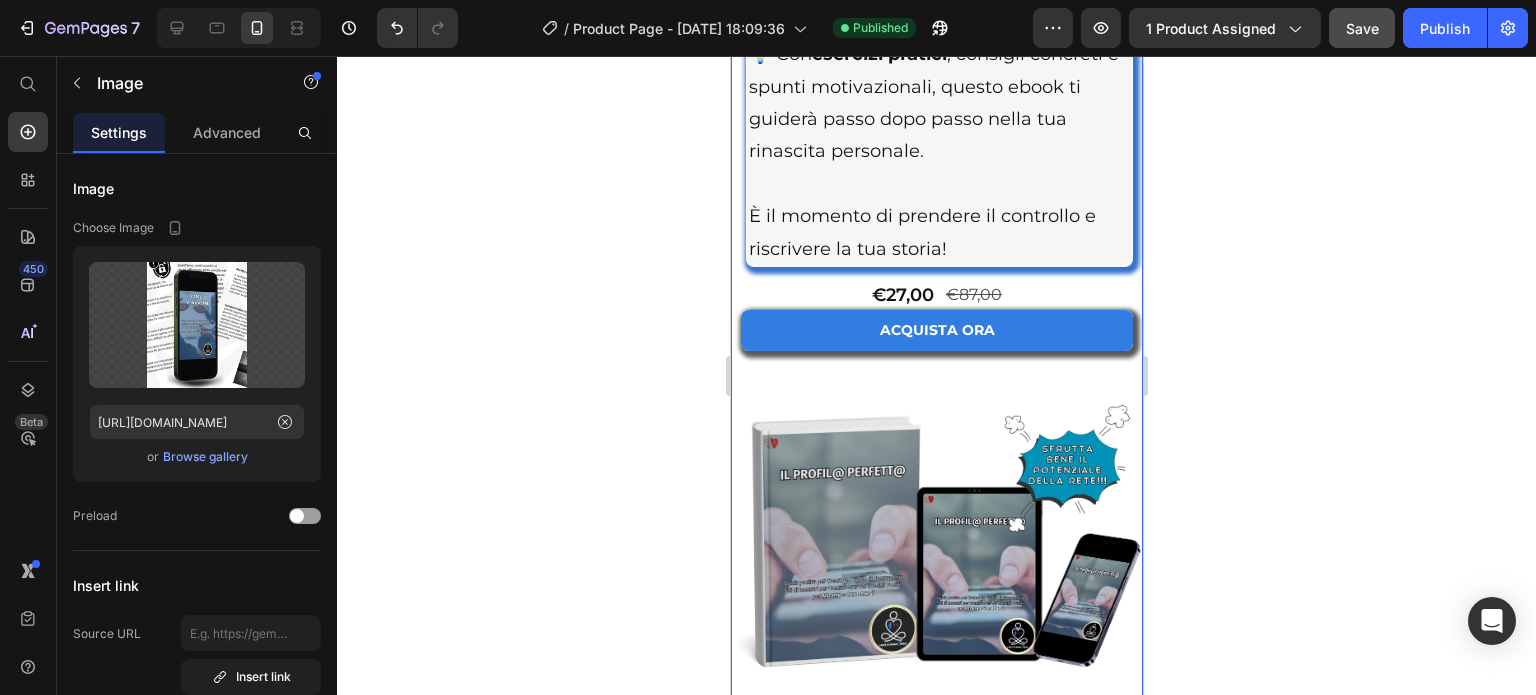 scroll, scrollTop: 14493, scrollLeft: 0, axis: vertical 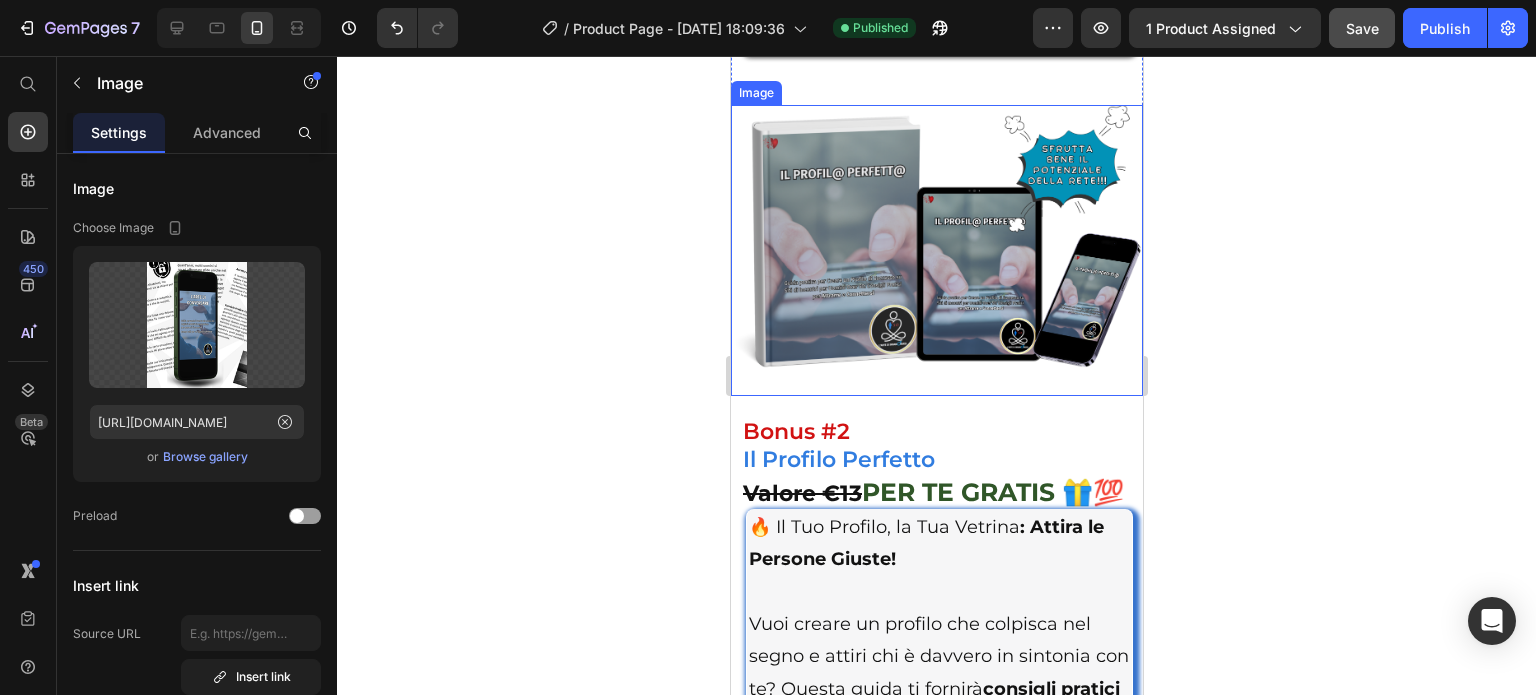 click at bounding box center (936, 250) 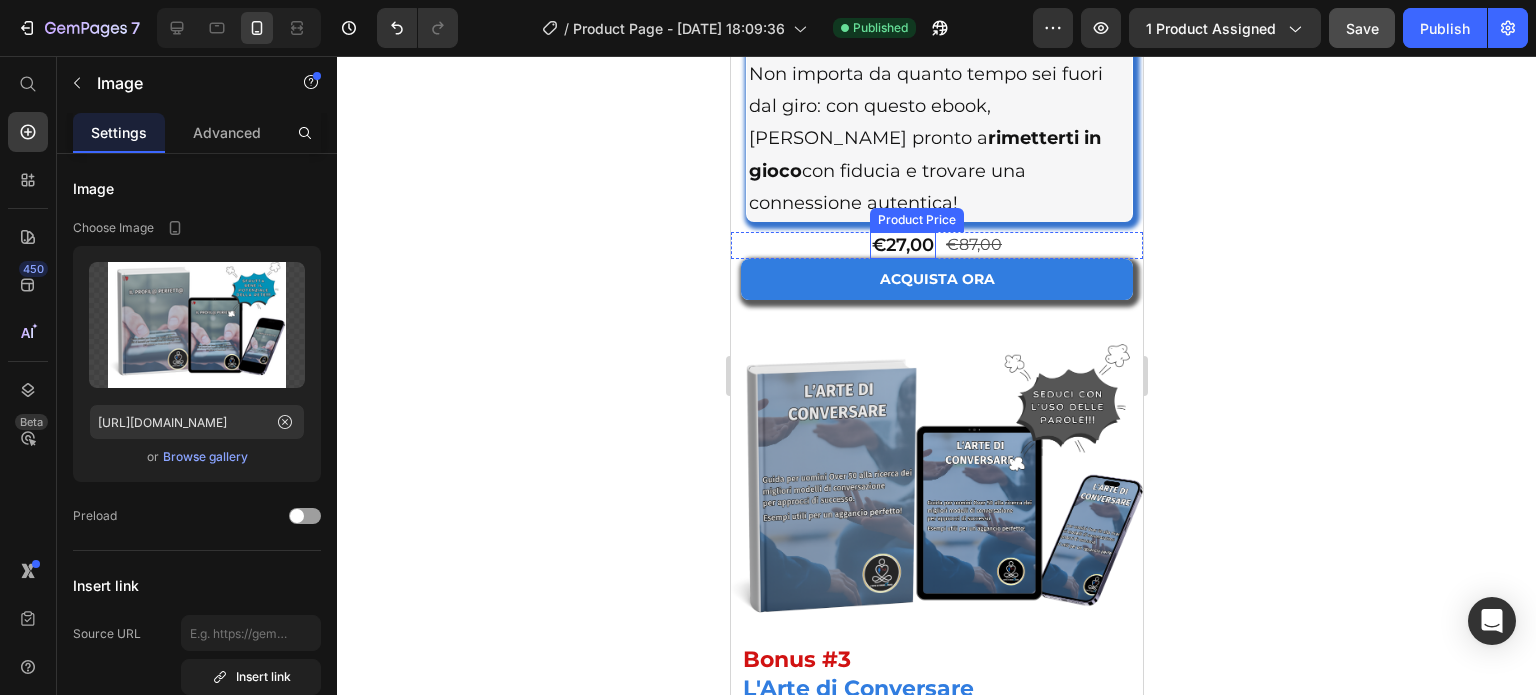 scroll, scrollTop: 15793, scrollLeft: 0, axis: vertical 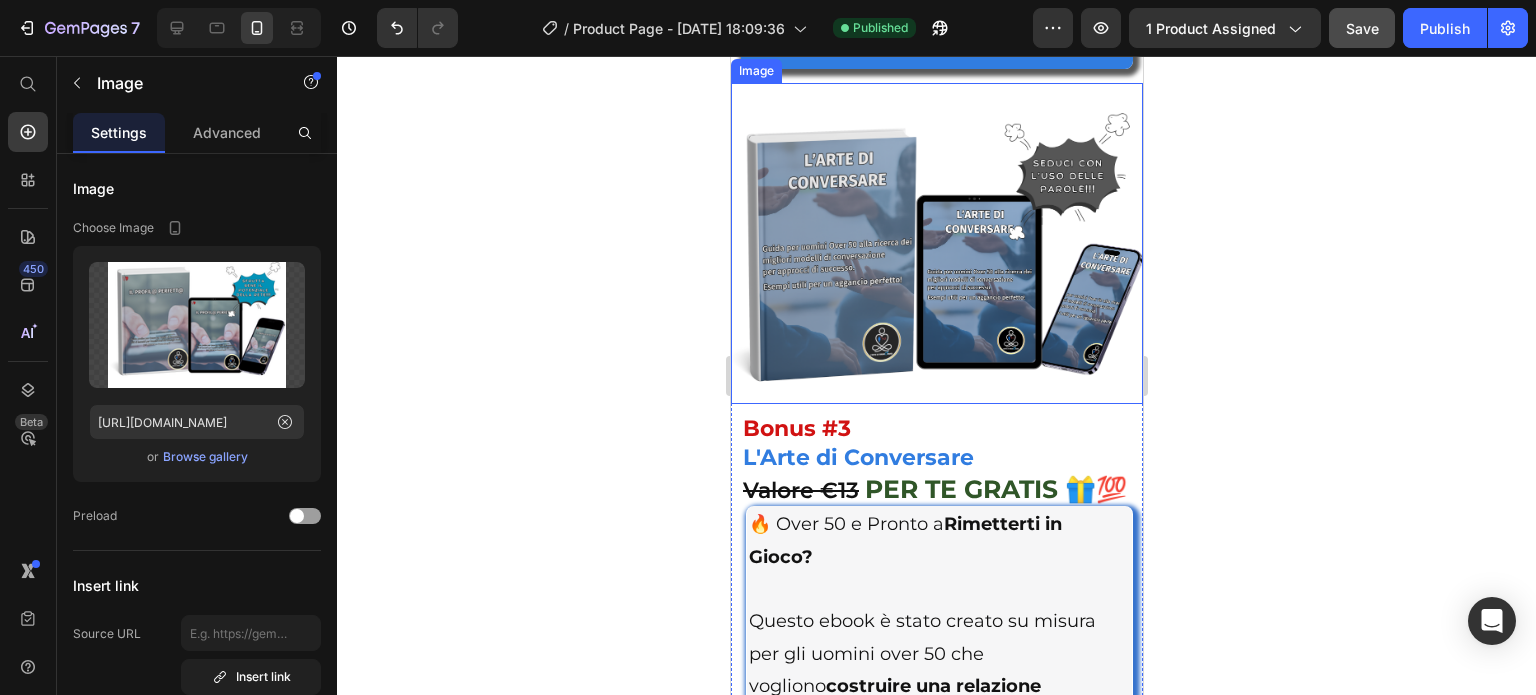 click at bounding box center [936, 243] 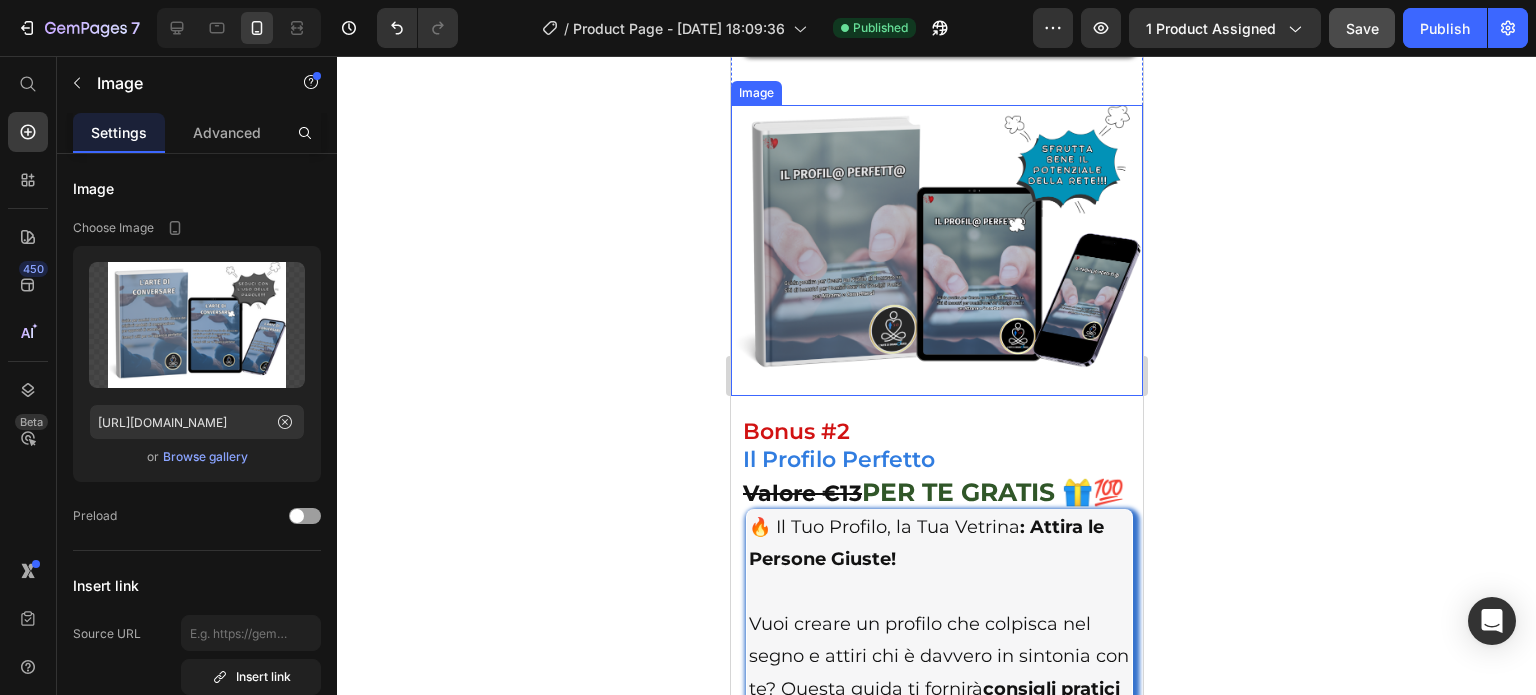 click at bounding box center [936, 250] 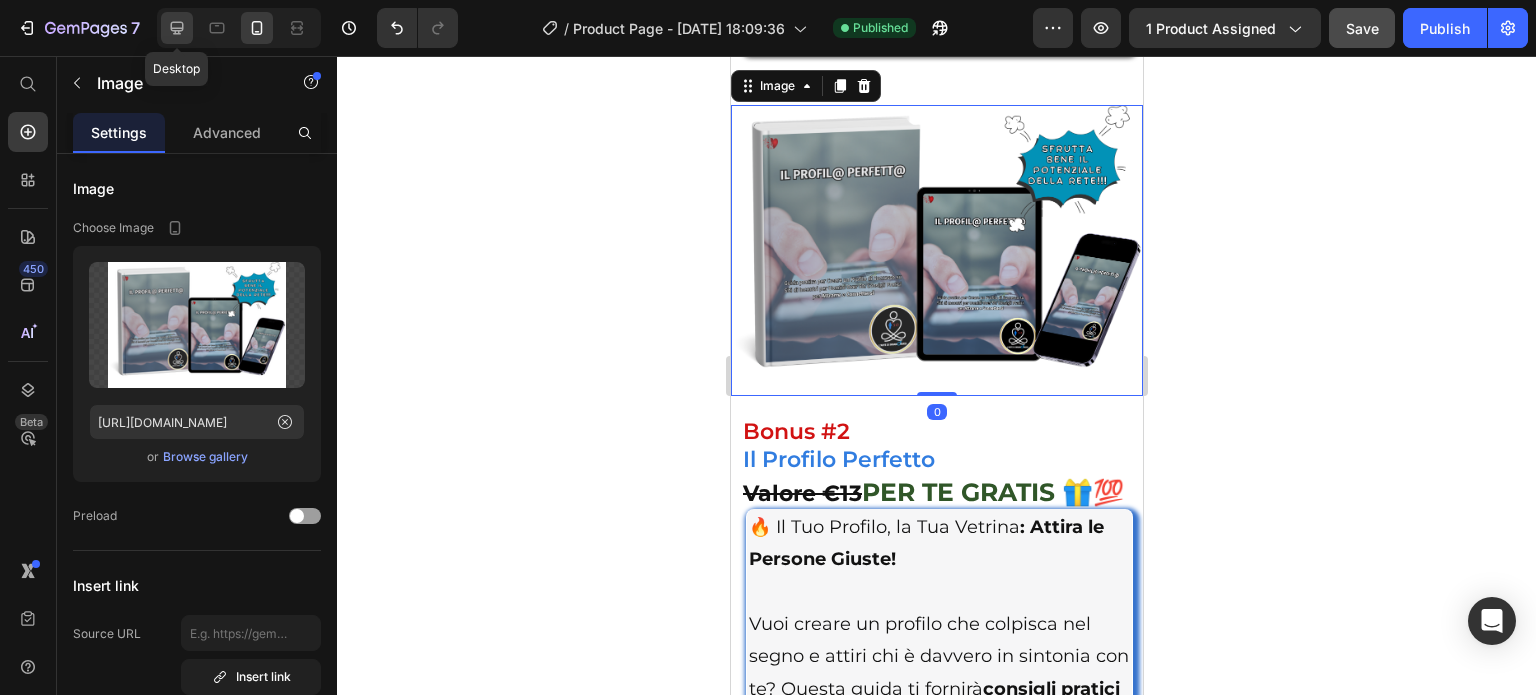 click 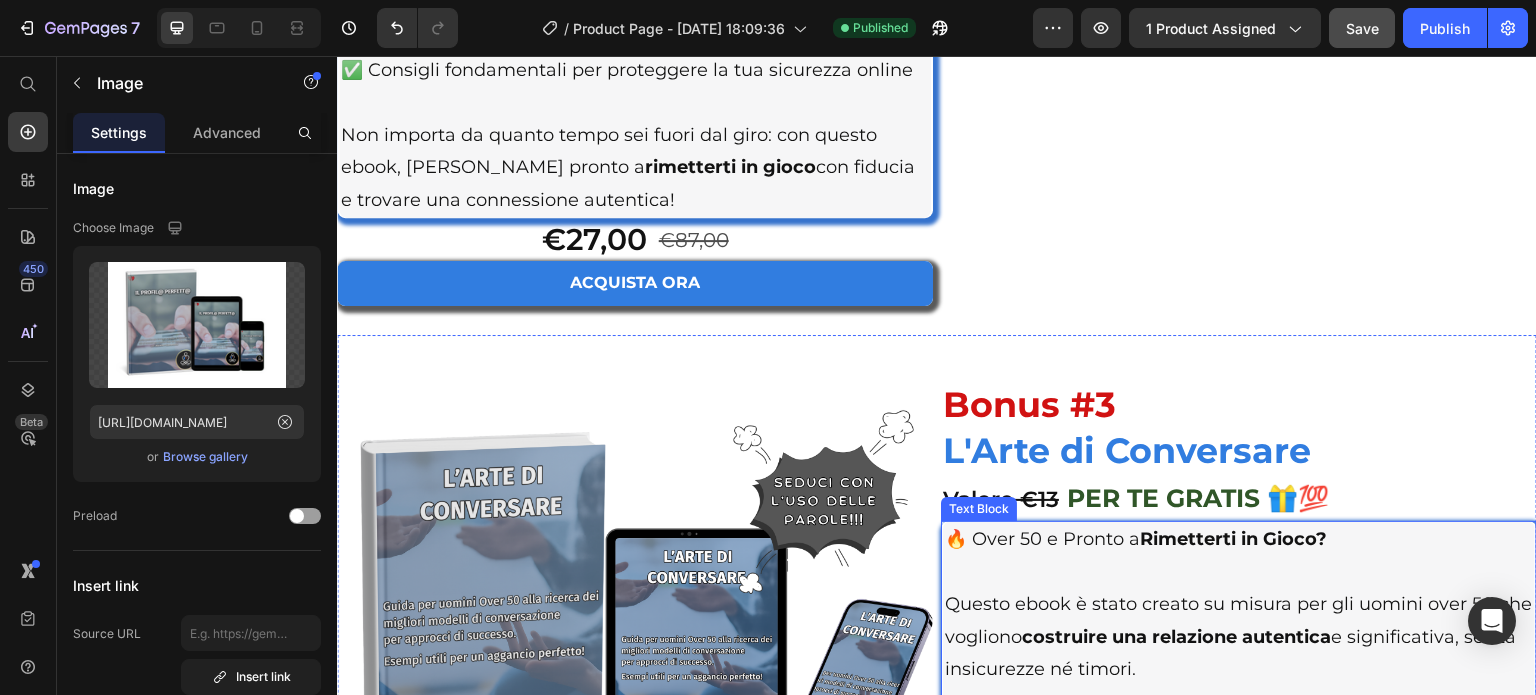 scroll, scrollTop: 13577, scrollLeft: 0, axis: vertical 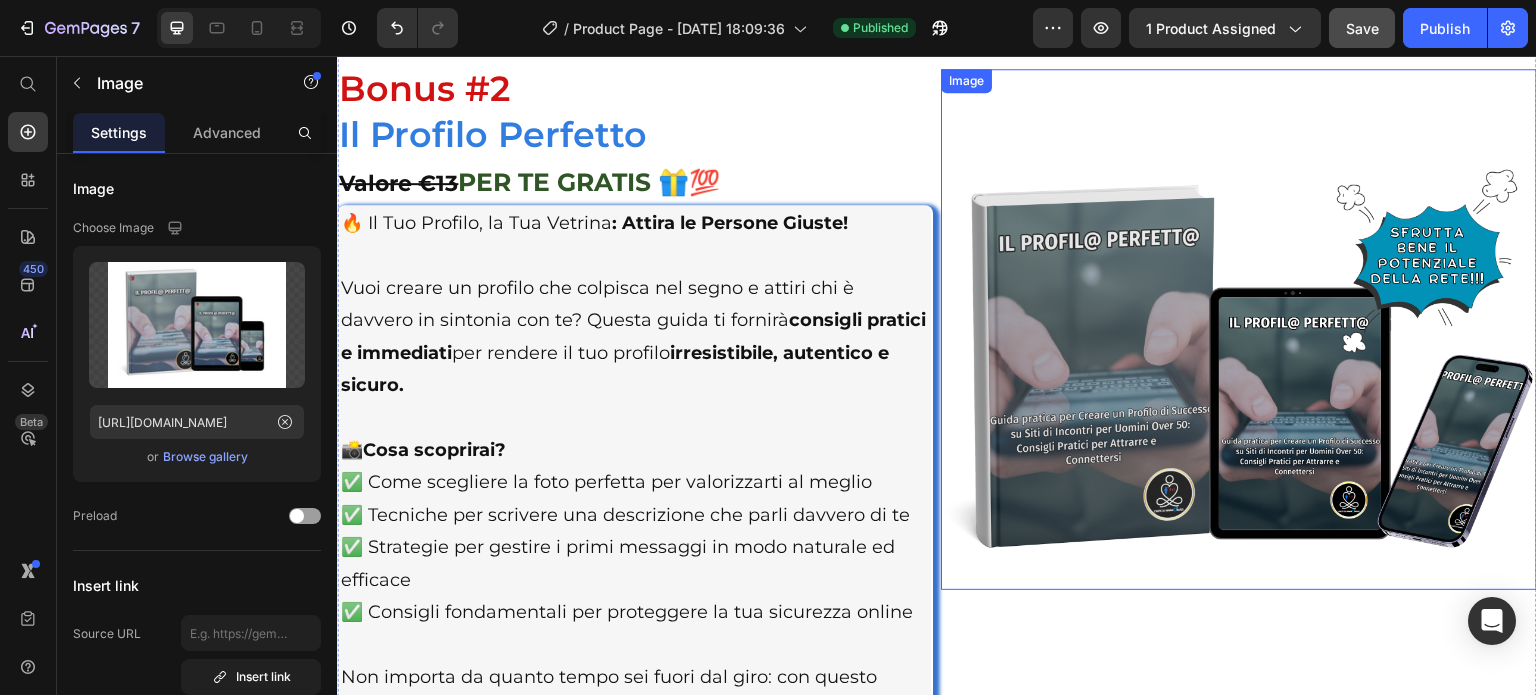 click at bounding box center (1239, 329) 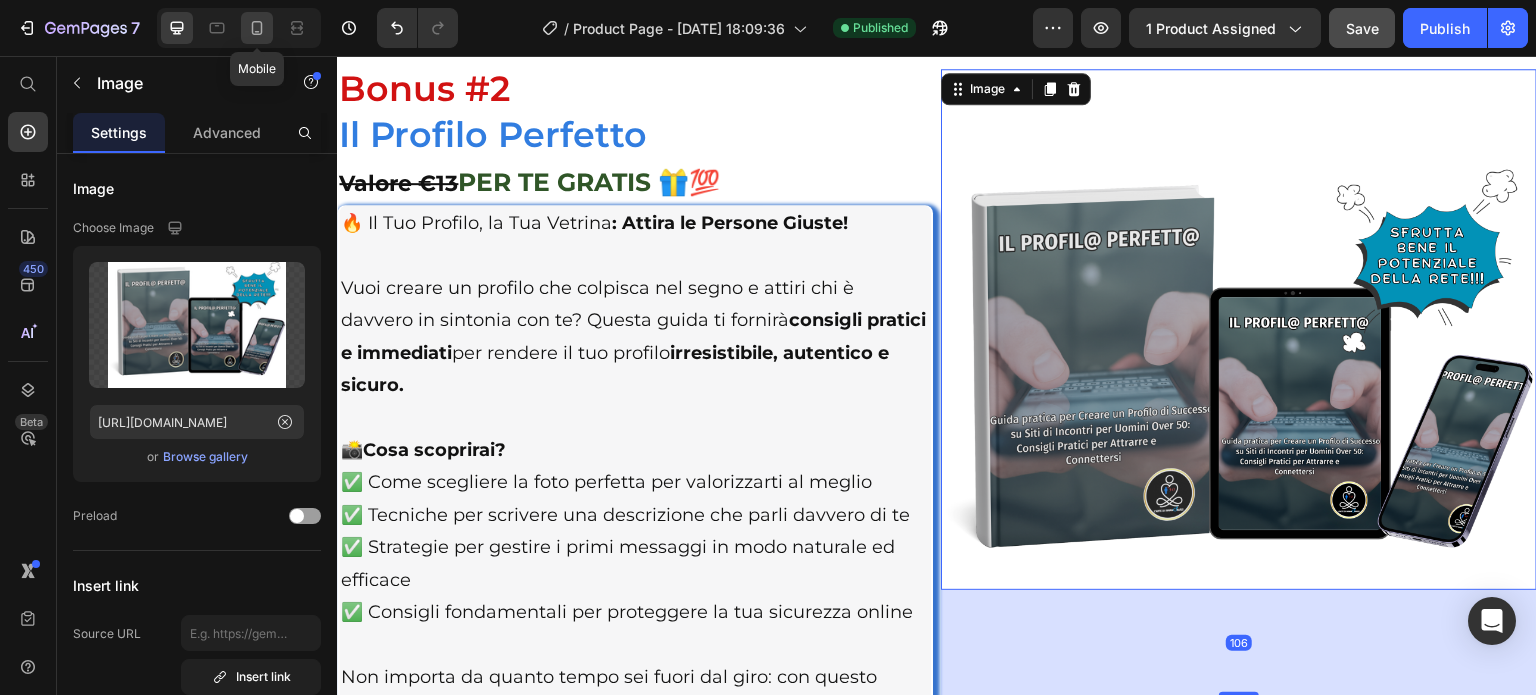 click 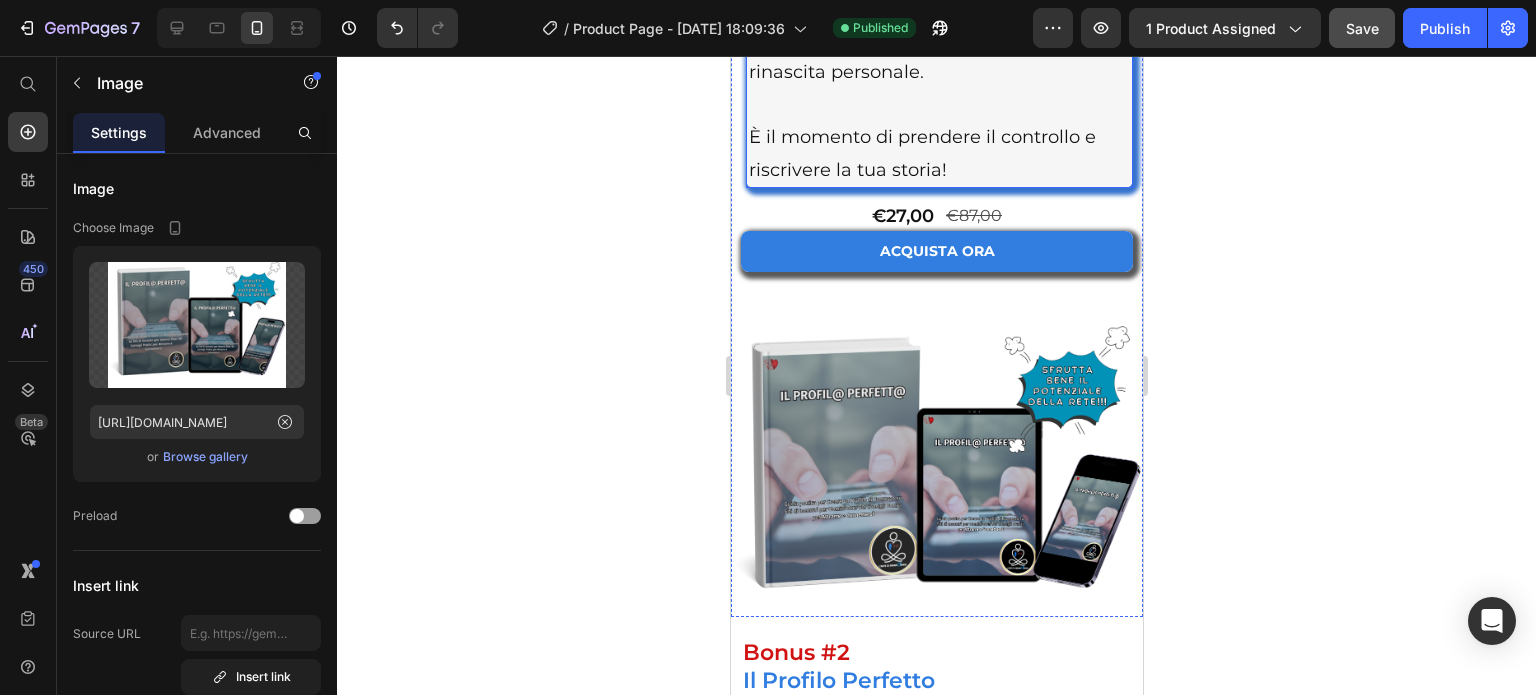 scroll, scrollTop: 14396, scrollLeft: 0, axis: vertical 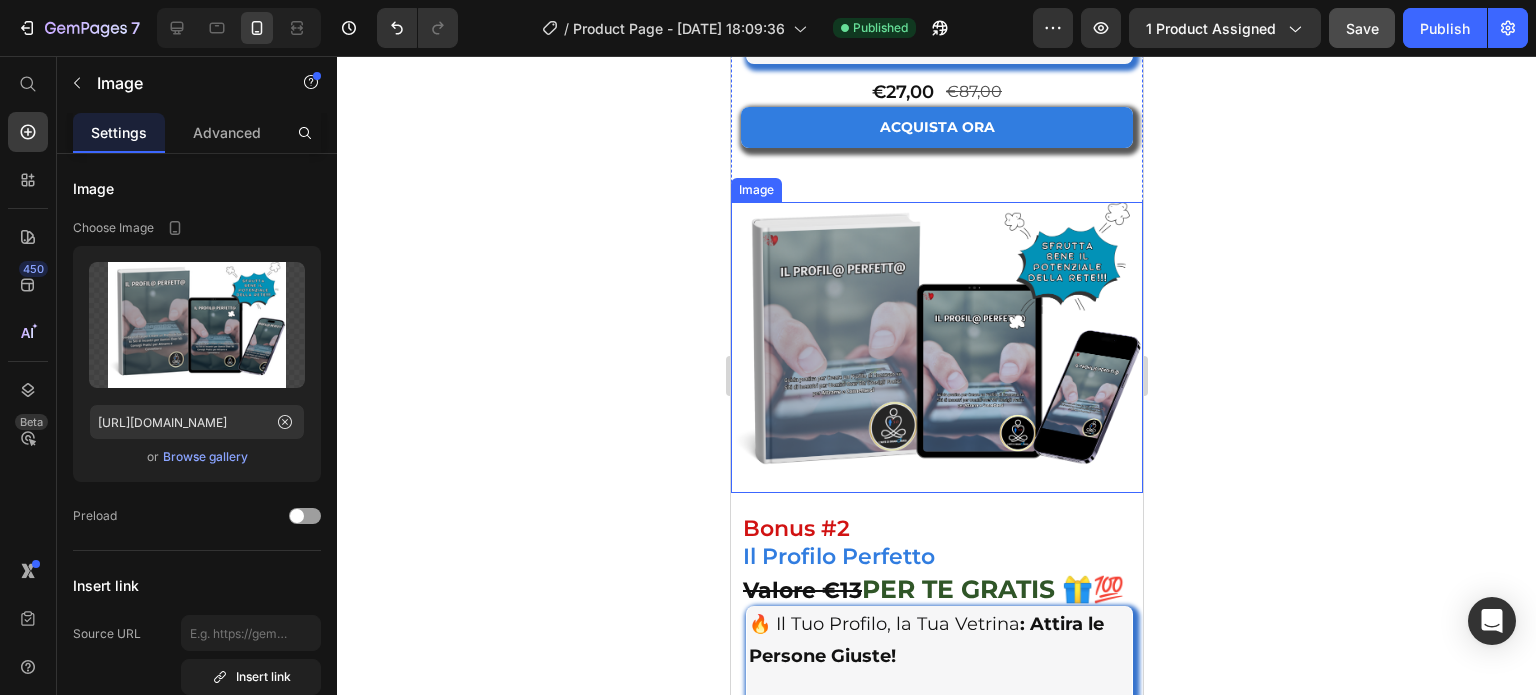 click at bounding box center (936, 347) 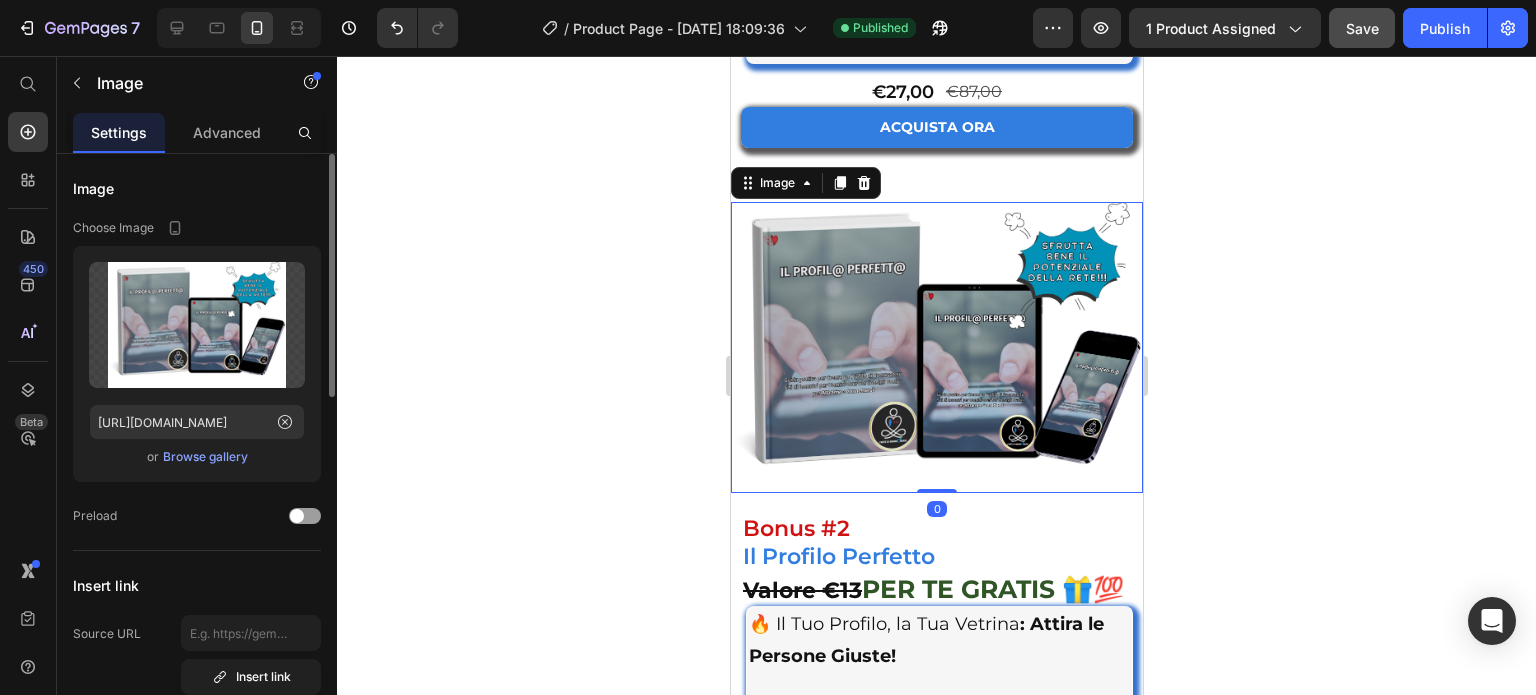 click on "Browse gallery" at bounding box center (205, 457) 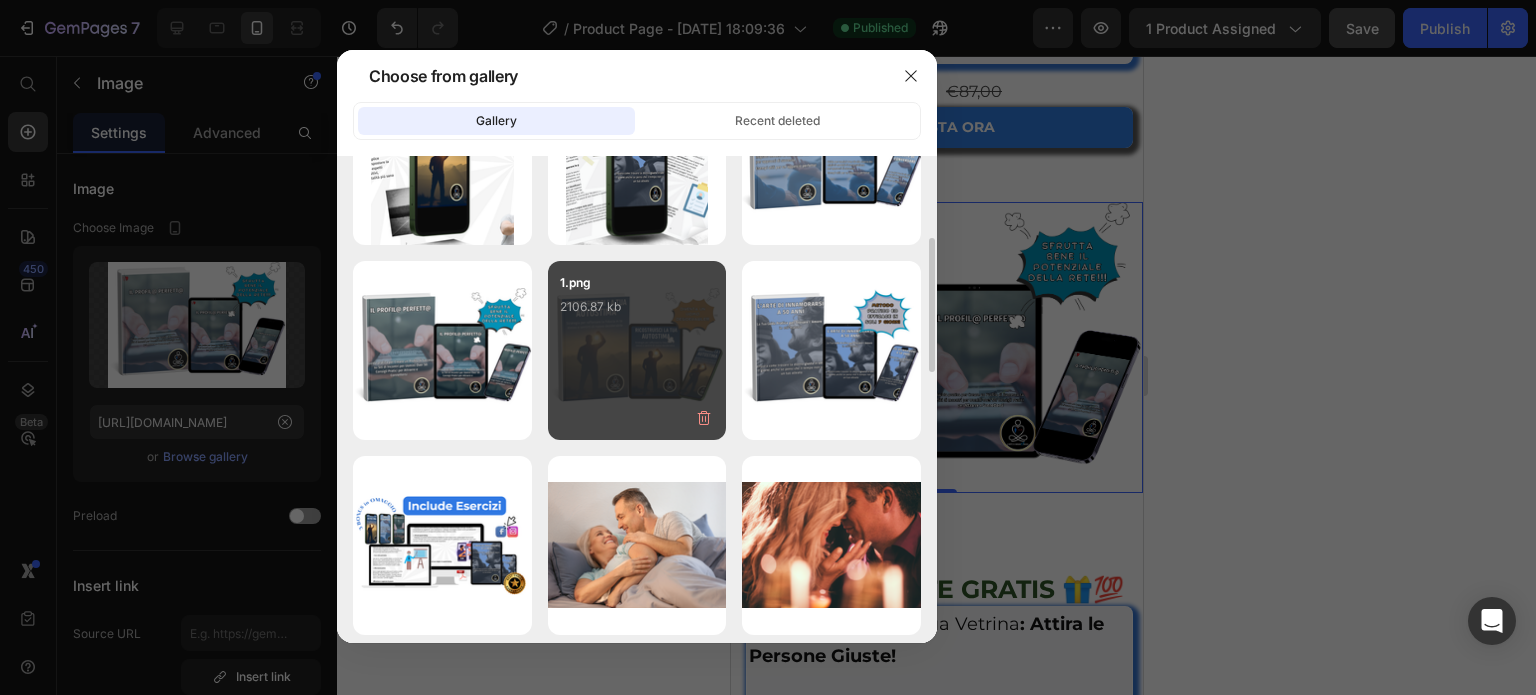 scroll, scrollTop: 200, scrollLeft: 0, axis: vertical 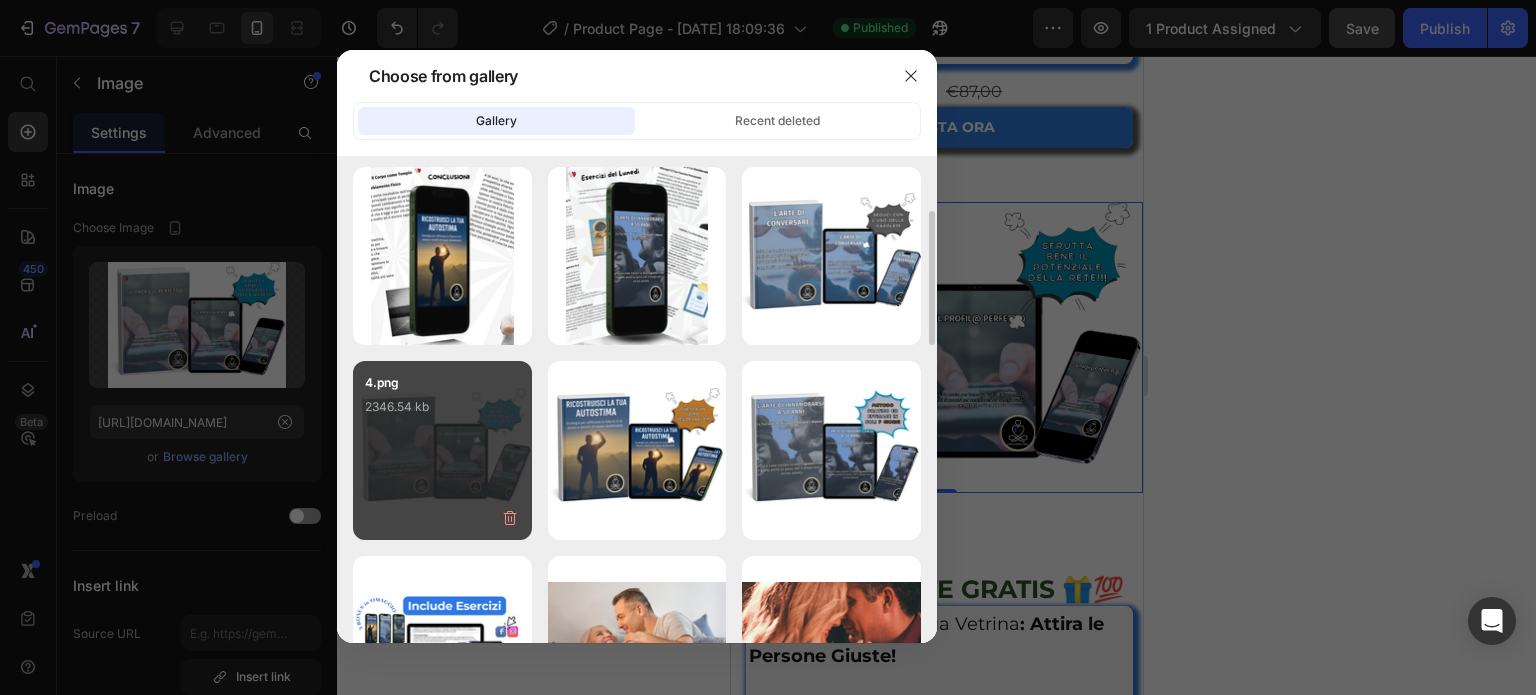 click on "4.png 2346.54 kb" at bounding box center [442, 413] 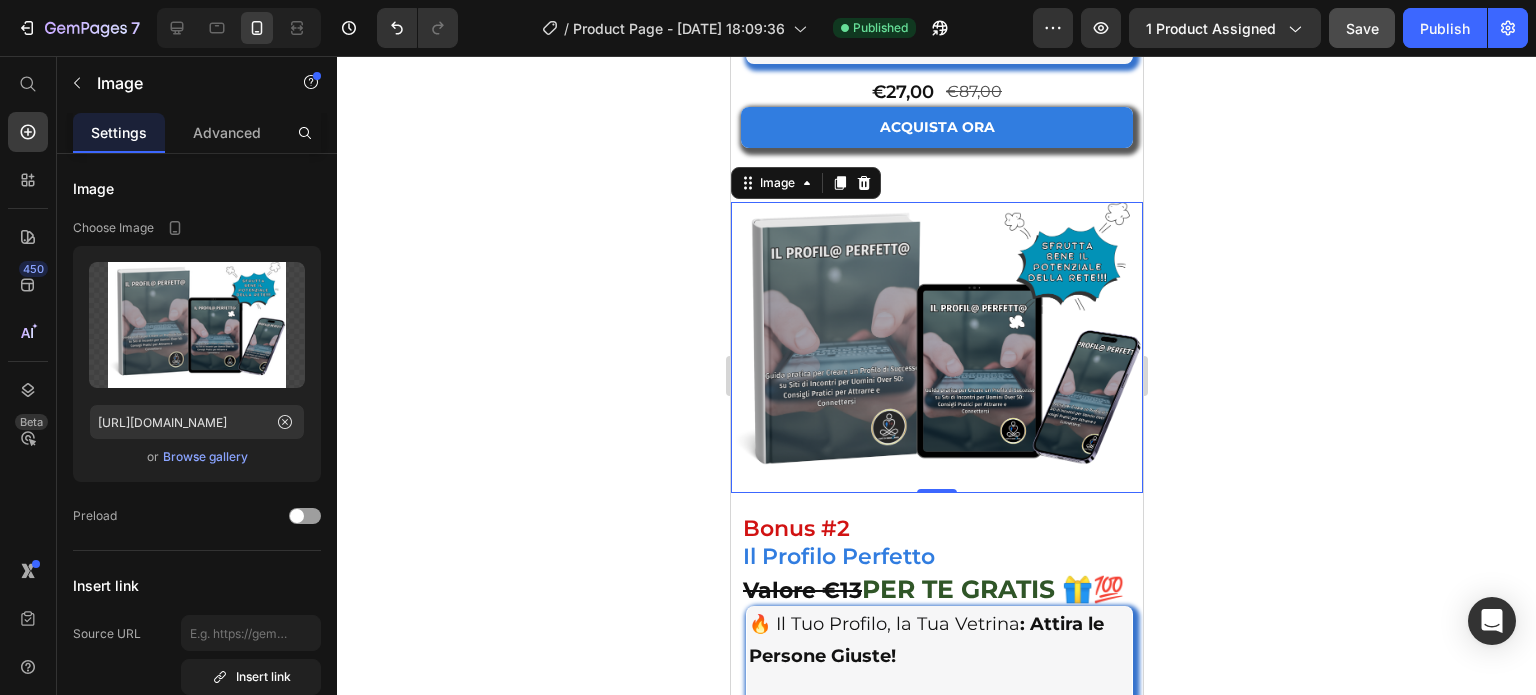 click 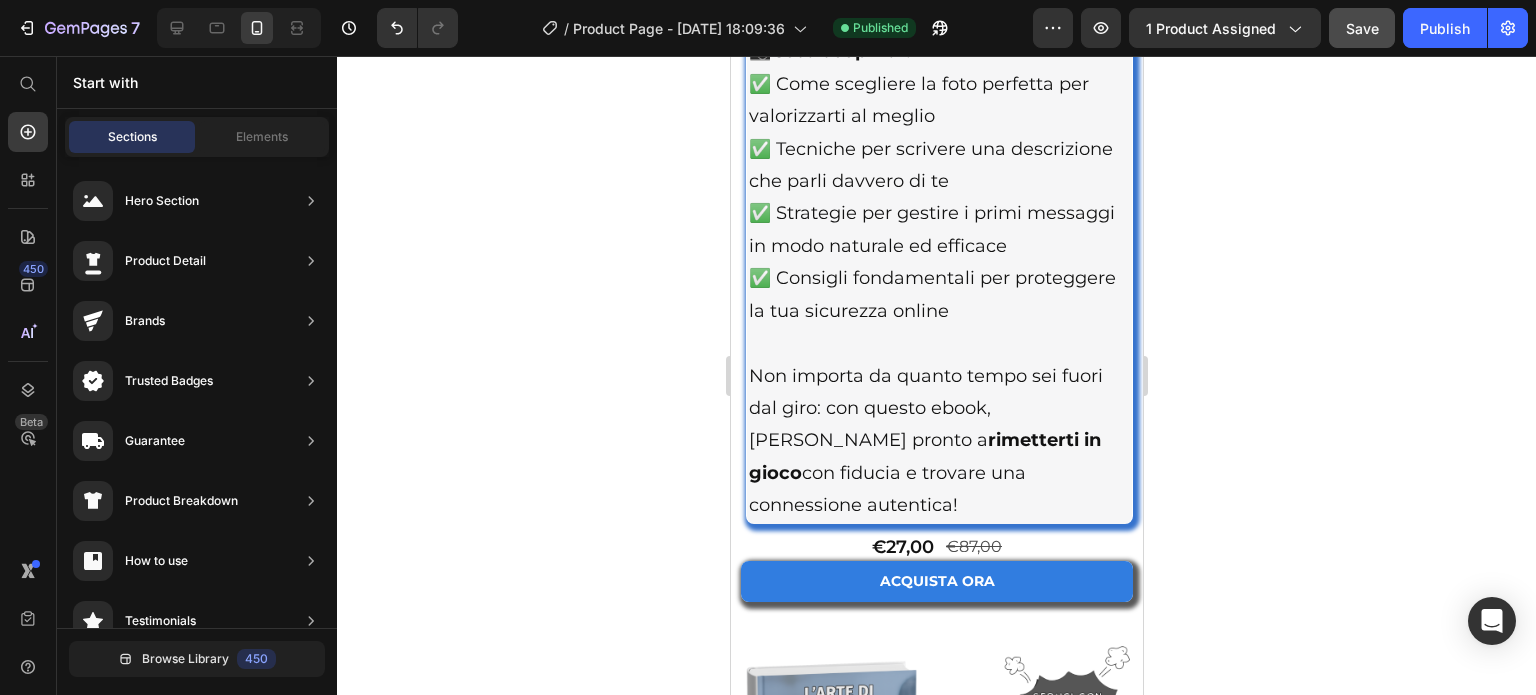 scroll, scrollTop: 15696, scrollLeft: 0, axis: vertical 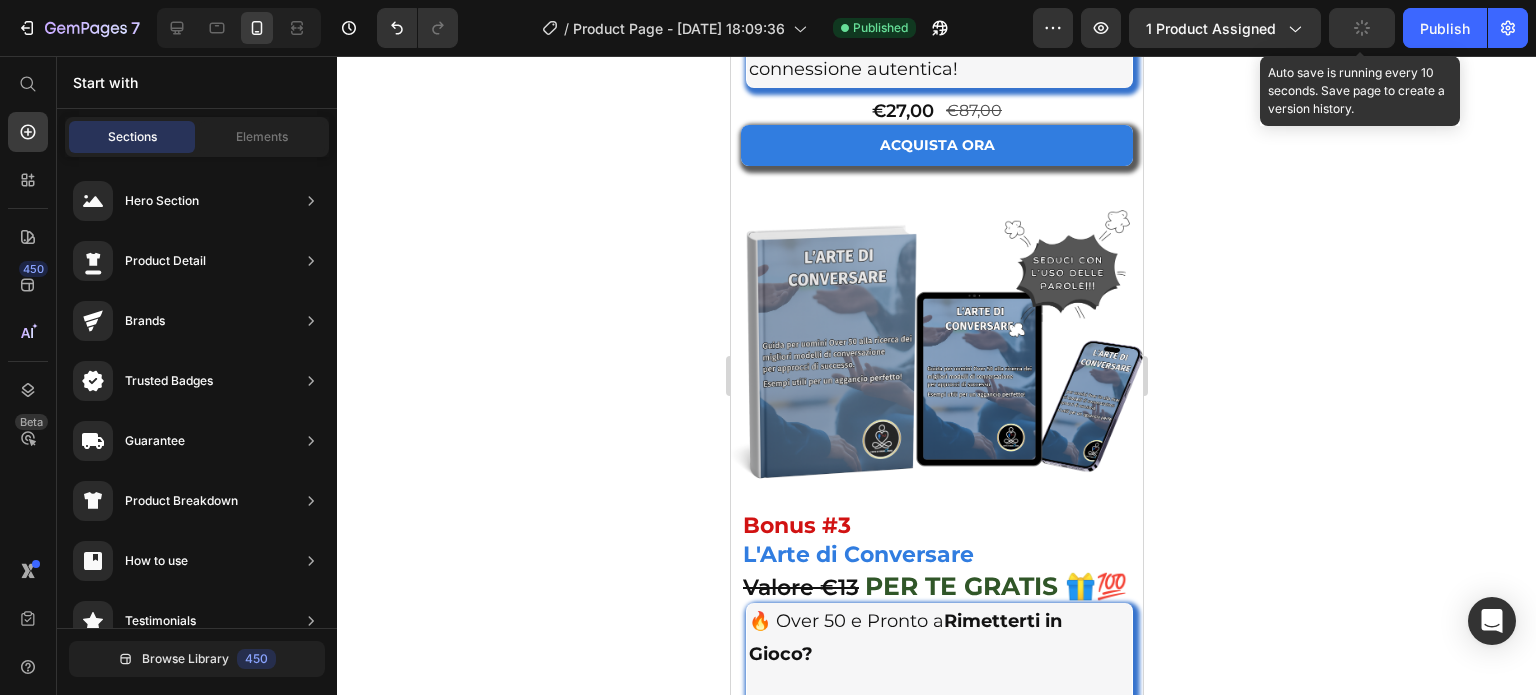 click 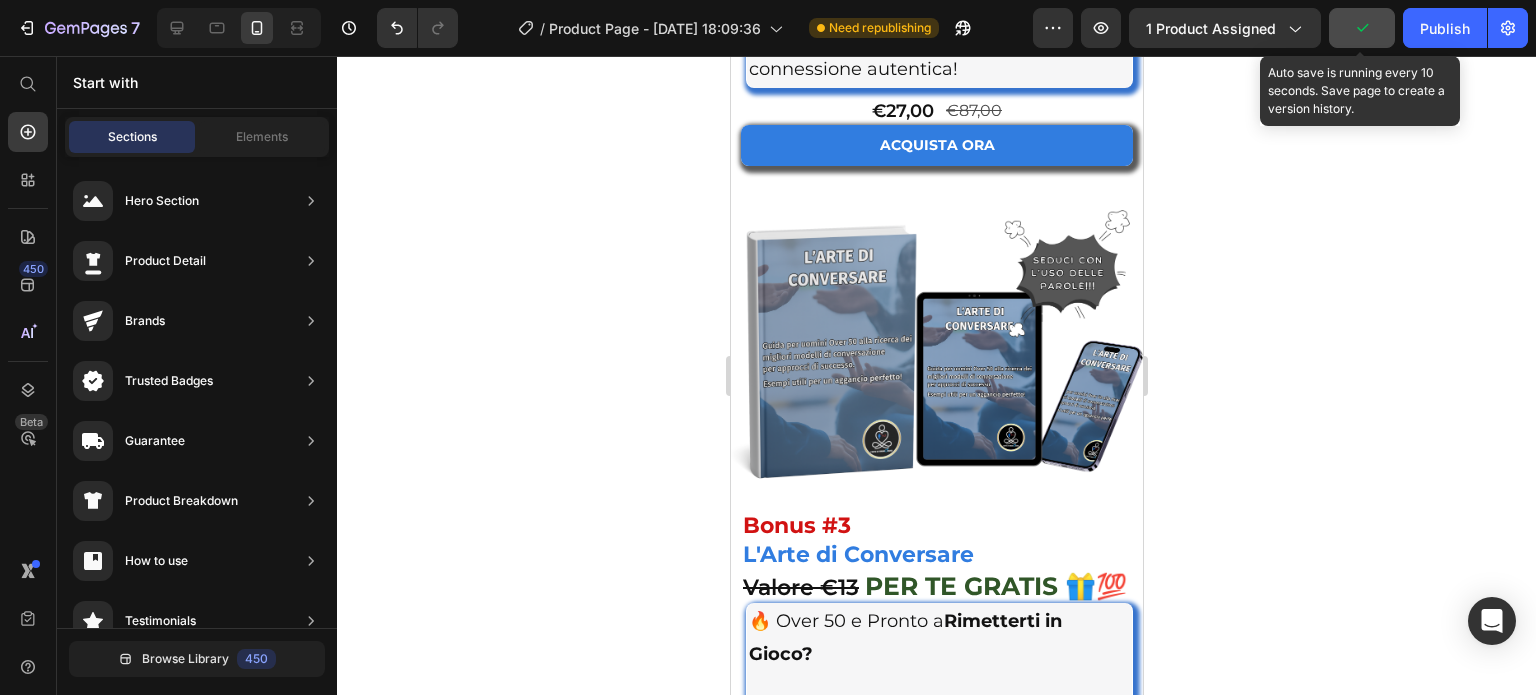 click 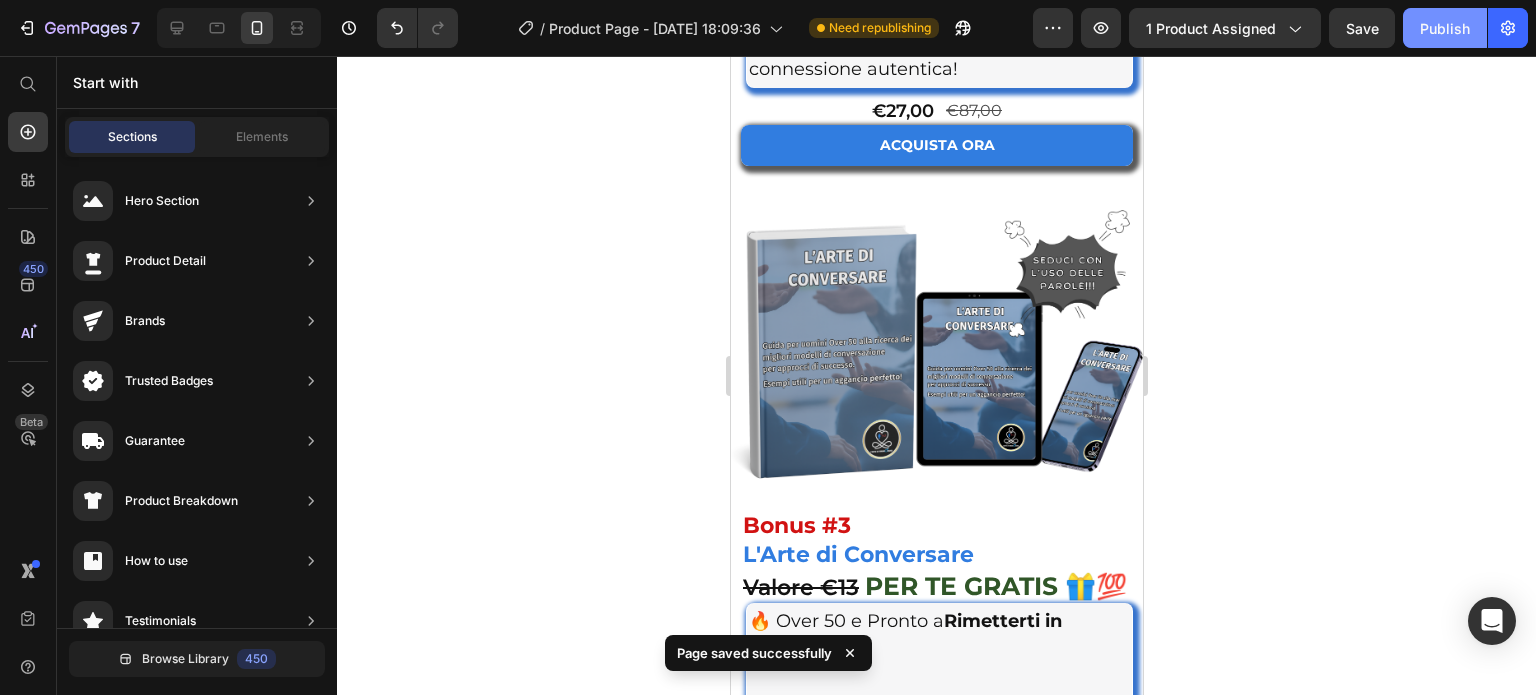 click on "Publish" at bounding box center (1445, 28) 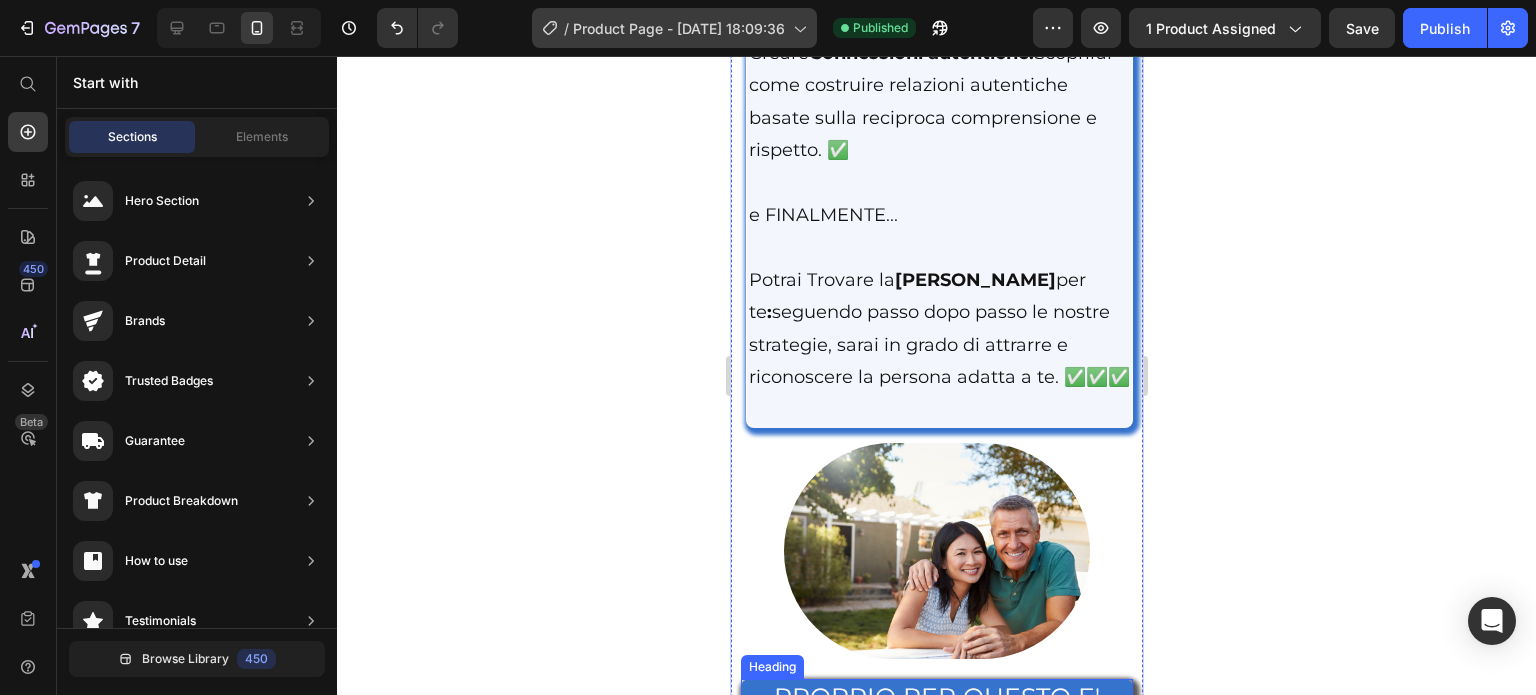 scroll, scrollTop: 8779, scrollLeft: 0, axis: vertical 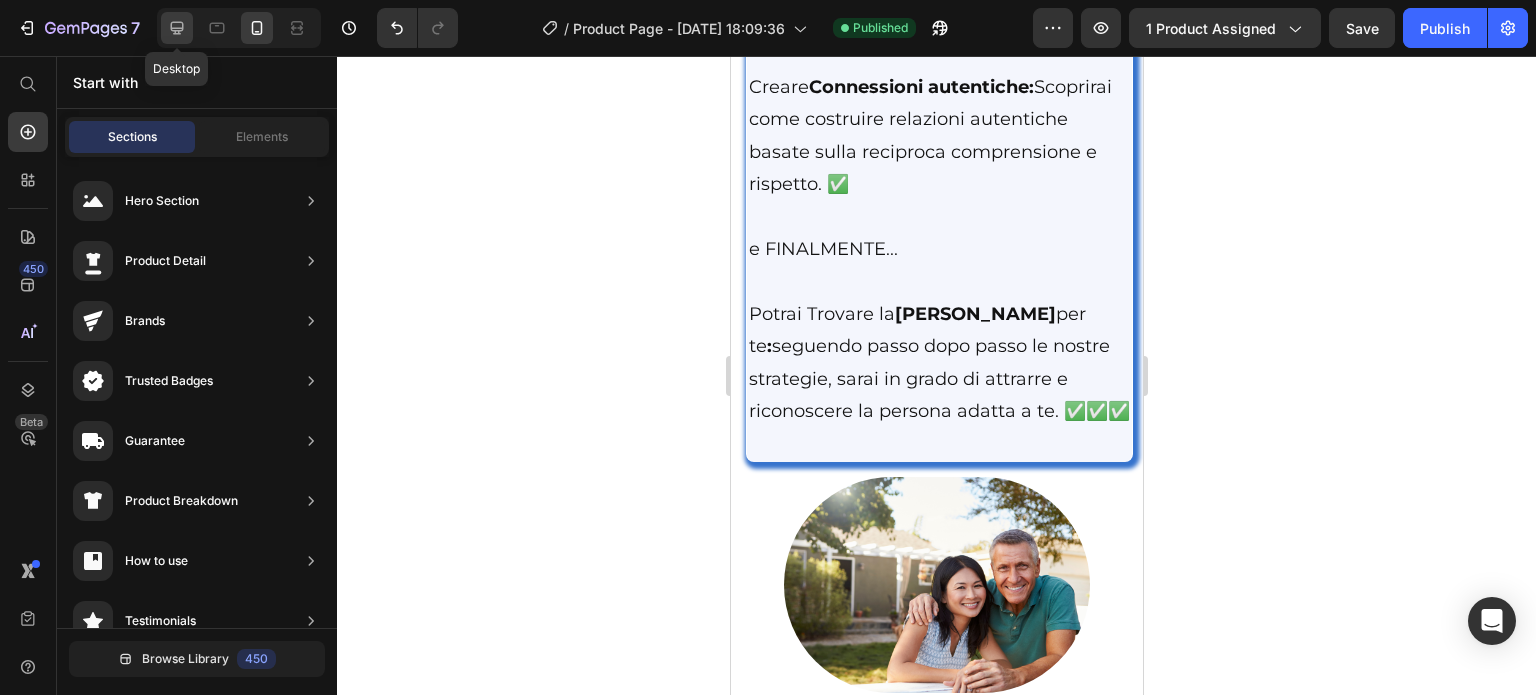 click 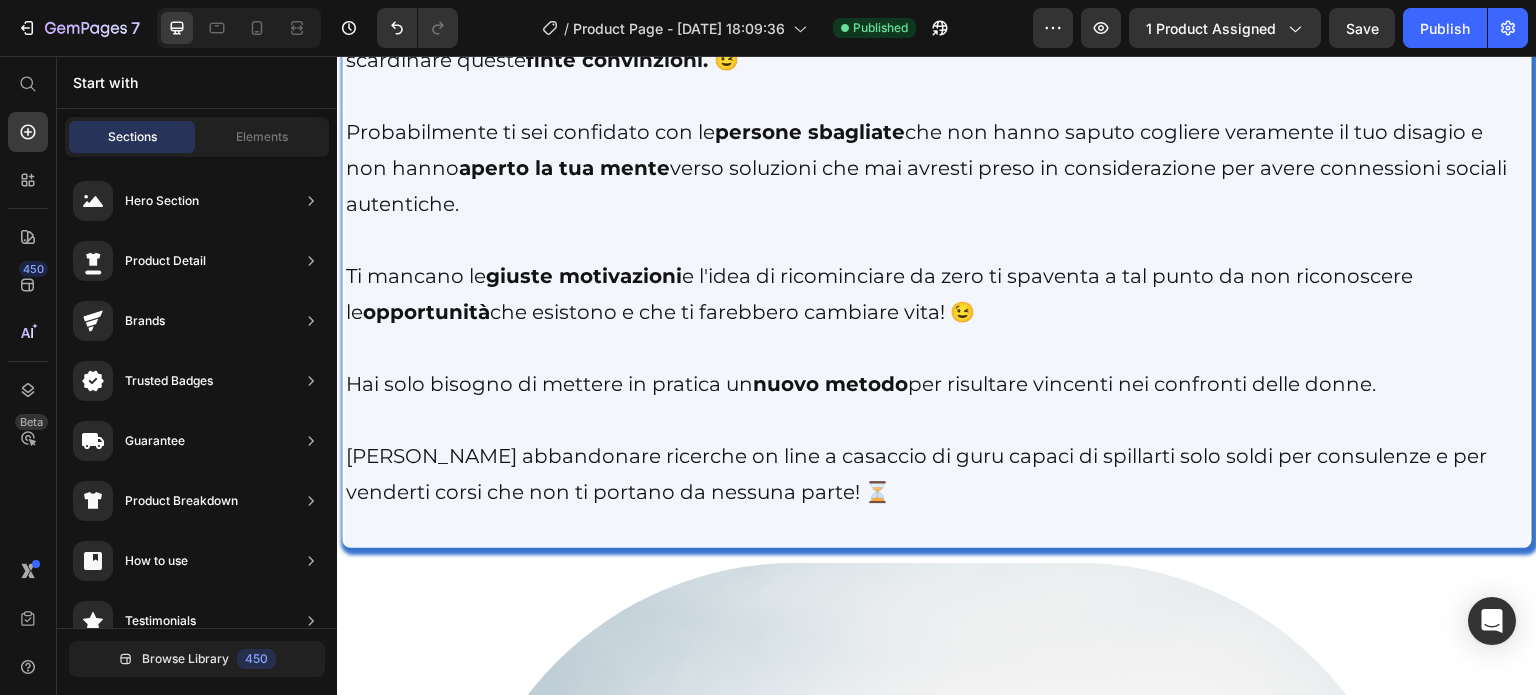 scroll, scrollTop: 5590, scrollLeft: 0, axis: vertical 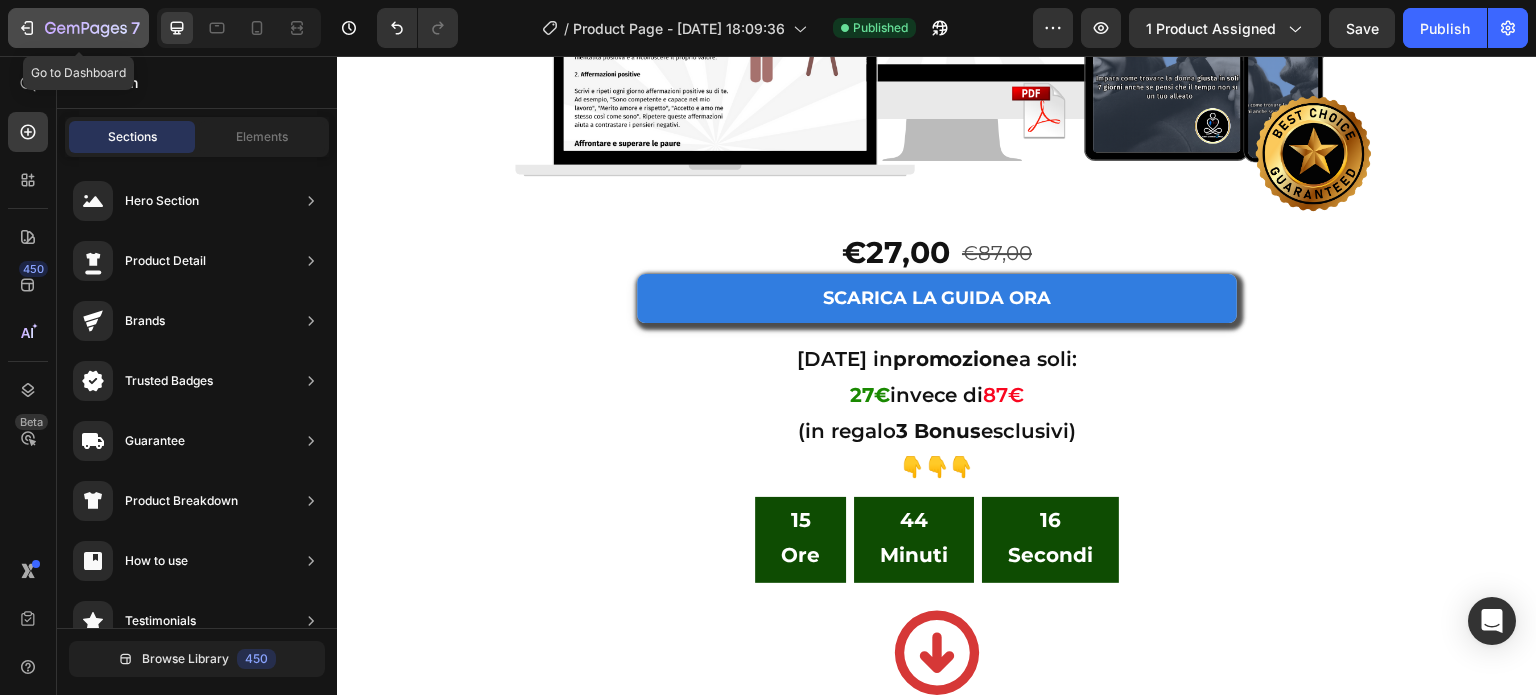 click on "7" 